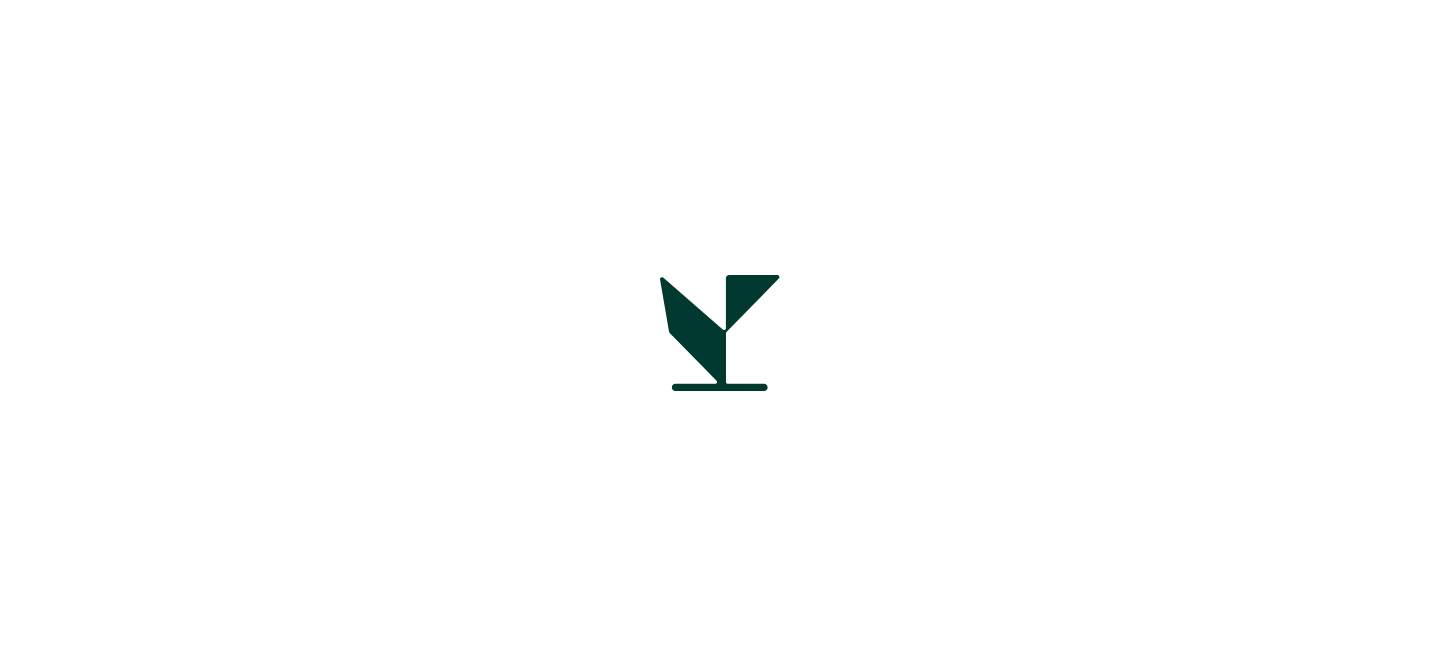 scroll, scrollTop: 0, scrollLeft: 0, axis: both 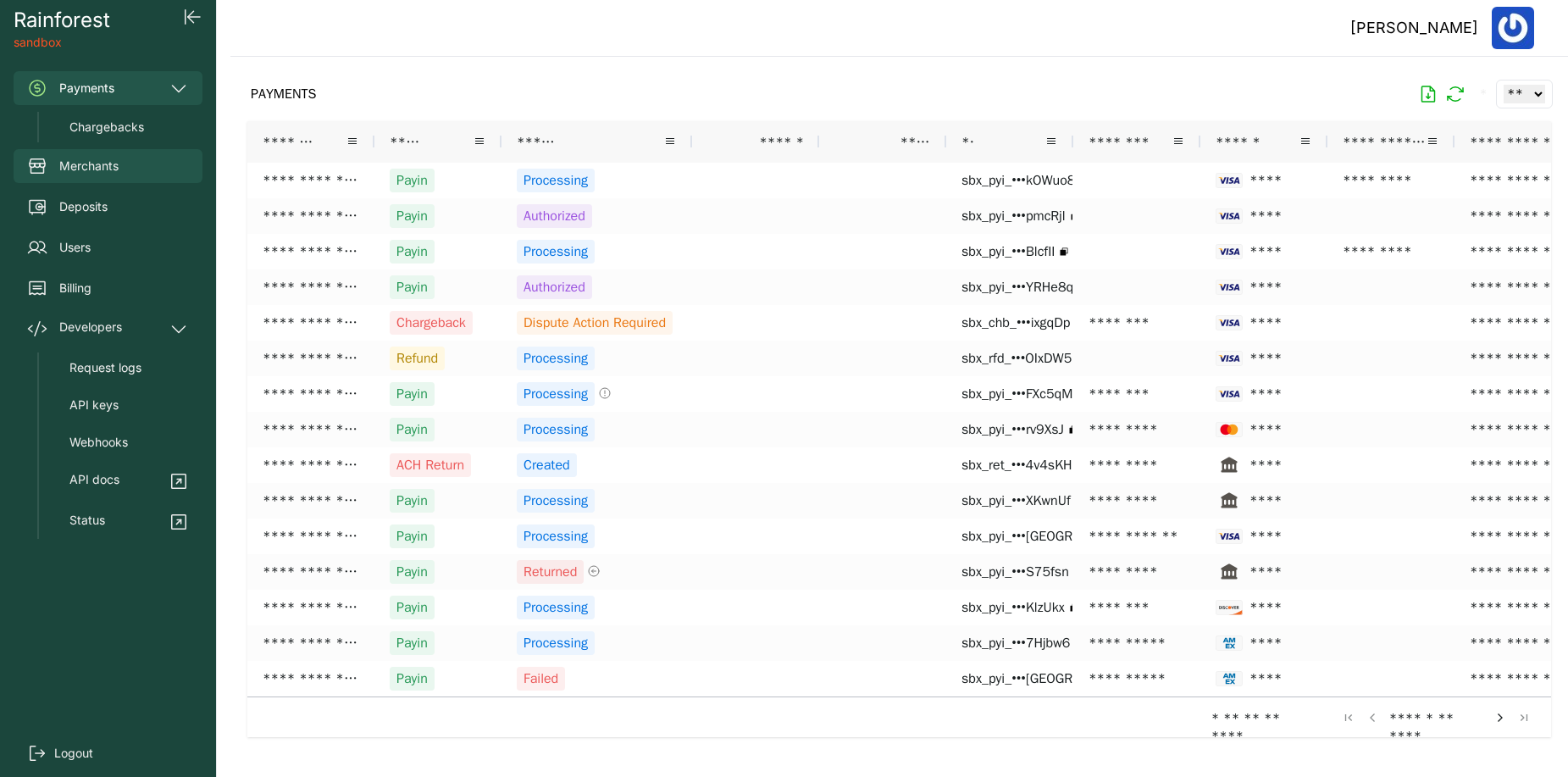 click on "Merchants" at bounding box center [108, 166] 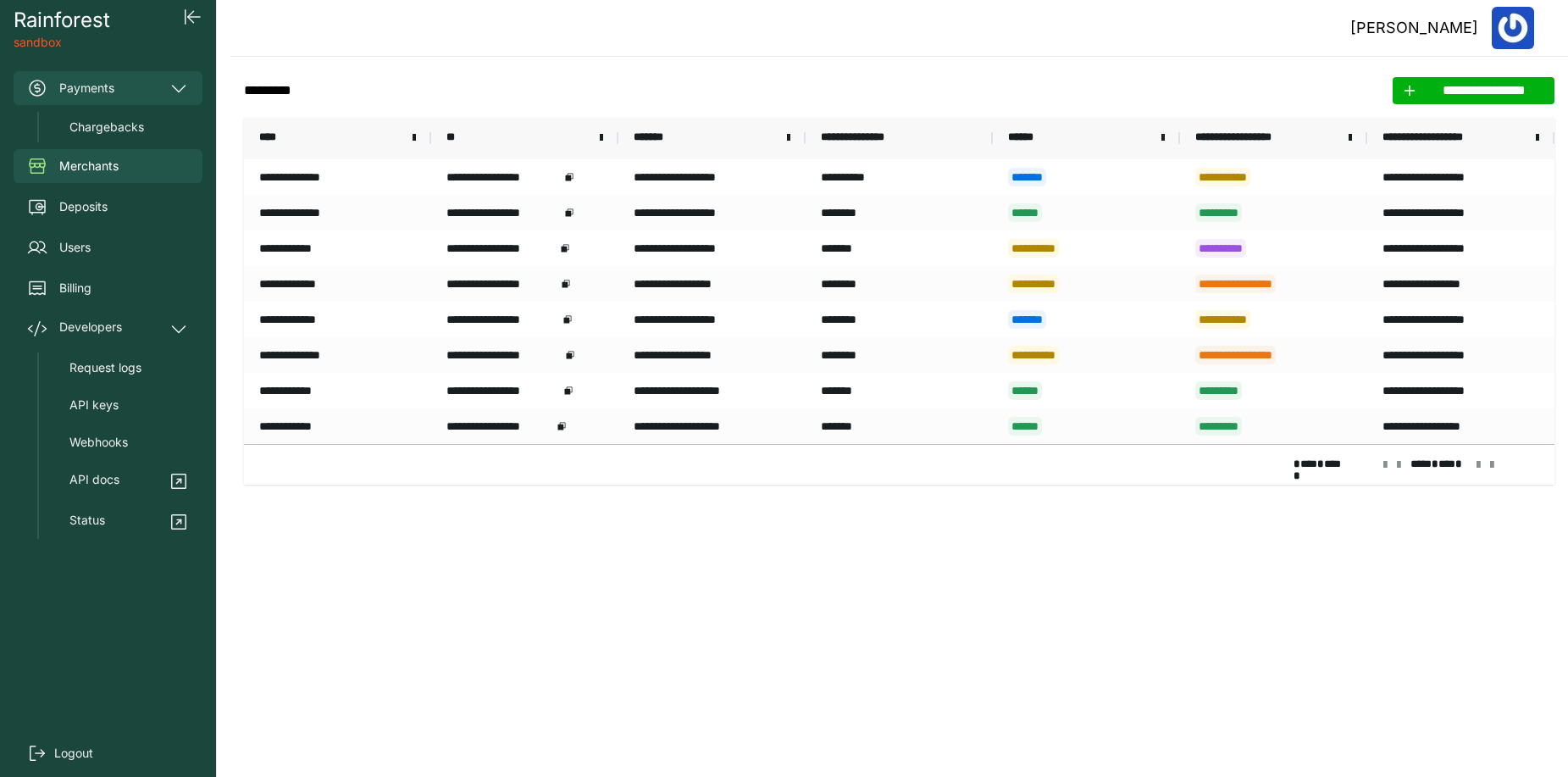 click on "Payments" at bounding box center [108, 88] 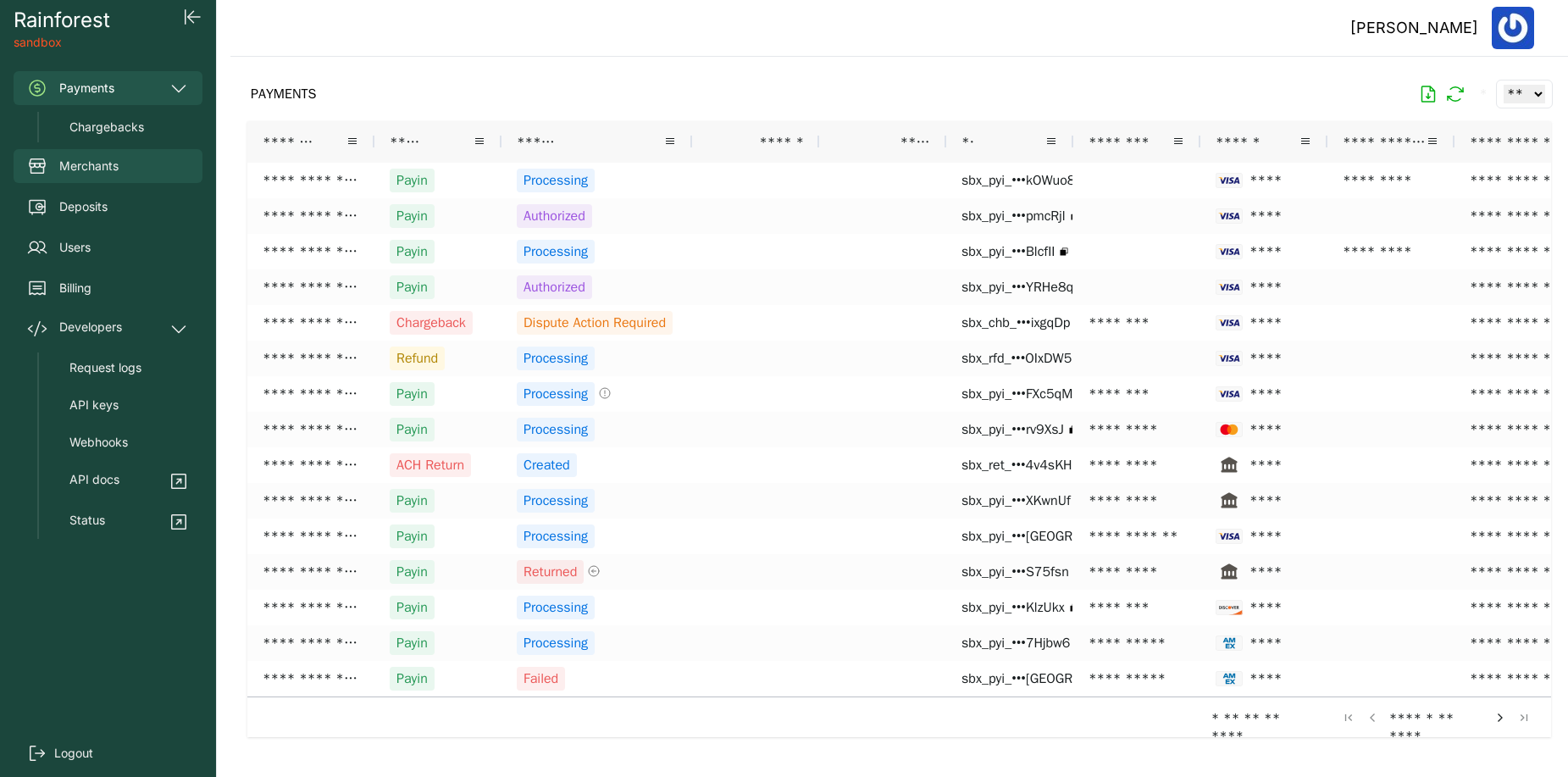 click on "Merchants" at bounding box center [89, 166] 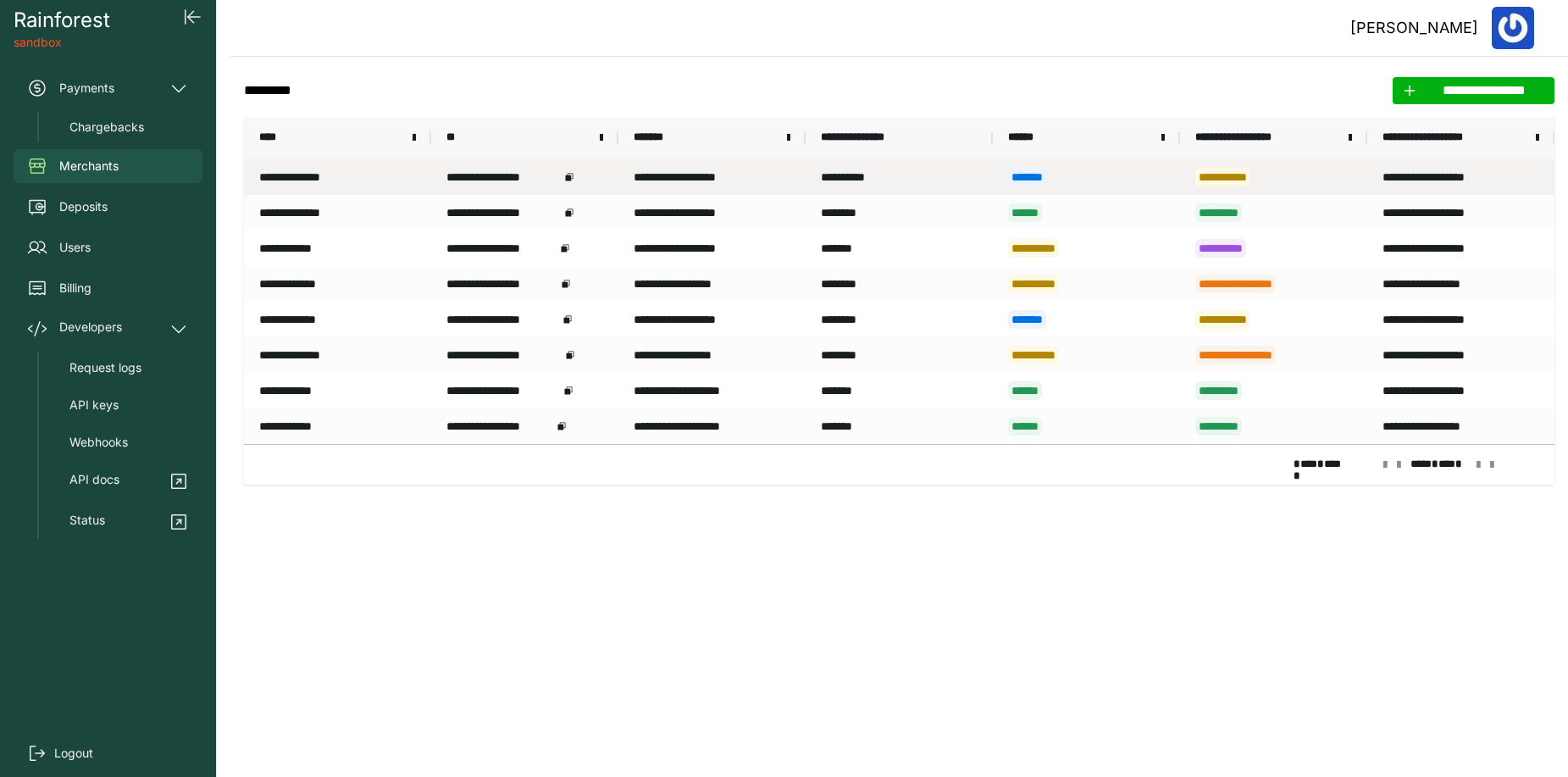 click on "**********" at bounding box center [337, 177] 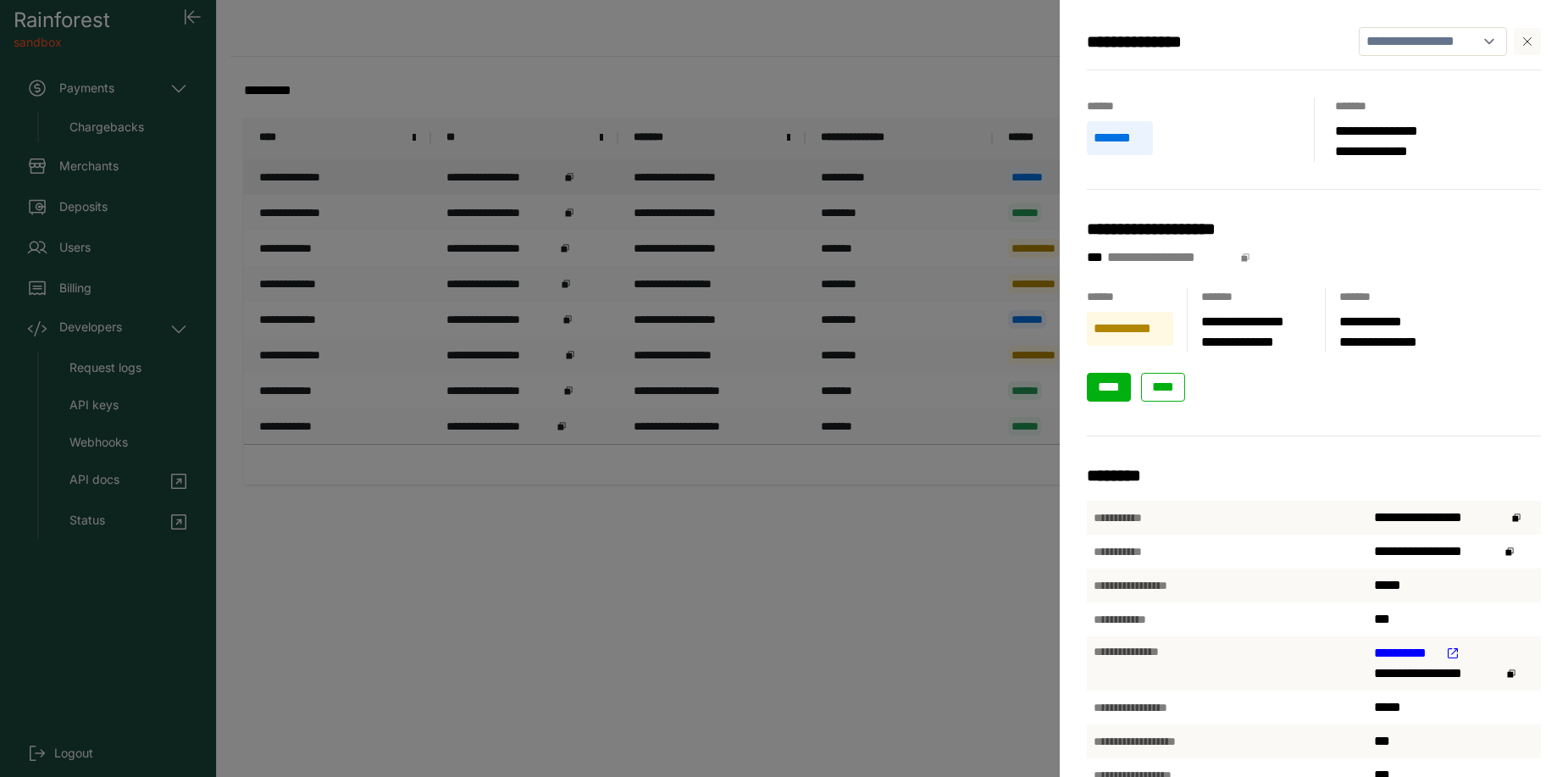 click on "****" at bounding box center (1109, 386) 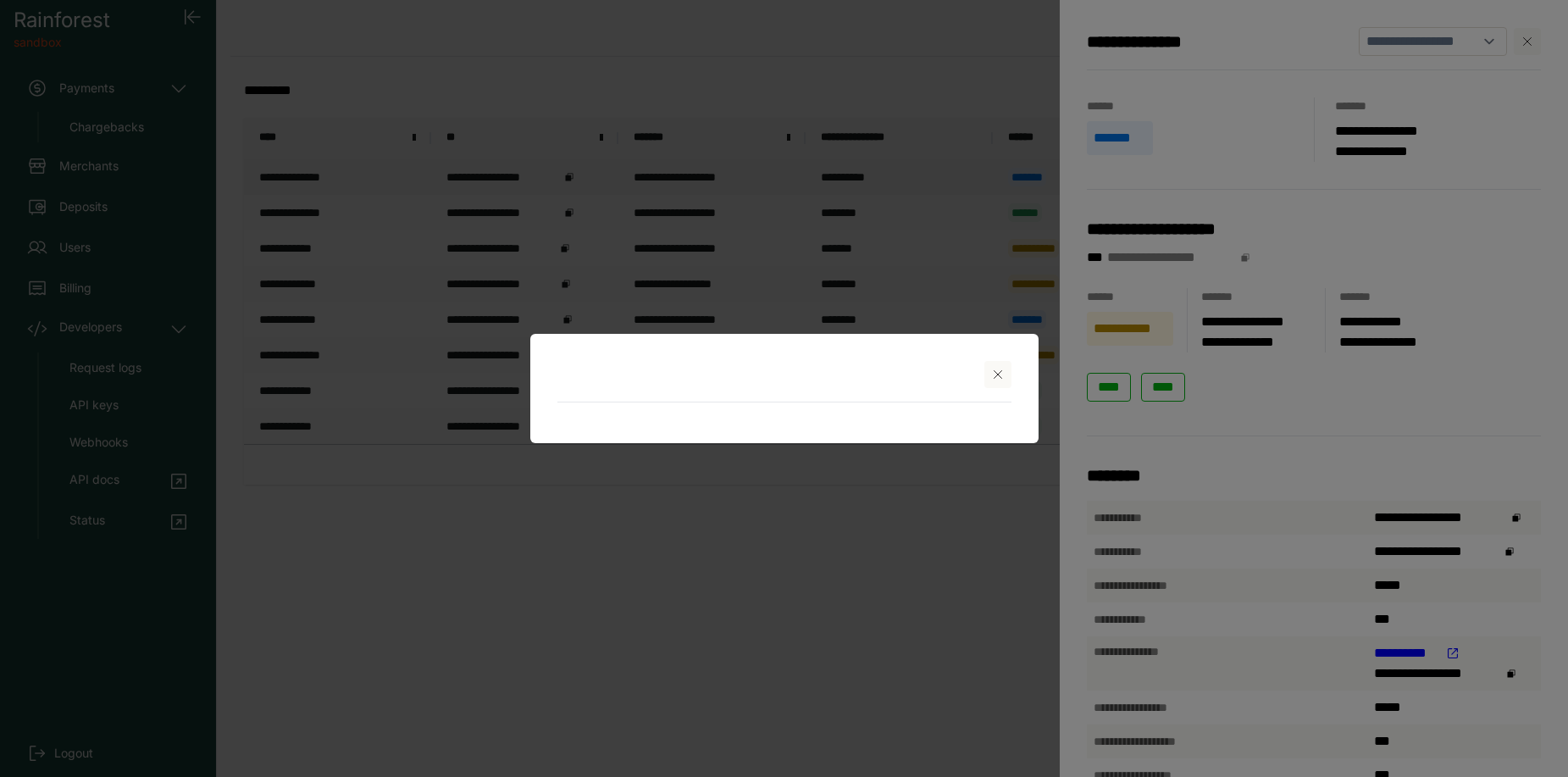 select on "***" 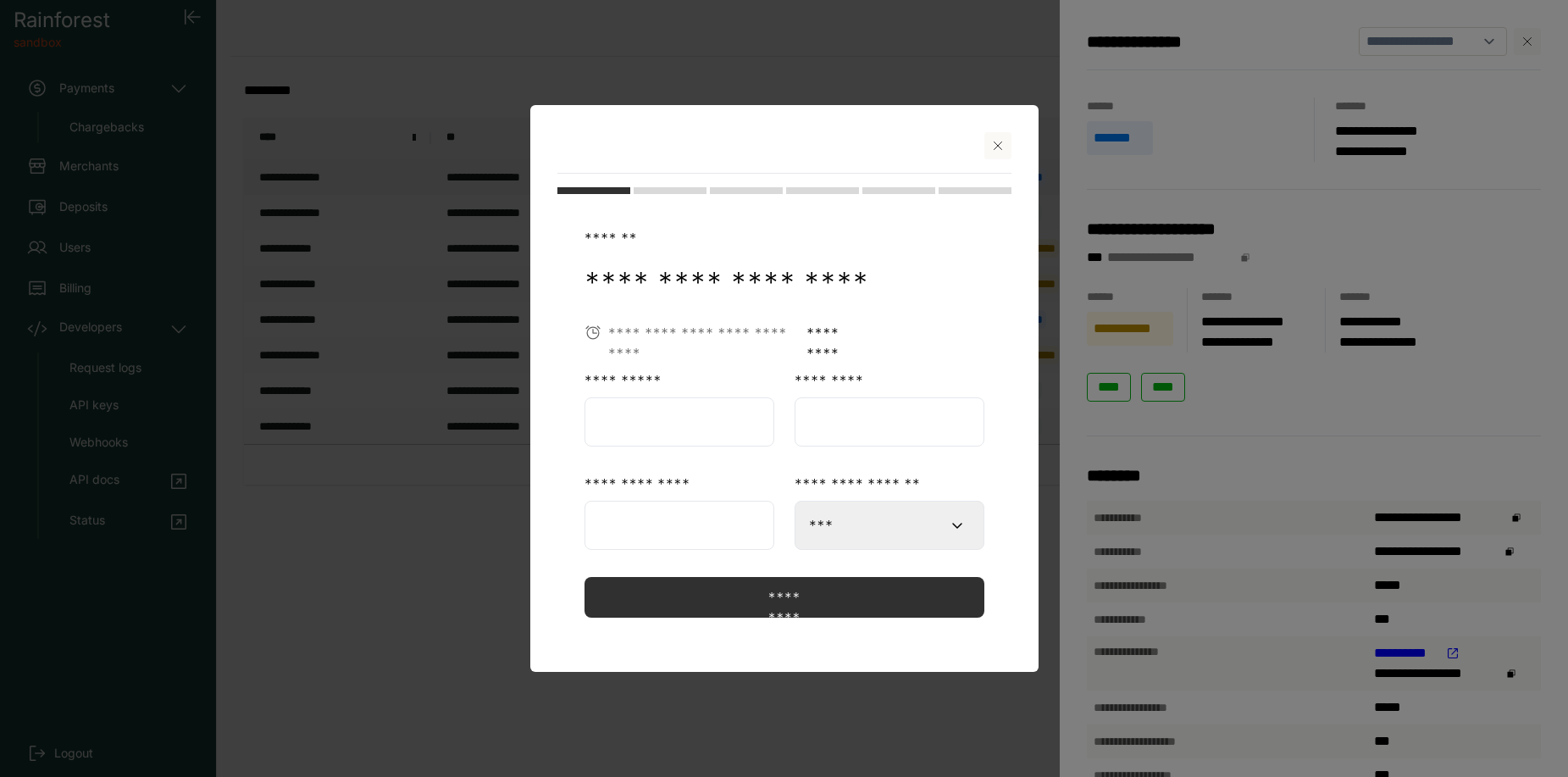 click 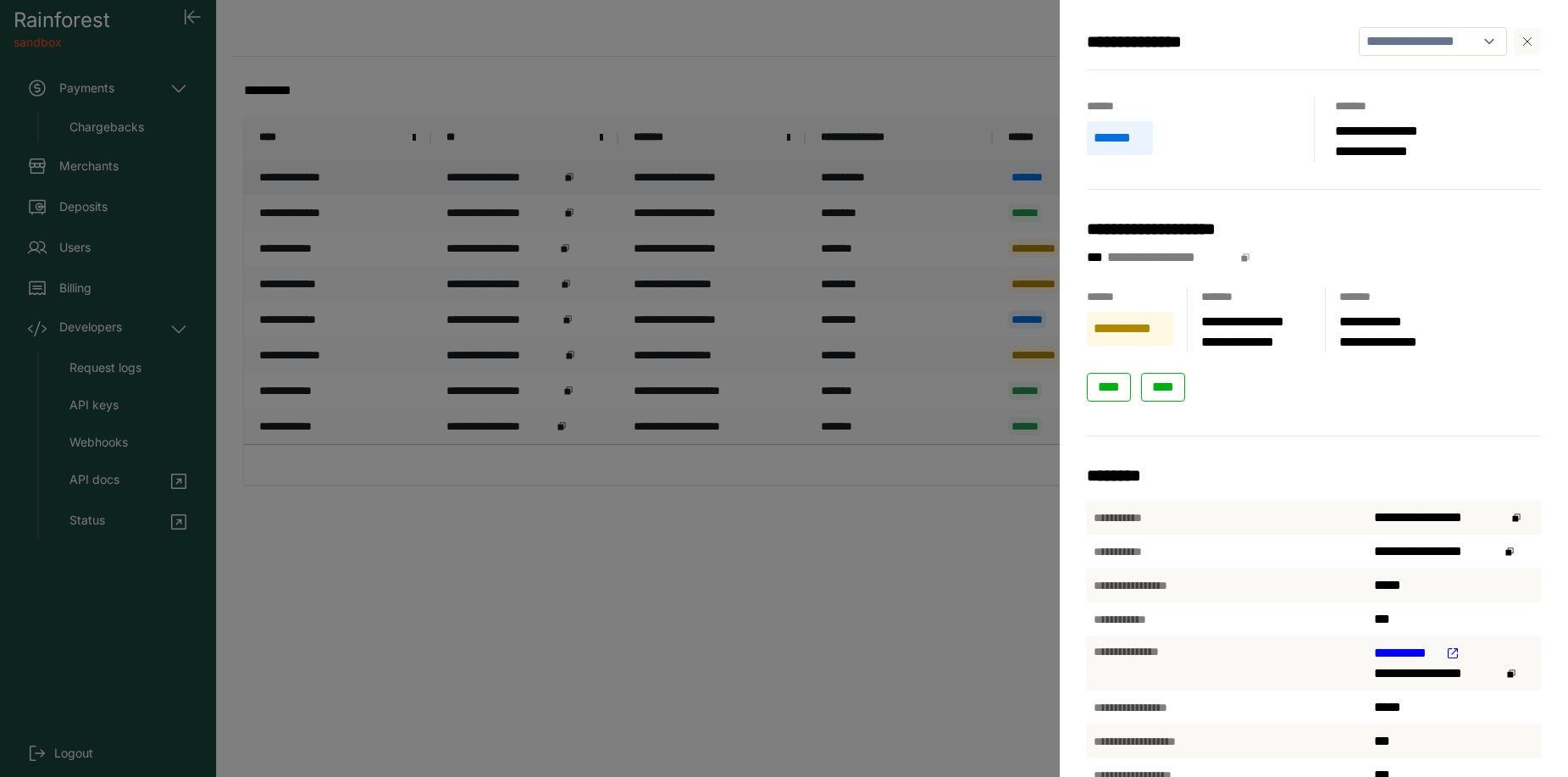 click 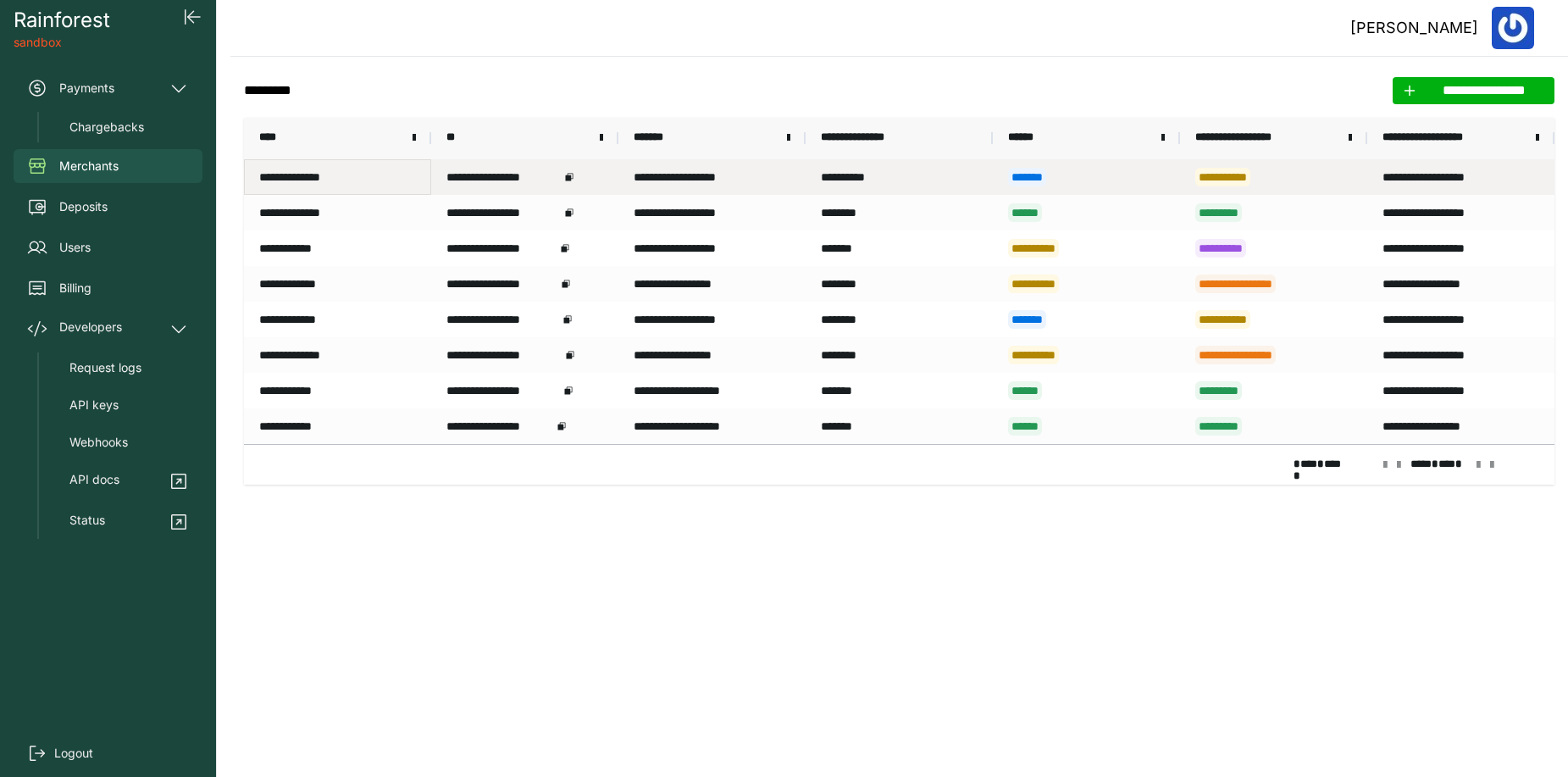 click on "**********" at bounding box center [337, 177] 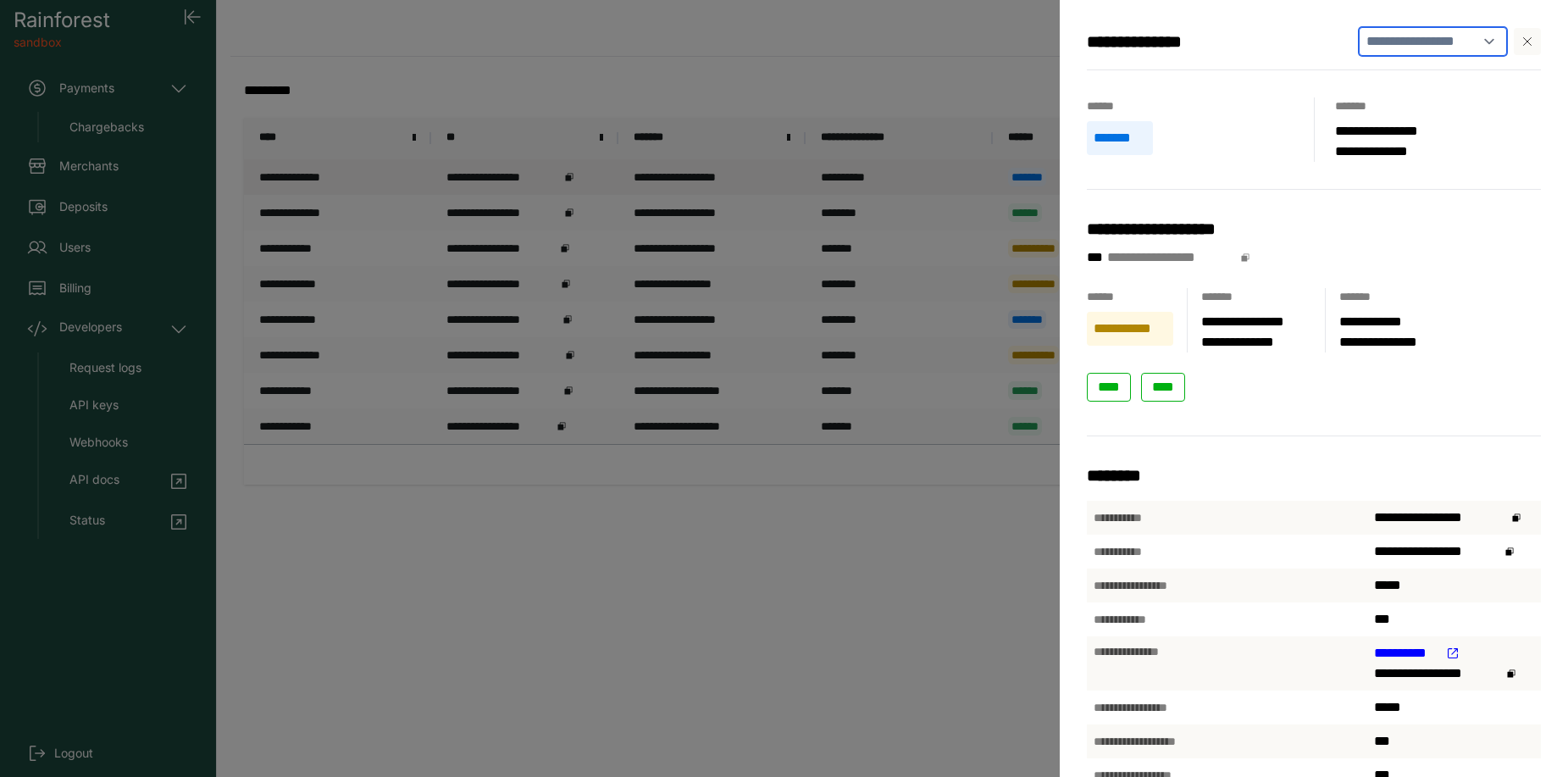 click on "**********" at bounding box center (1432, 42) 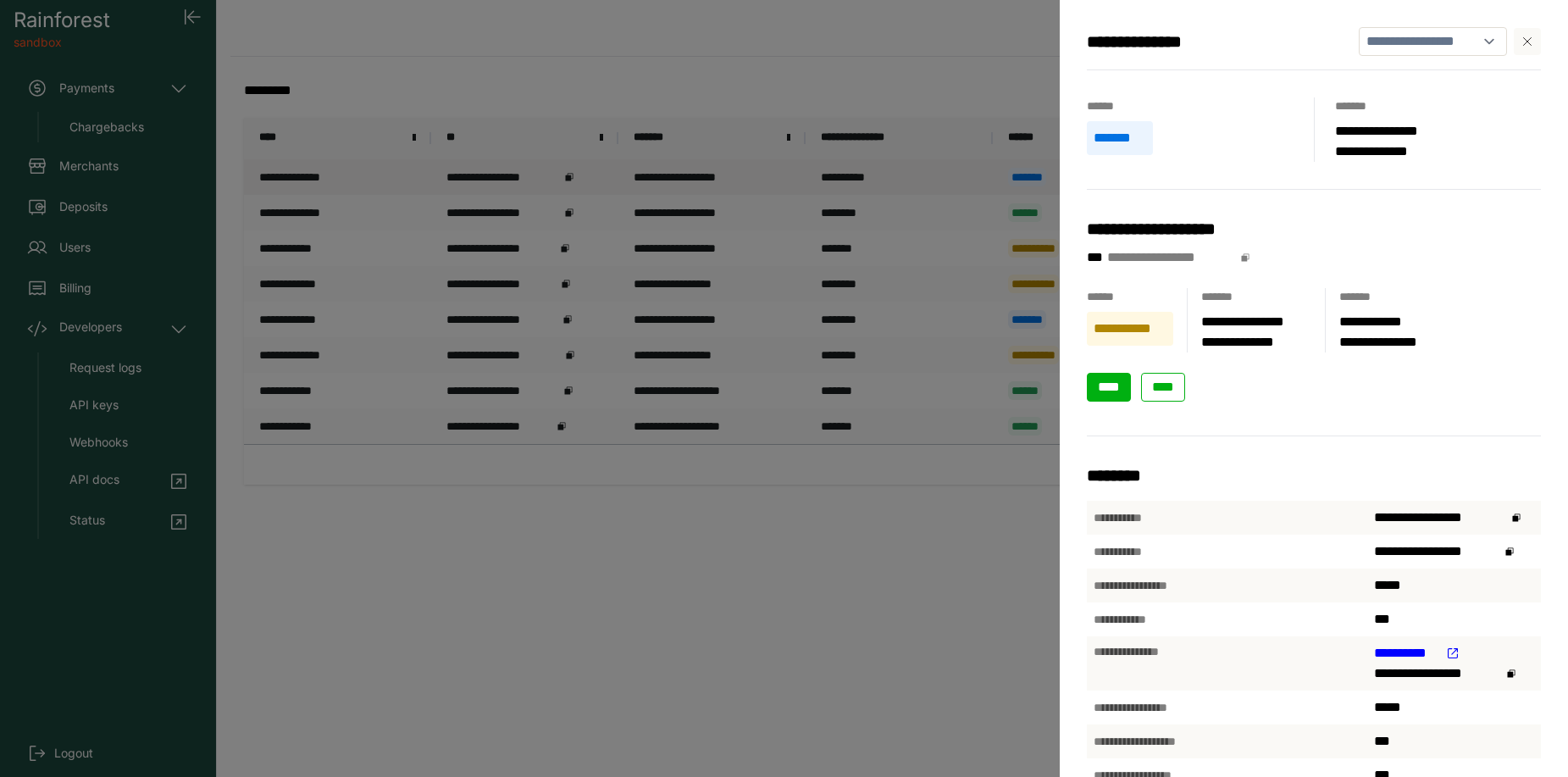 click on "****" at bounding box center (1109, 386) 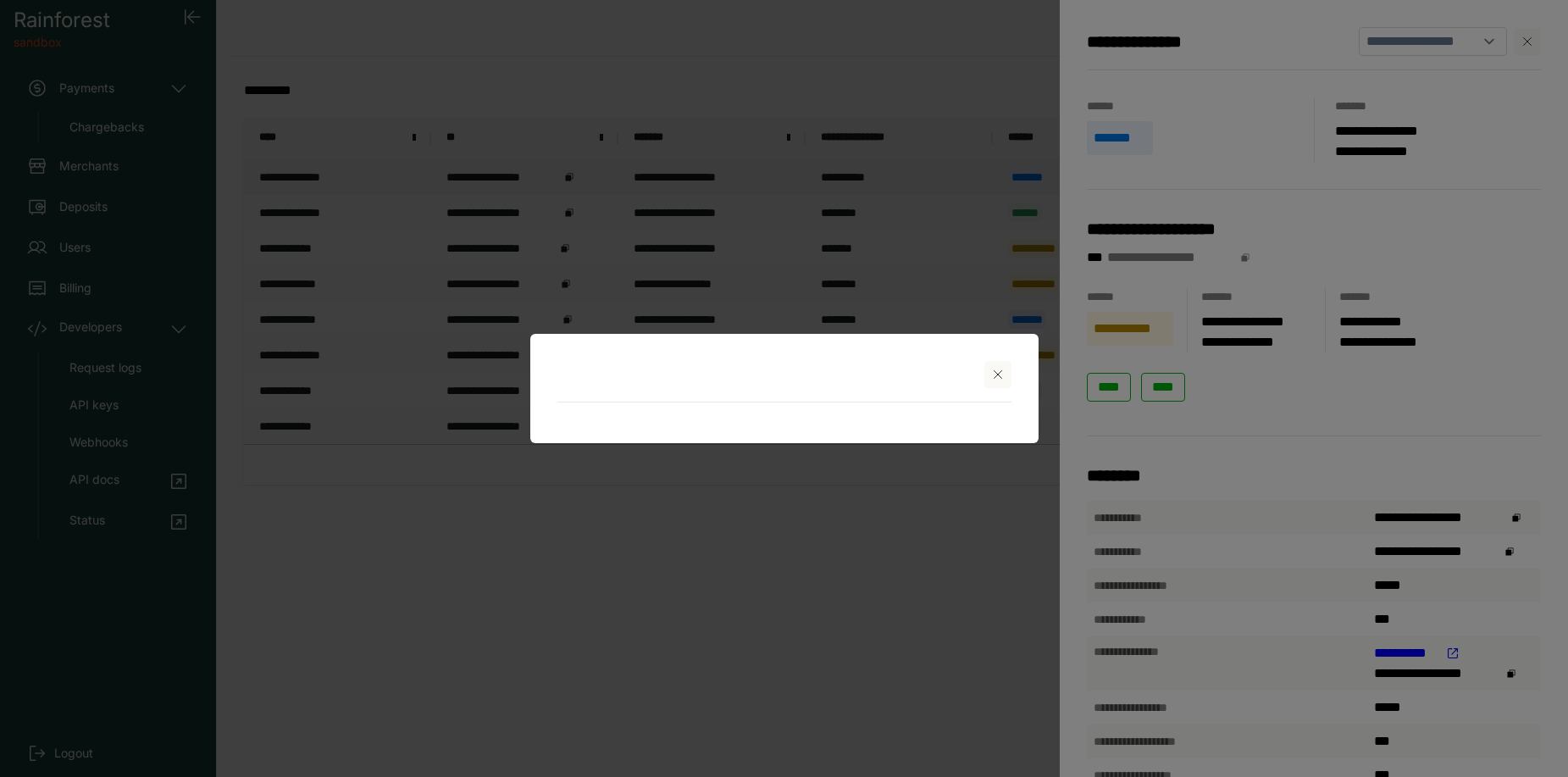 select on "***" 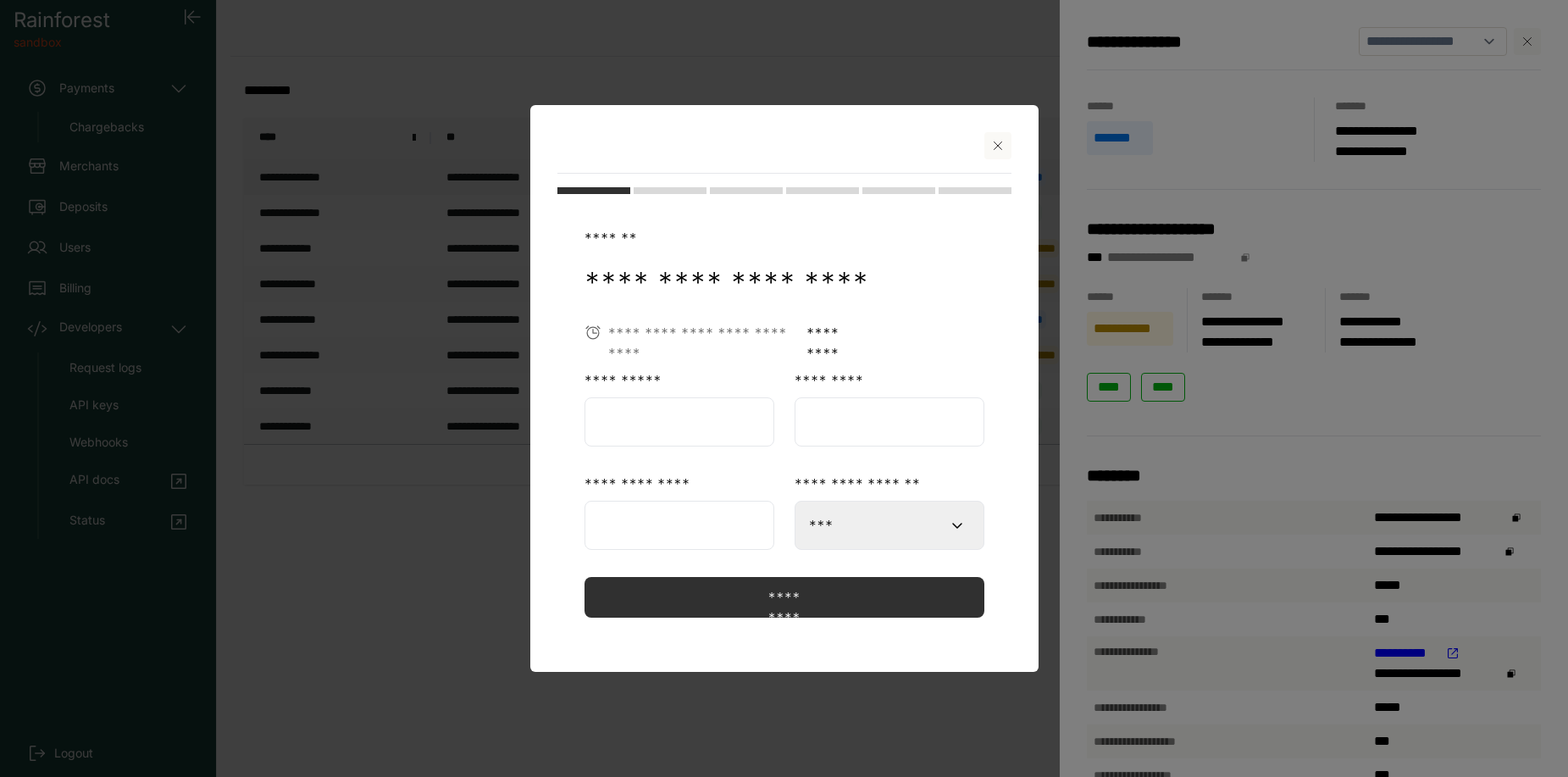 click 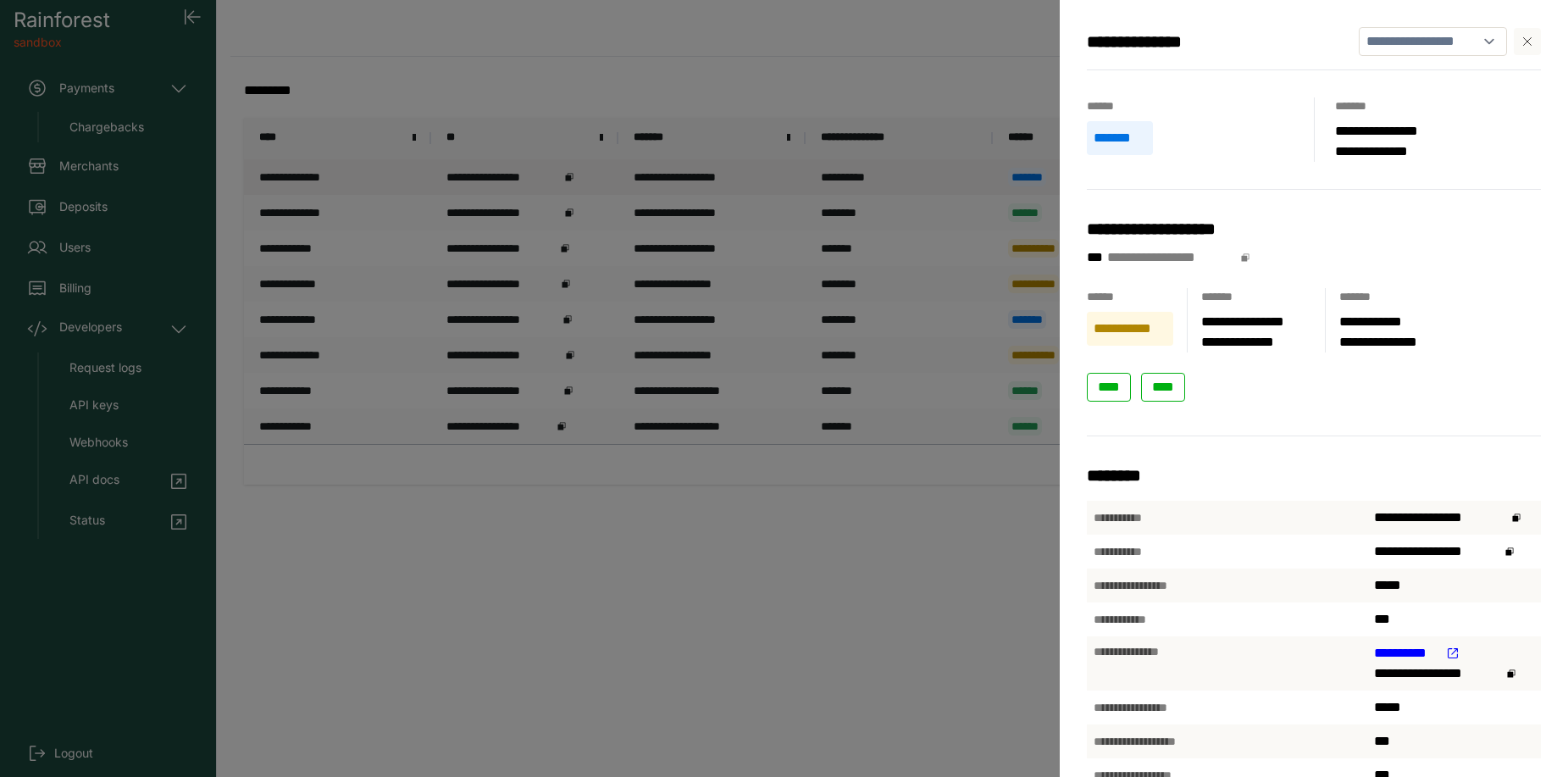click 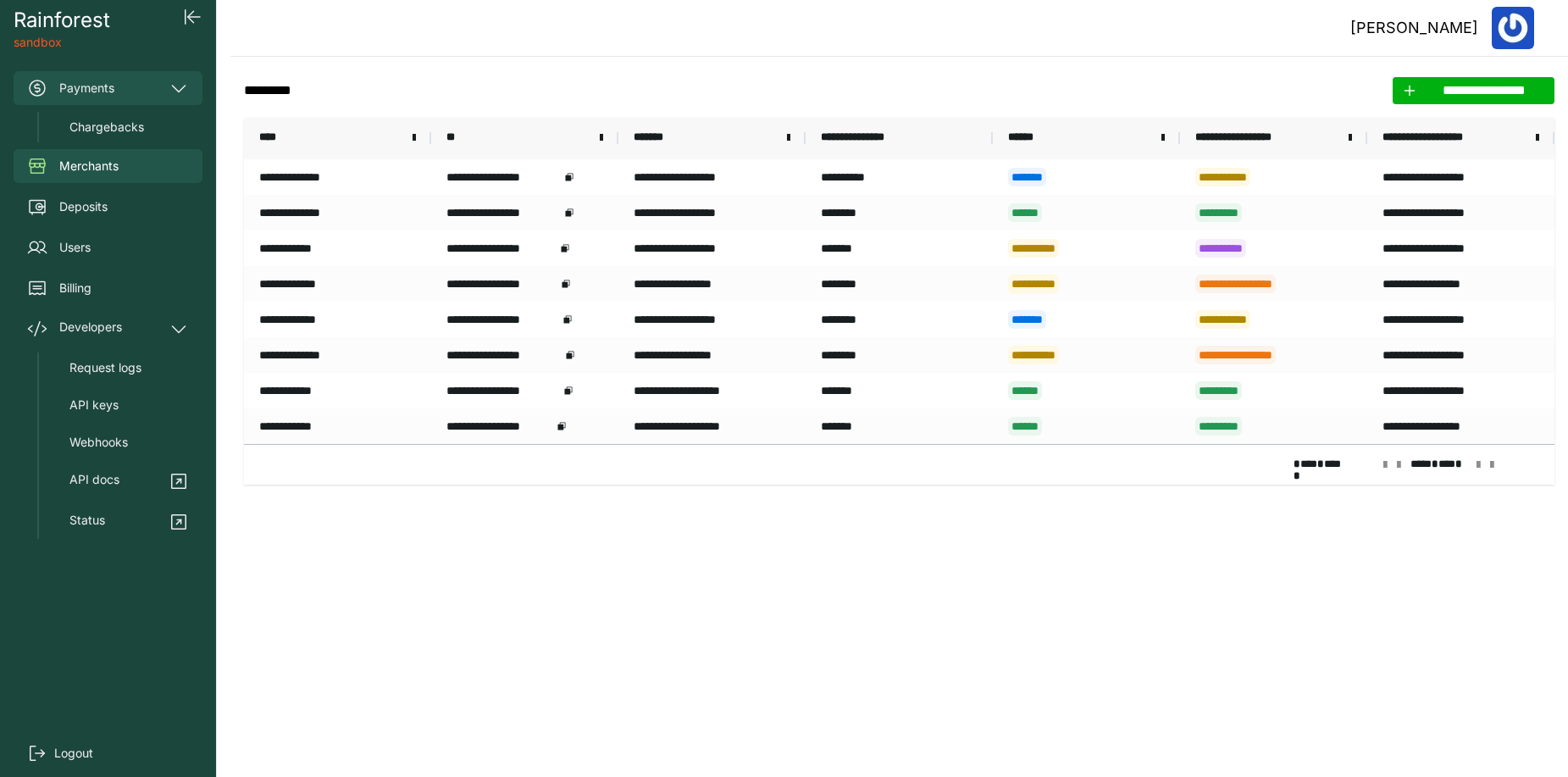 click on "Payments" at bounding box center (108, 88) 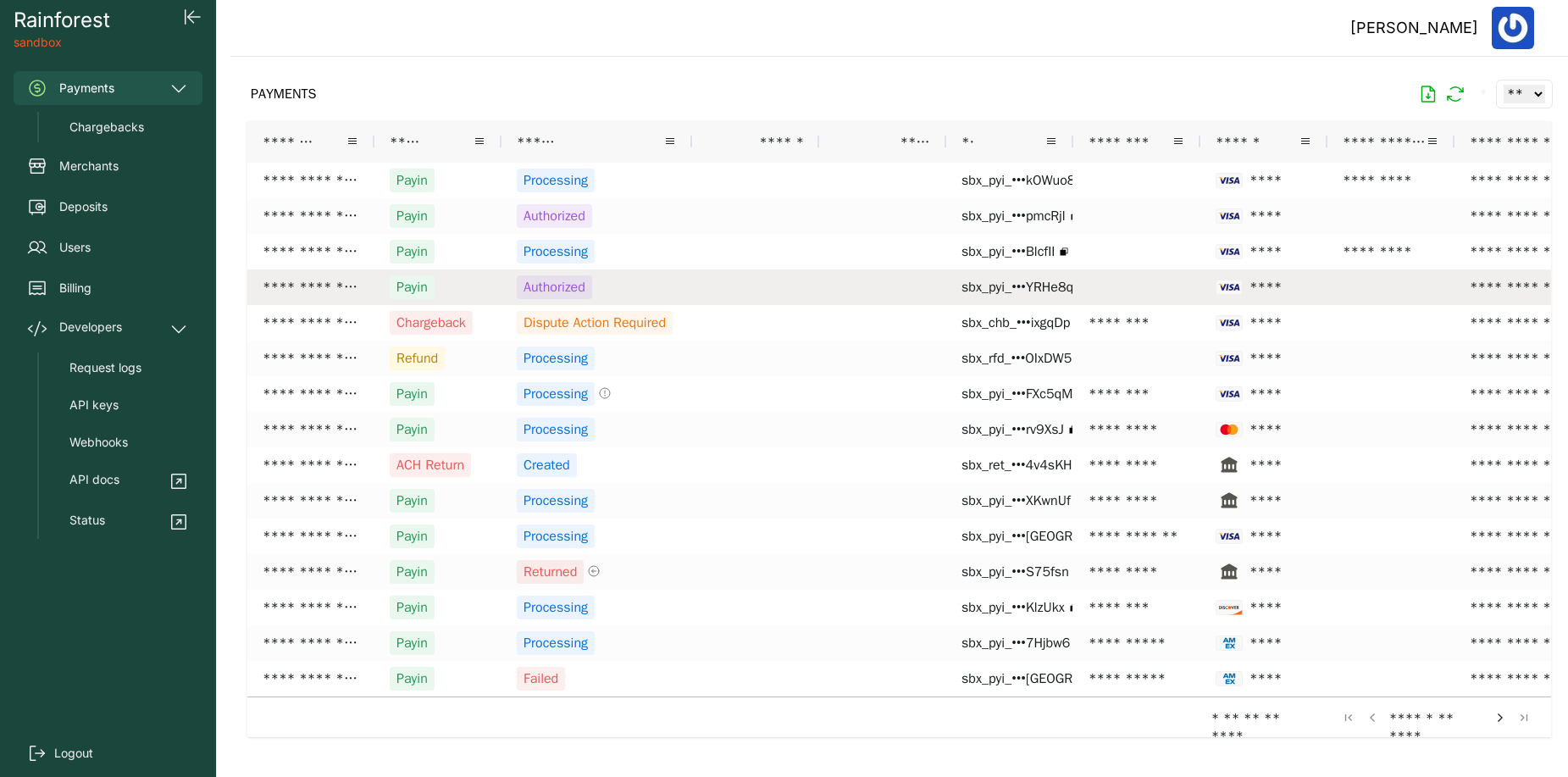 scroll, scrollTop: 0, scrollLeft: 102, axis: horizontal 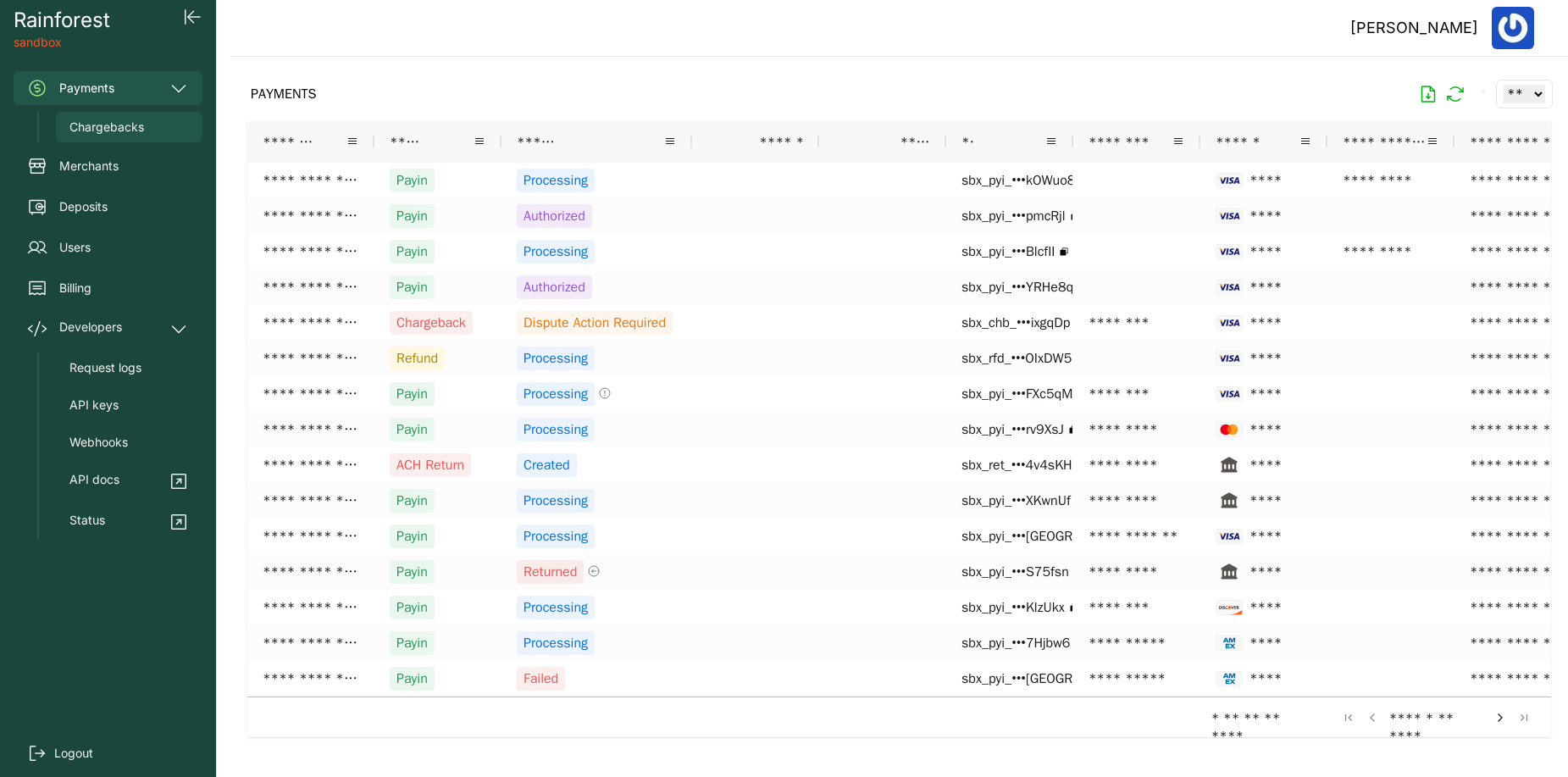 click on "Chargebacks" at bounding box center [129, 127] 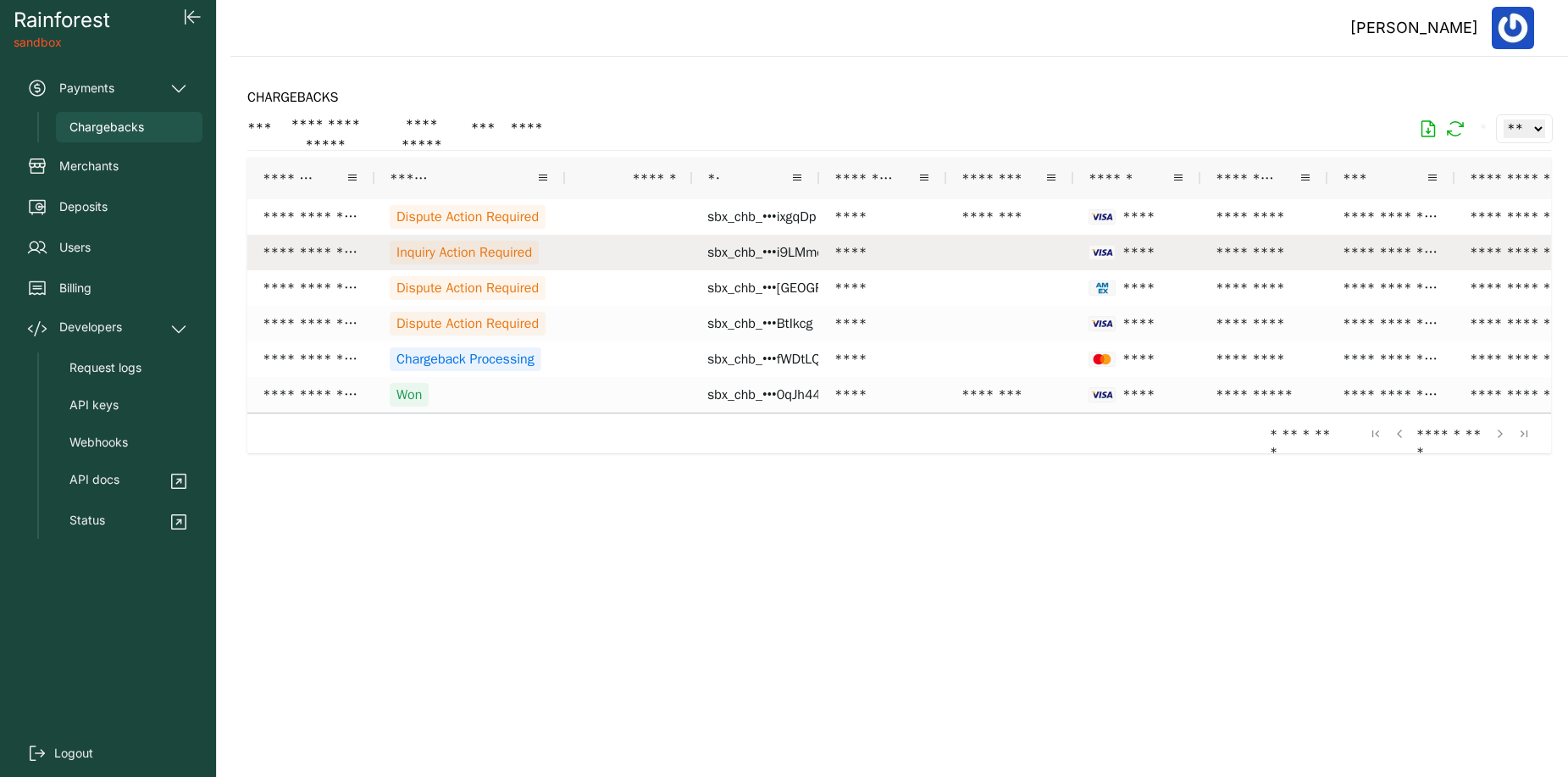 click on "Inquiry Action Required" at bounding box center [469, 253] 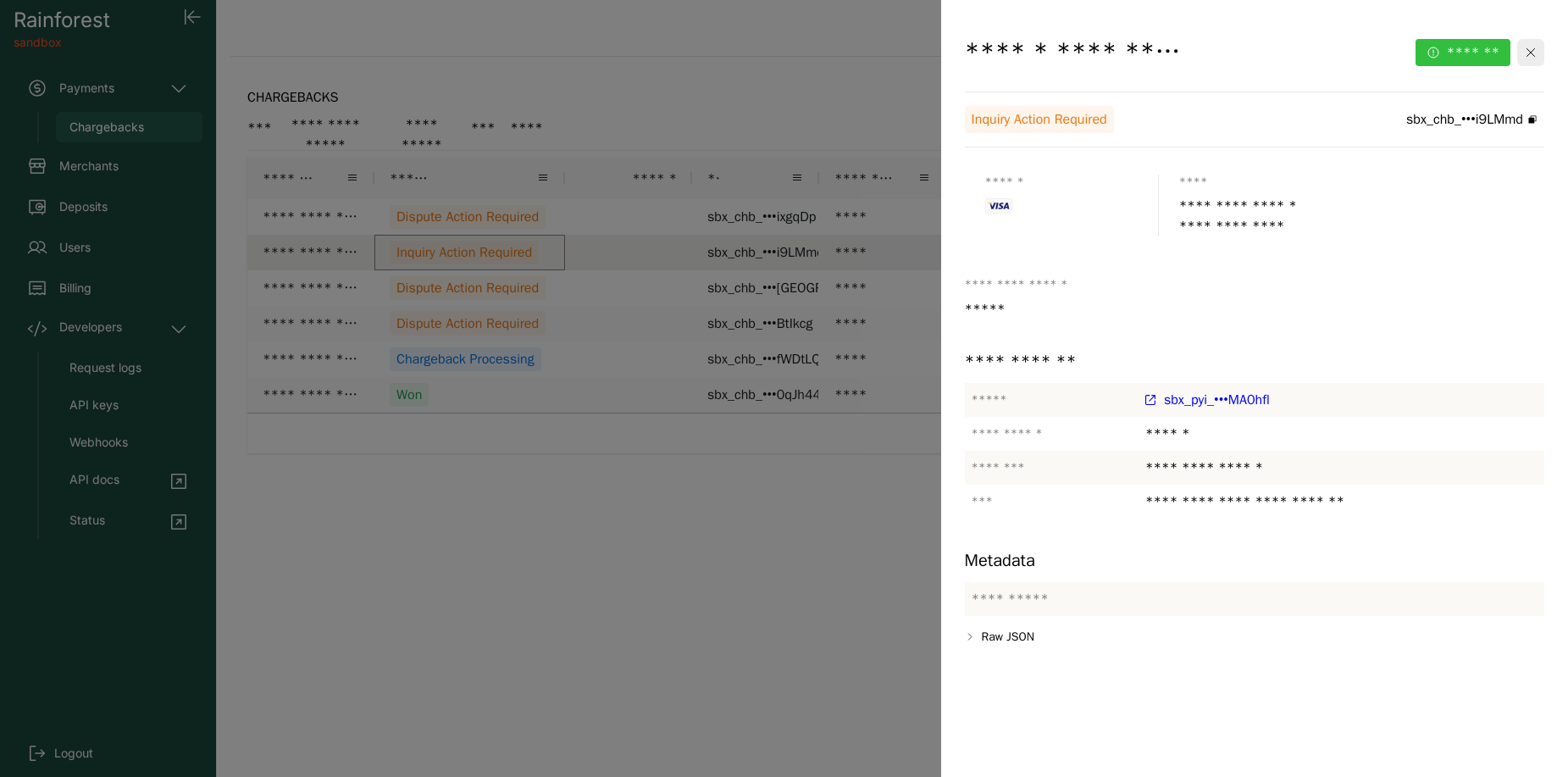 click on "*******" 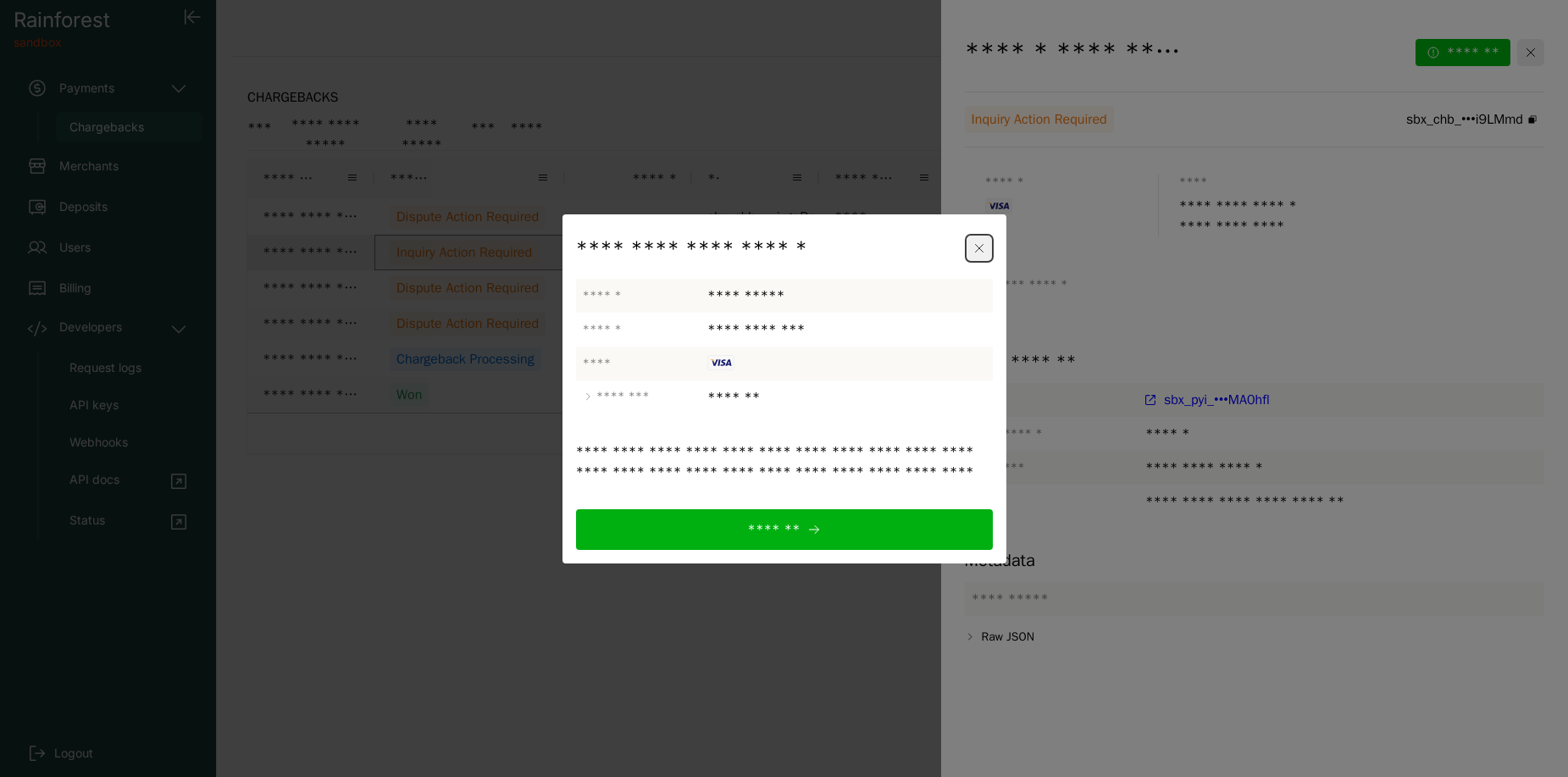 click at bounding box center [979, 248] 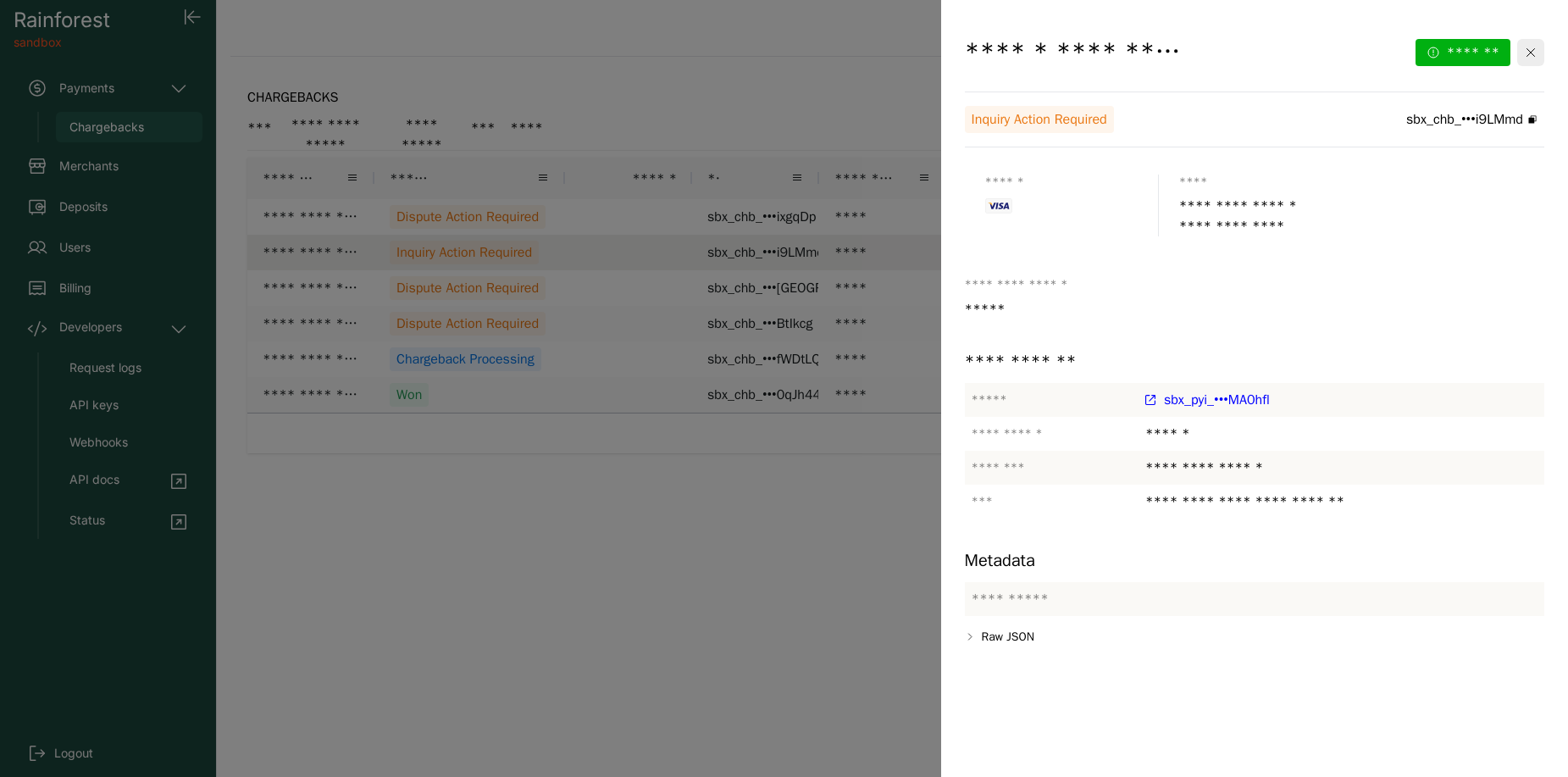 click at bounding box center (784, 388) 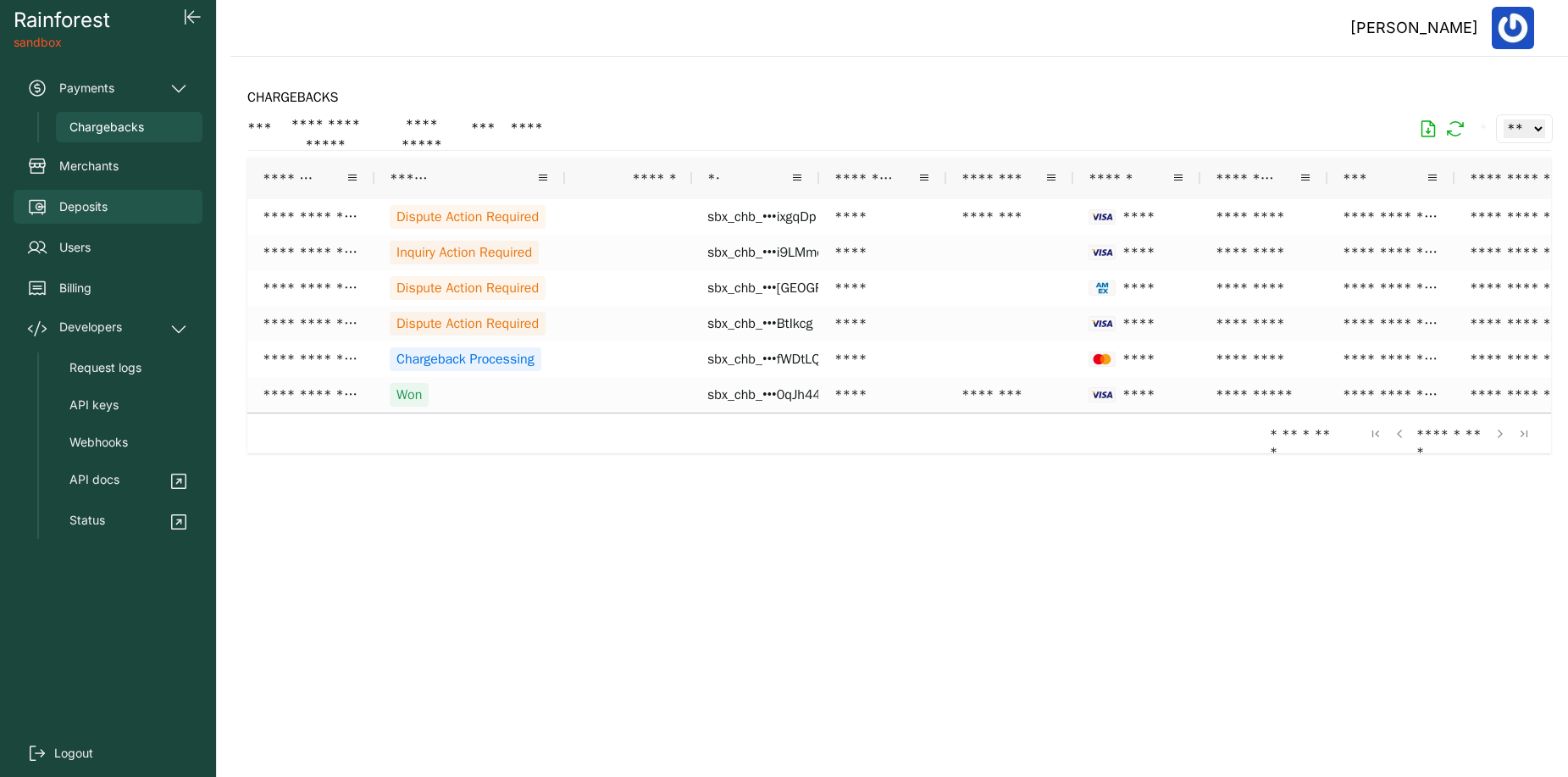 click on "Deposits" at bounding box center (83, 207) 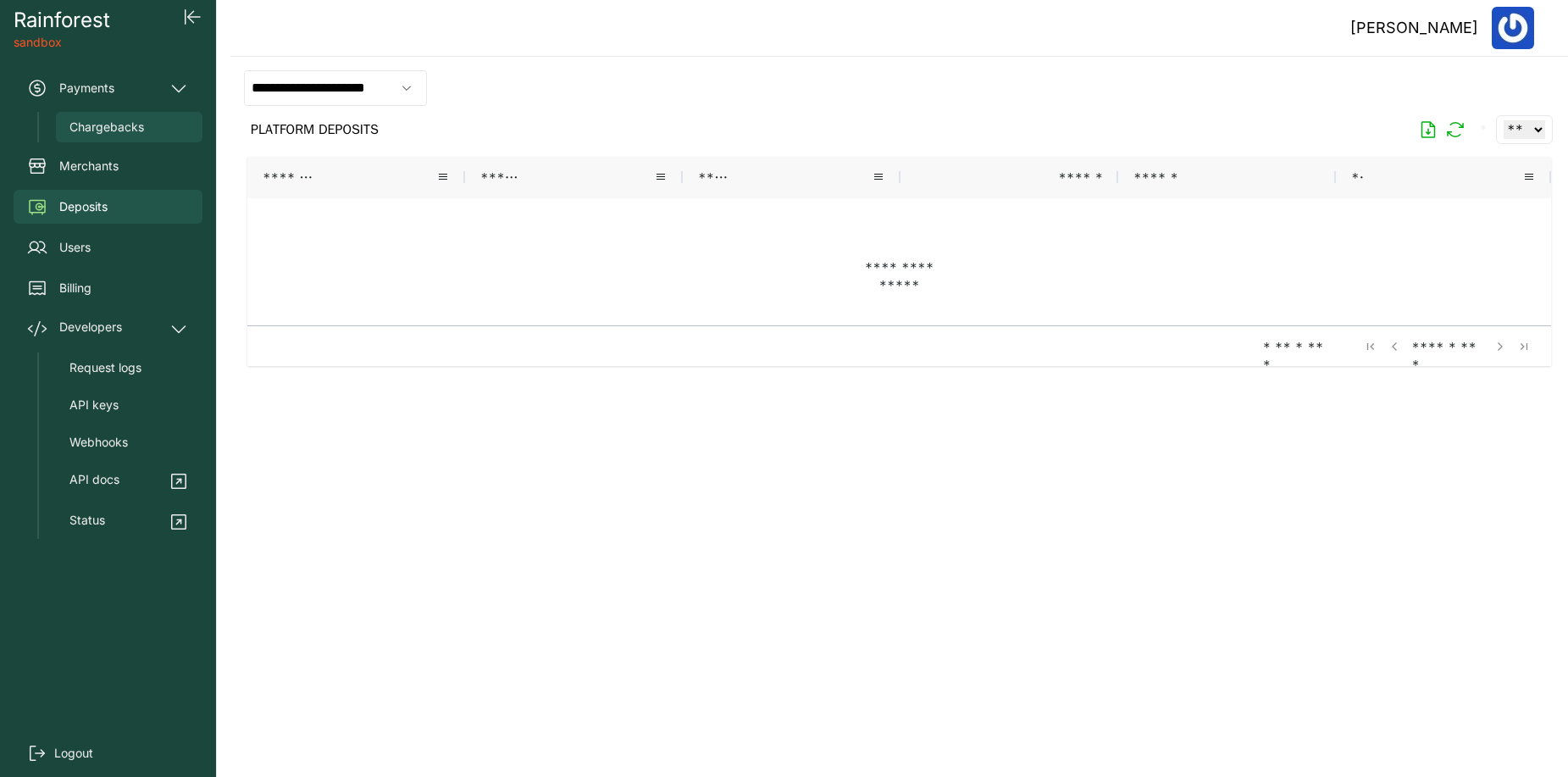 click on "Chargebacks" at bounding box center [107, 127] 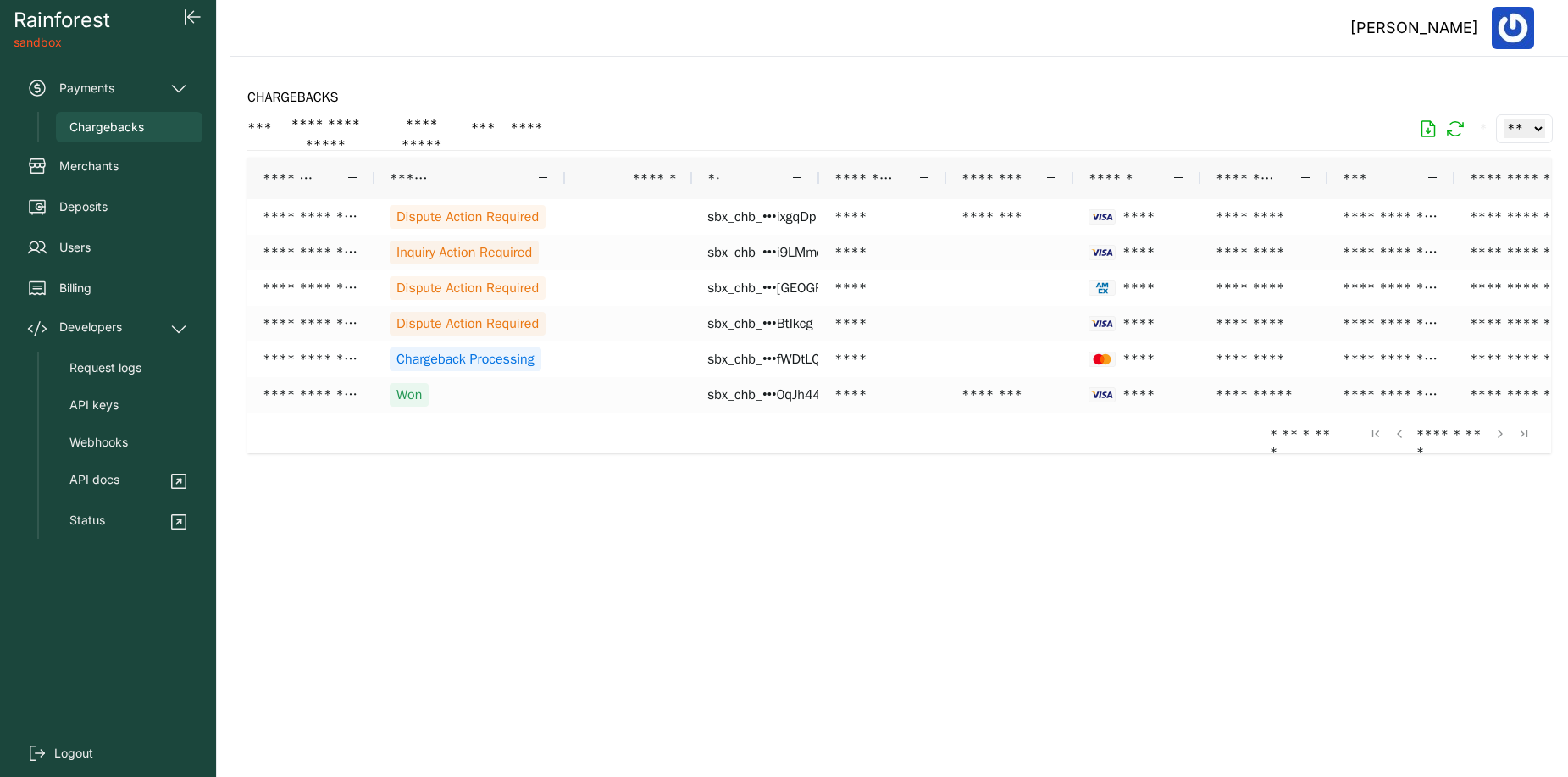 click on "**********" at bounding box center (899, 417) 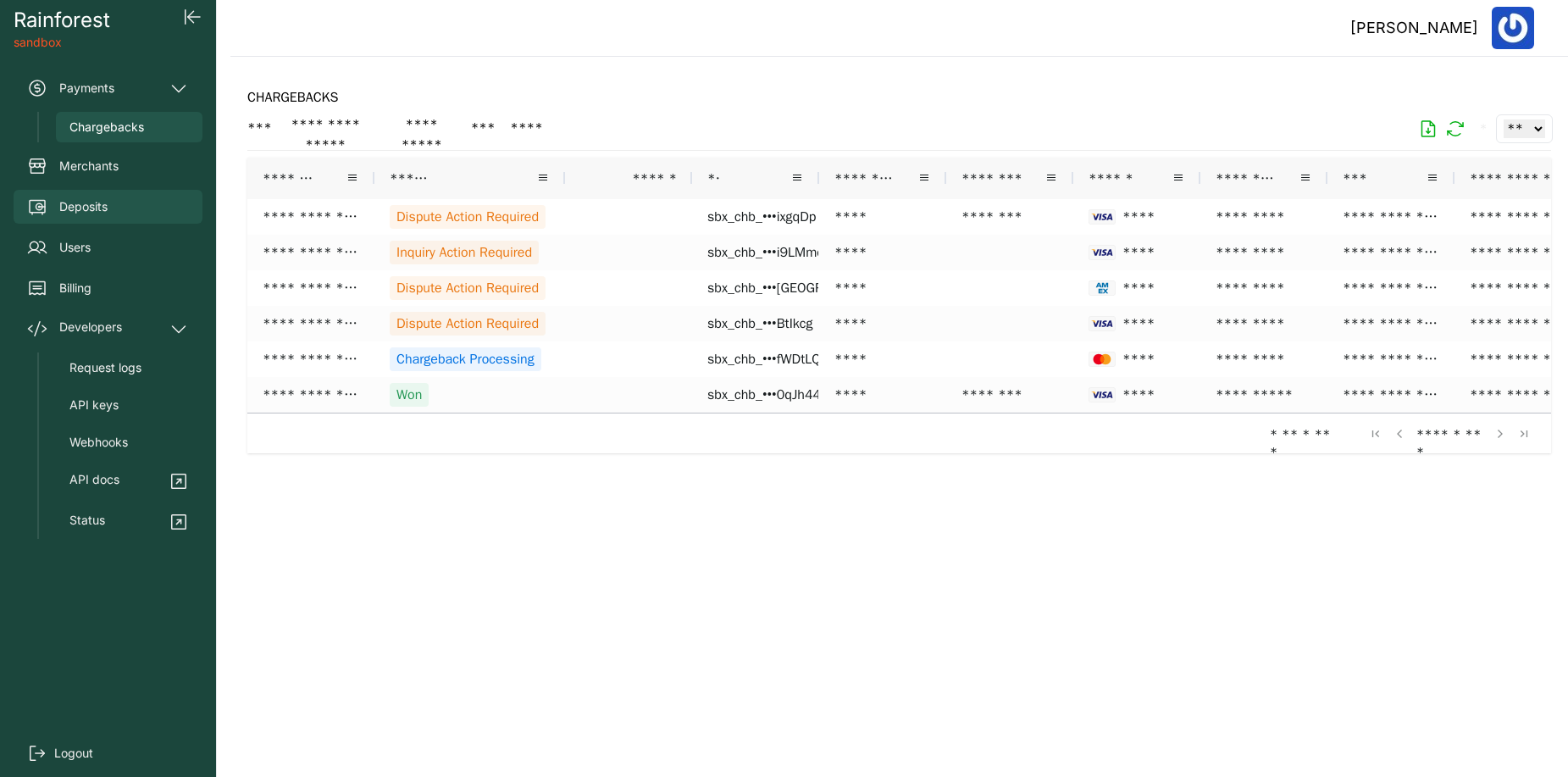 click on "Deposits" at bounding box center [83, 207] 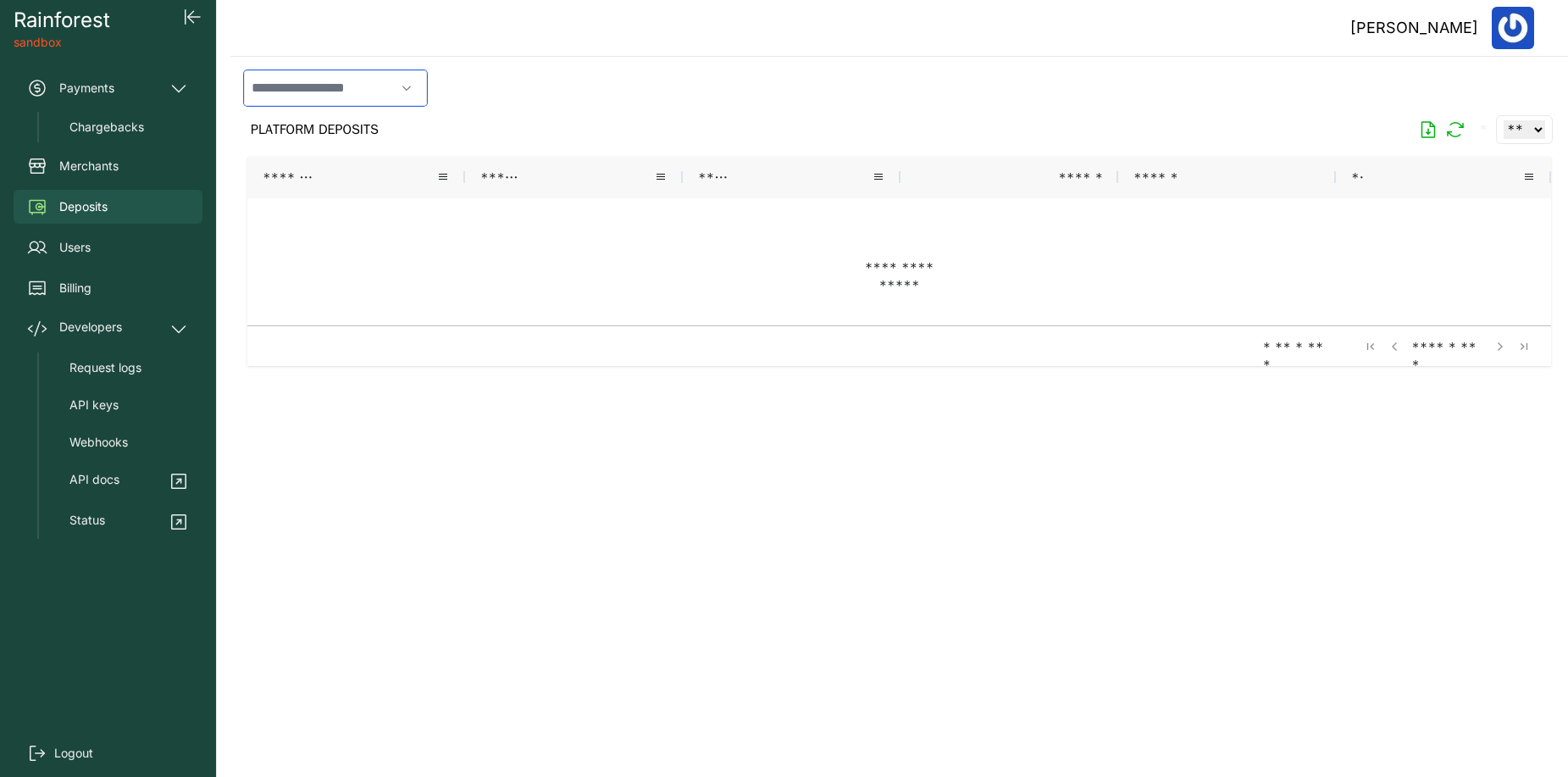 click at bounding box center [319, 88] 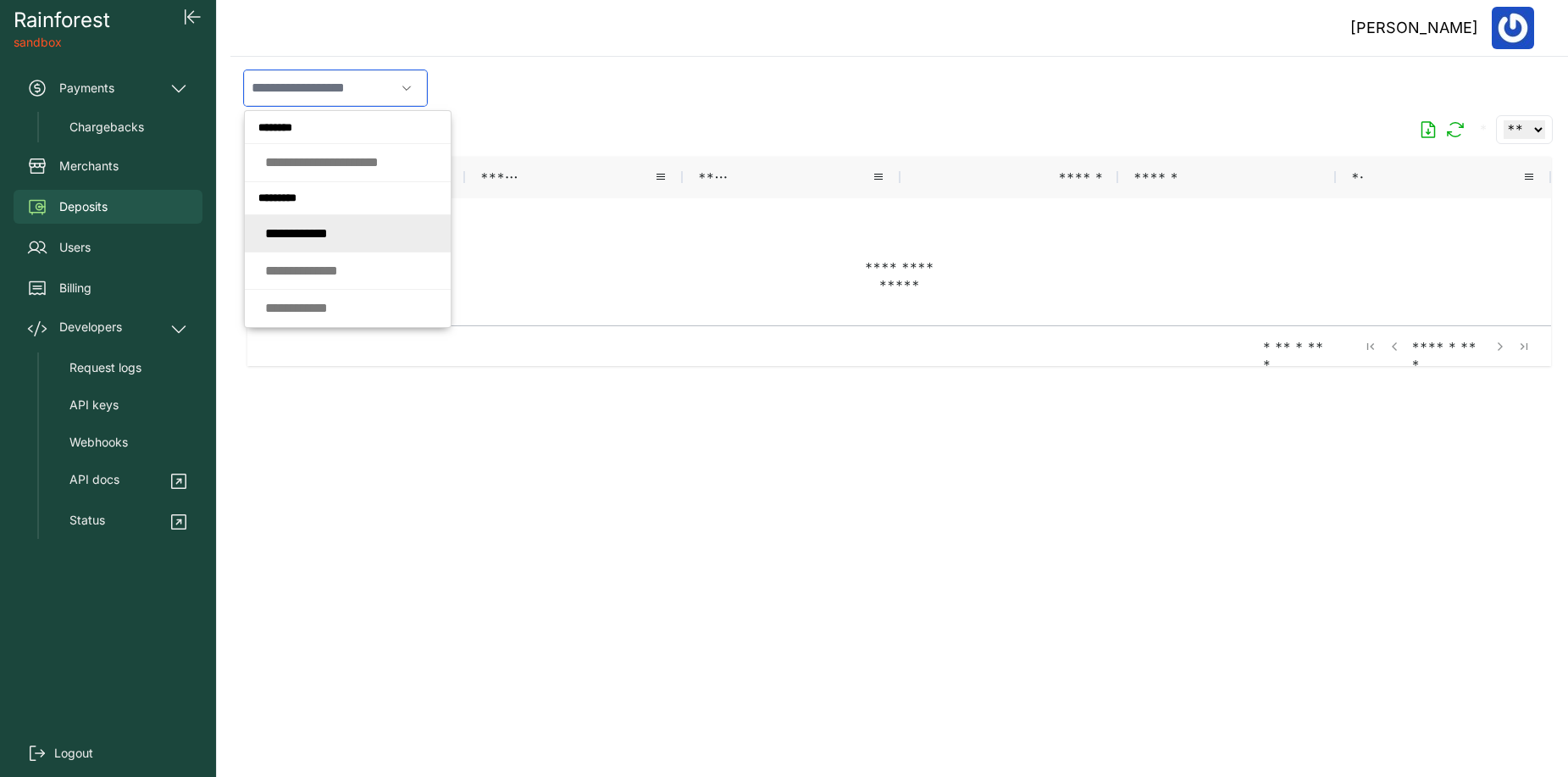 click on "* * * * * * * *   * * *" 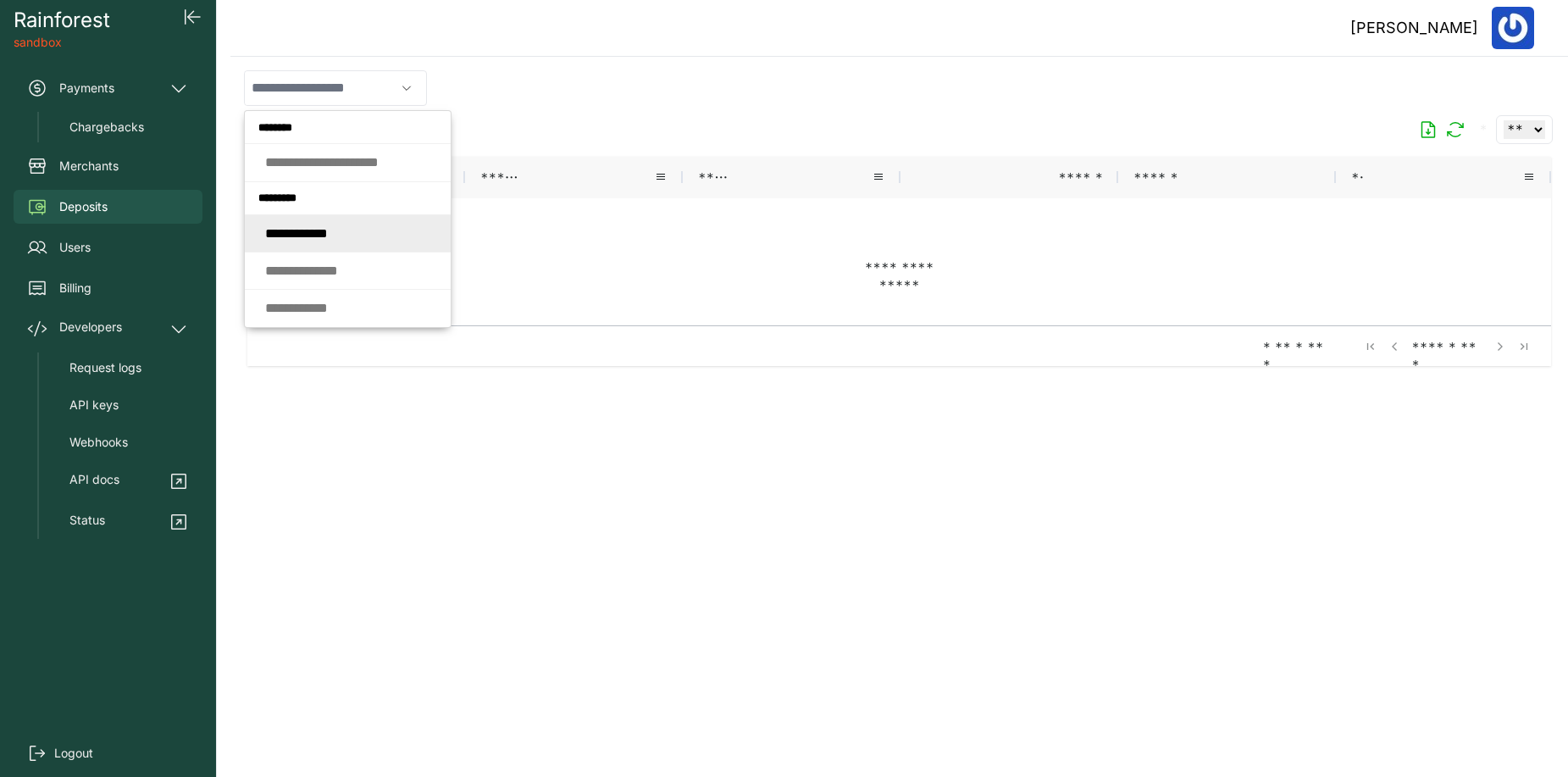type on "**********" 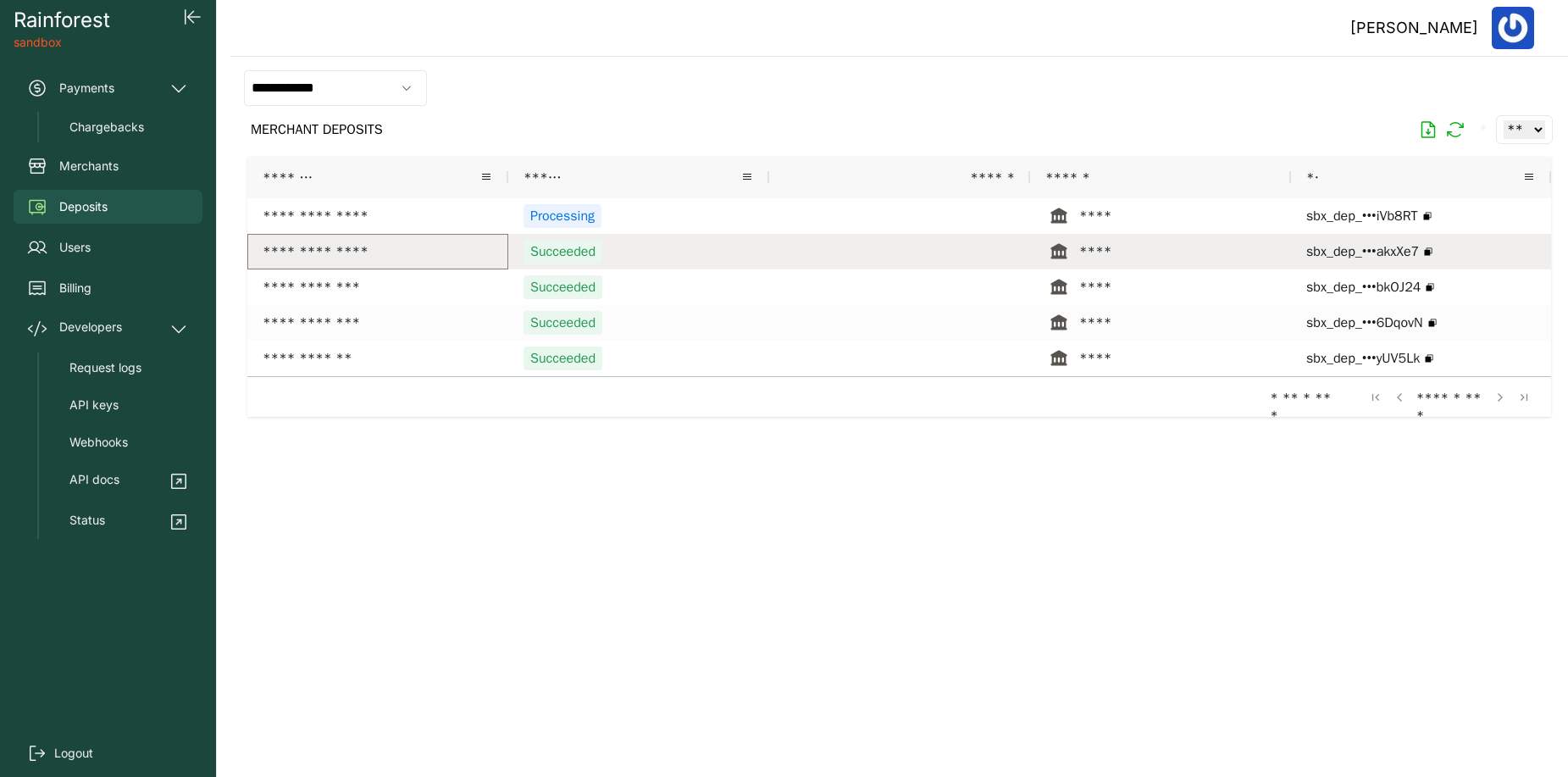 click on "**********" at bounding box center (378, 252) 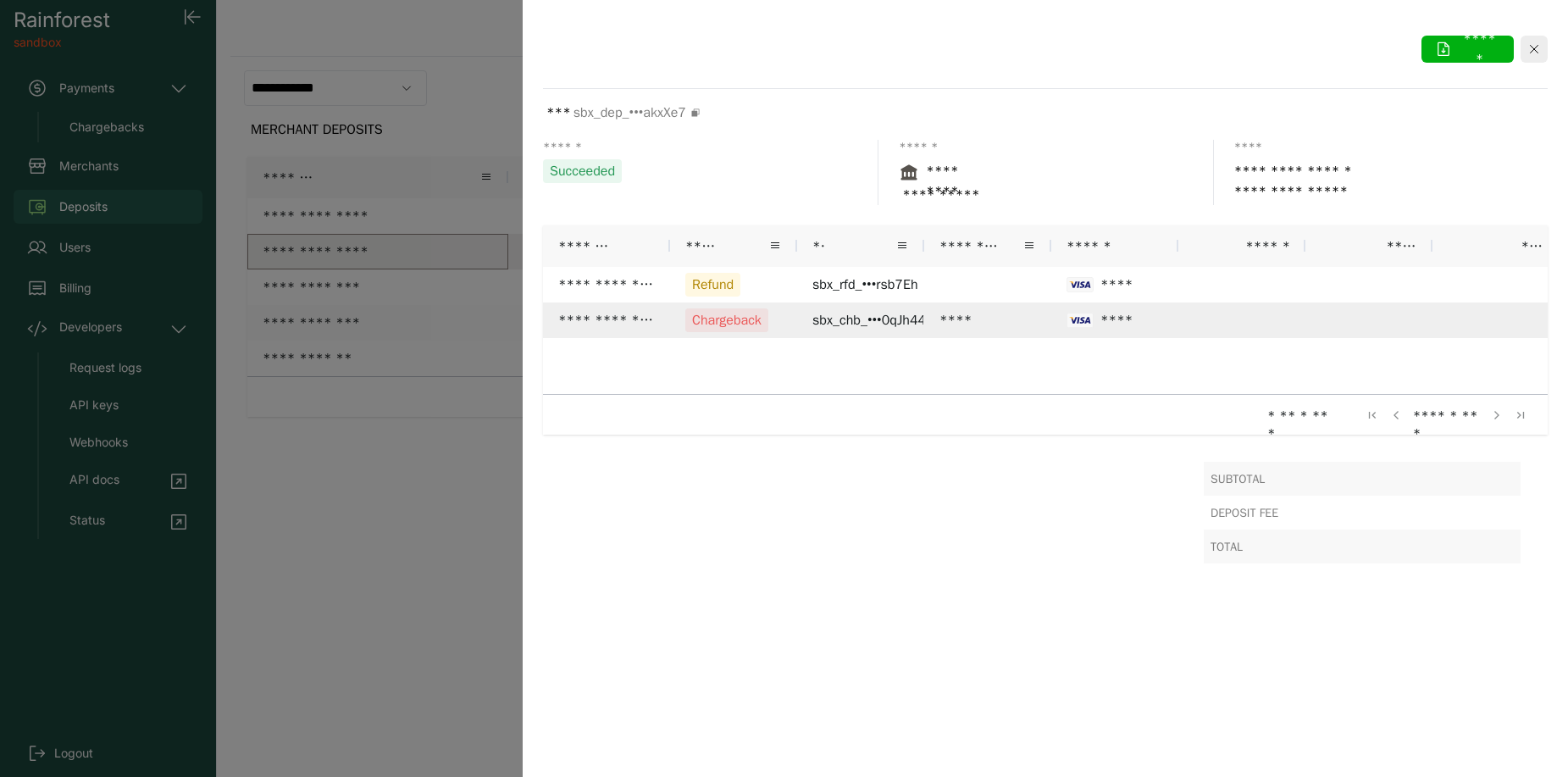 click on "**********" at bounding box center [607, 320] 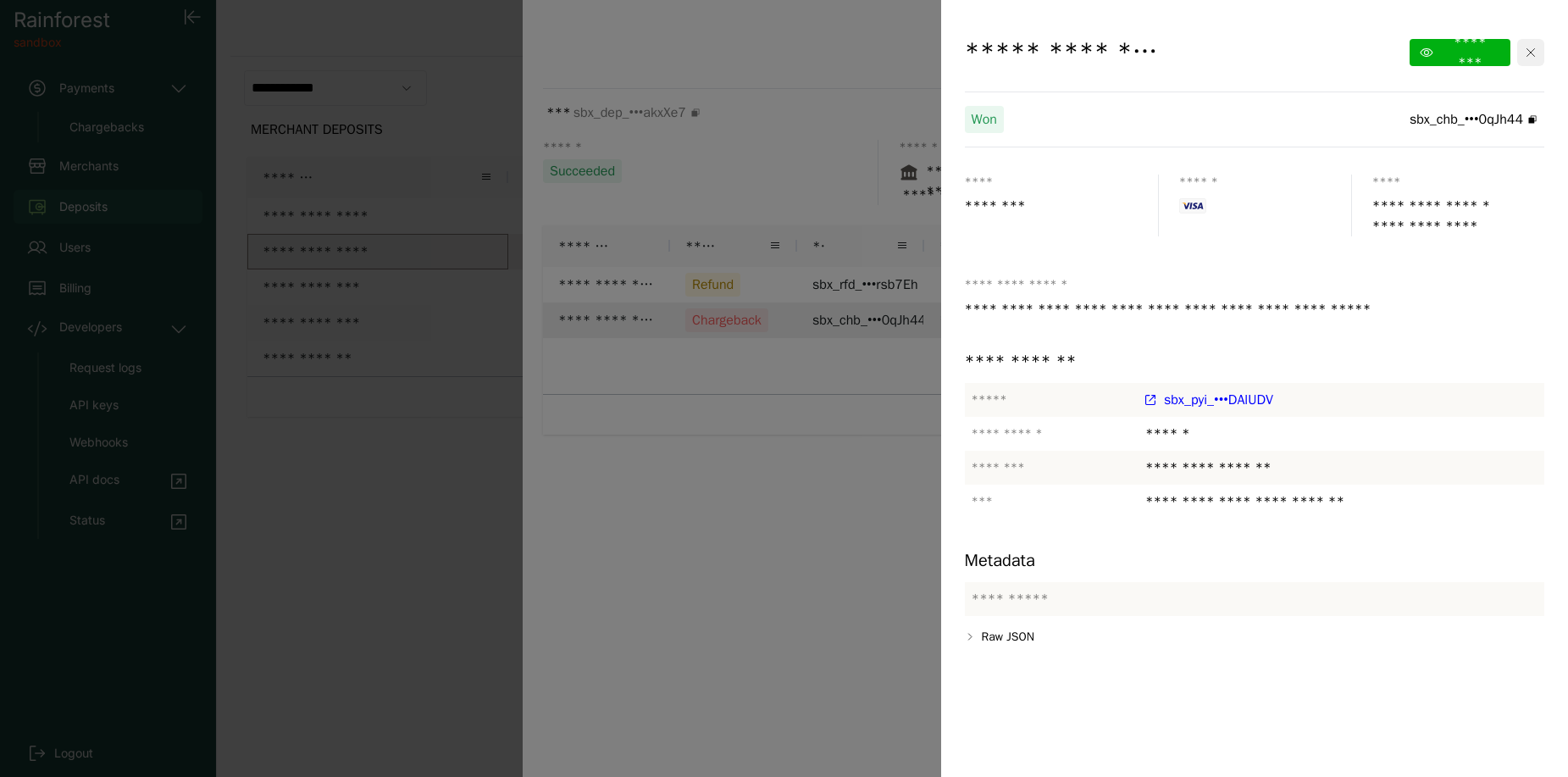 click 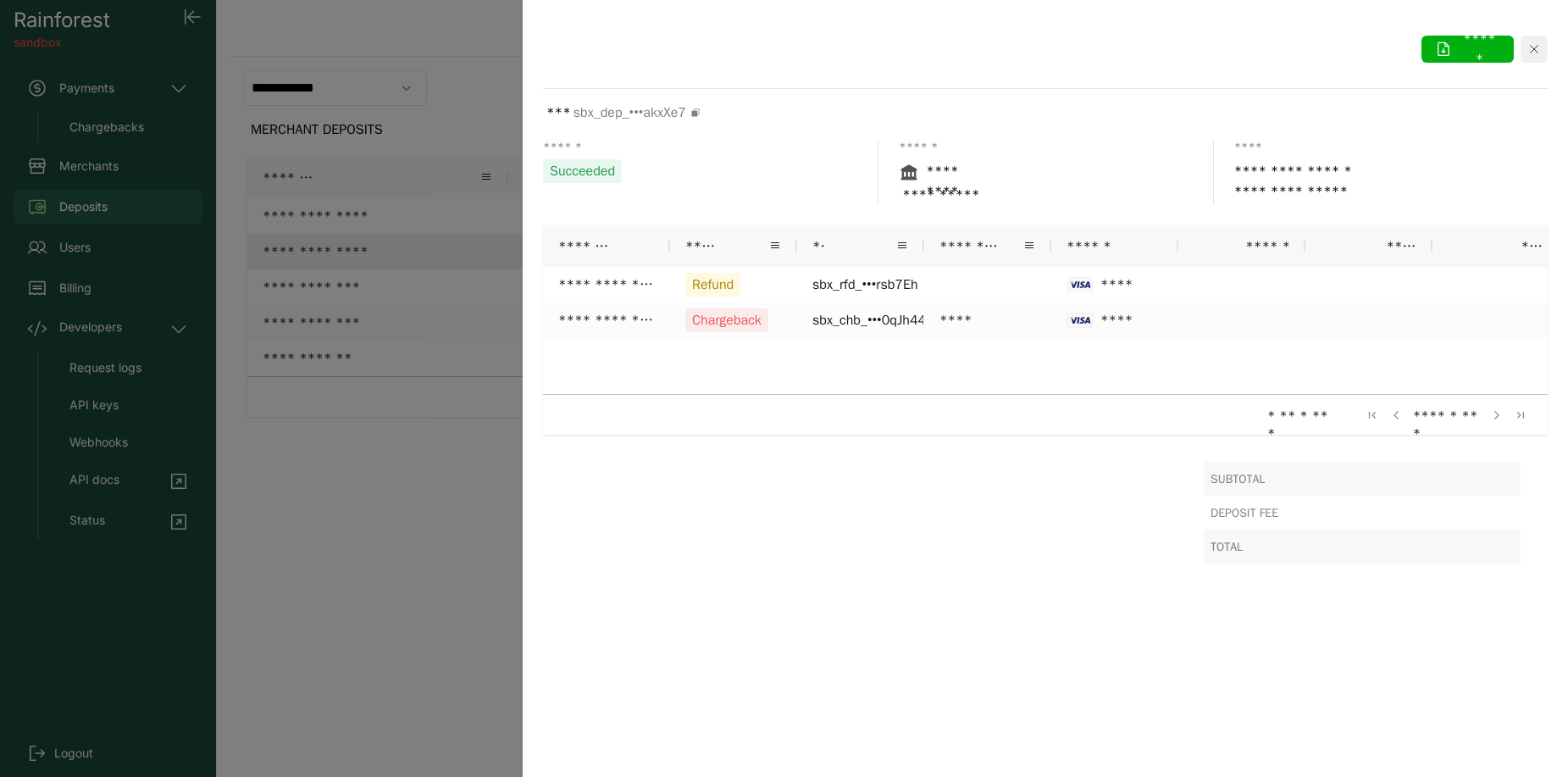 click at bounding box center (1534, 49) 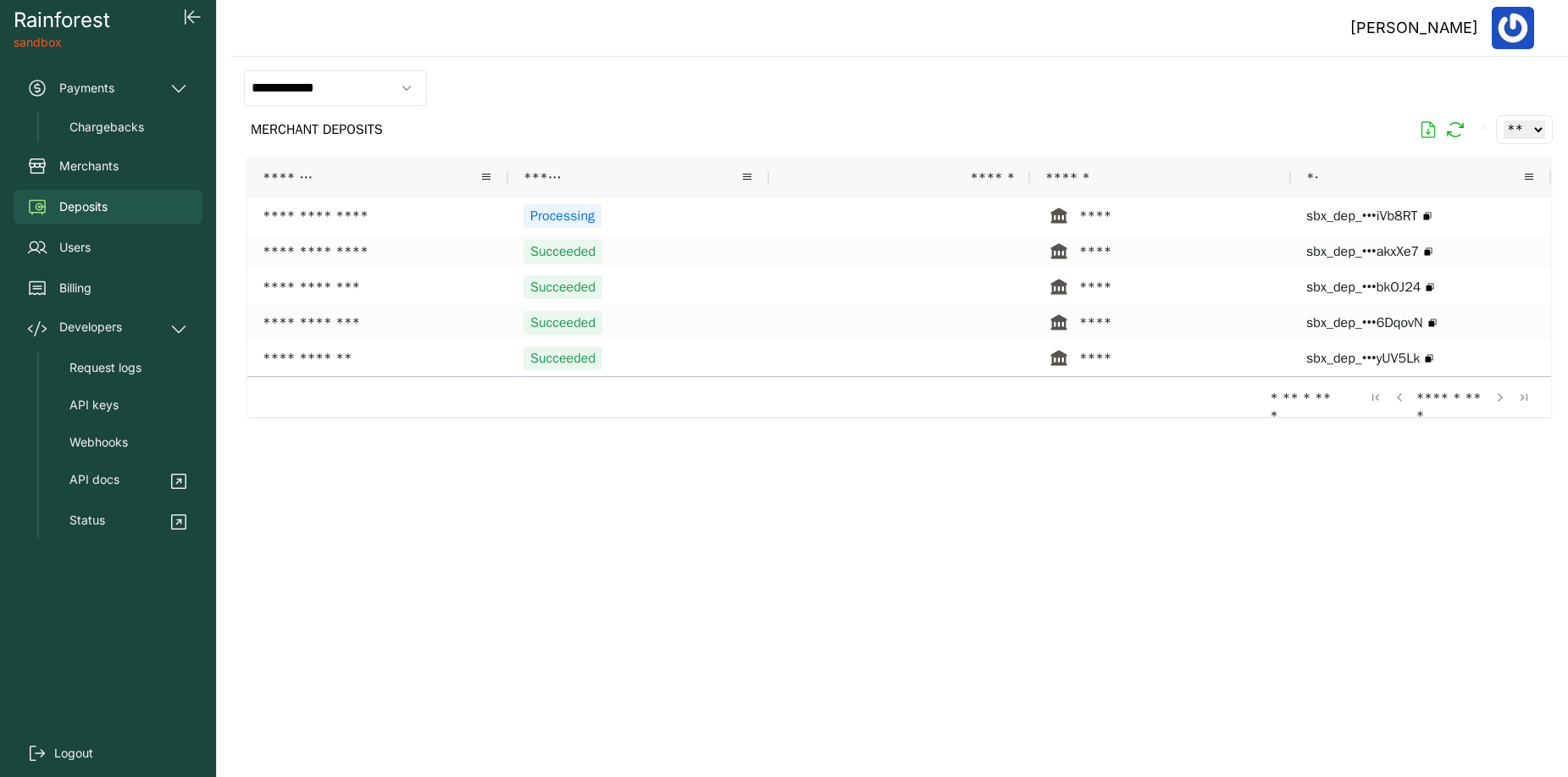 click 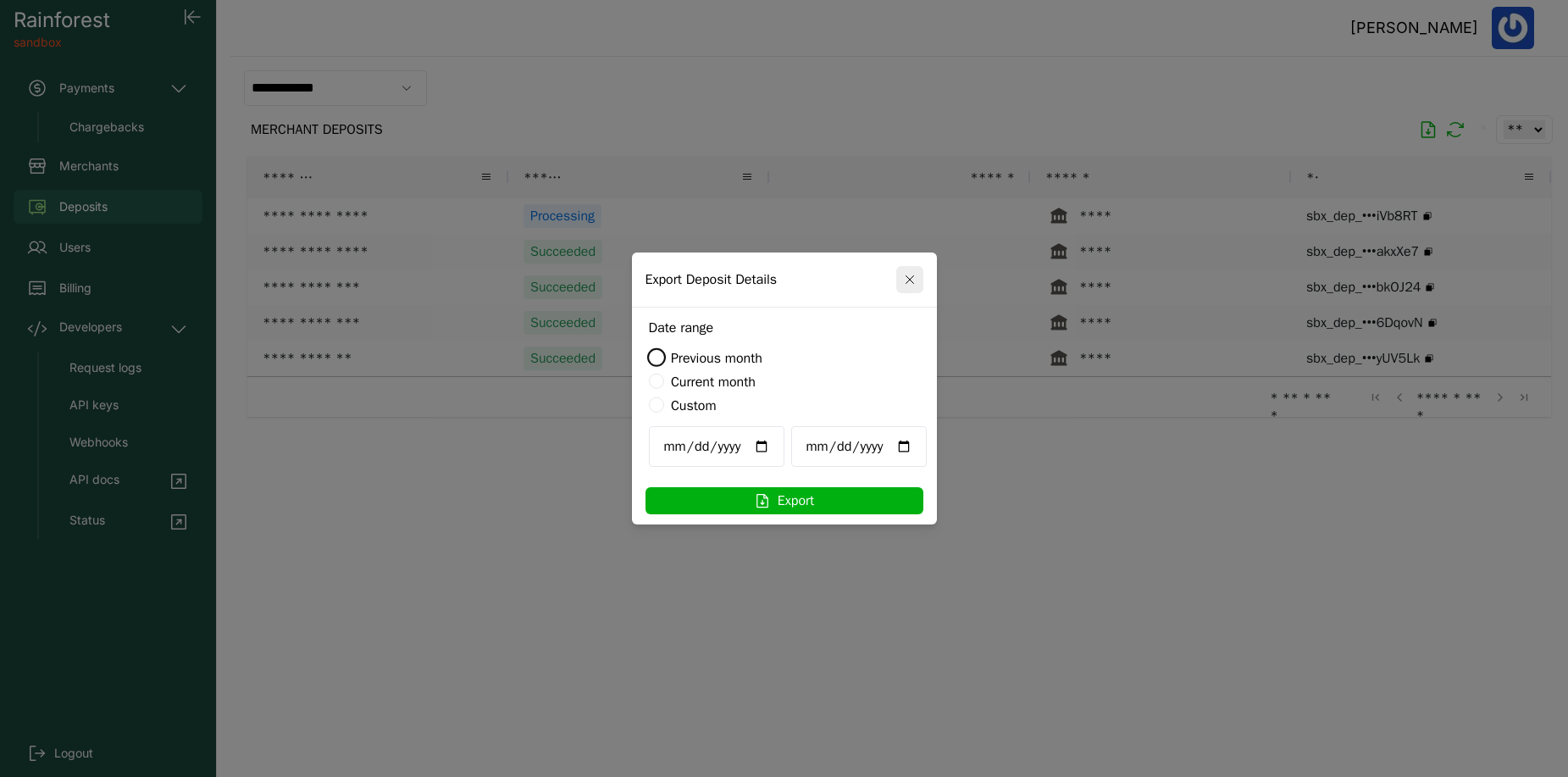 drag, startPoint x: 817, startPoint y: 503, endPoint x: 1002, endPoint y: 515, distance: 185.38878 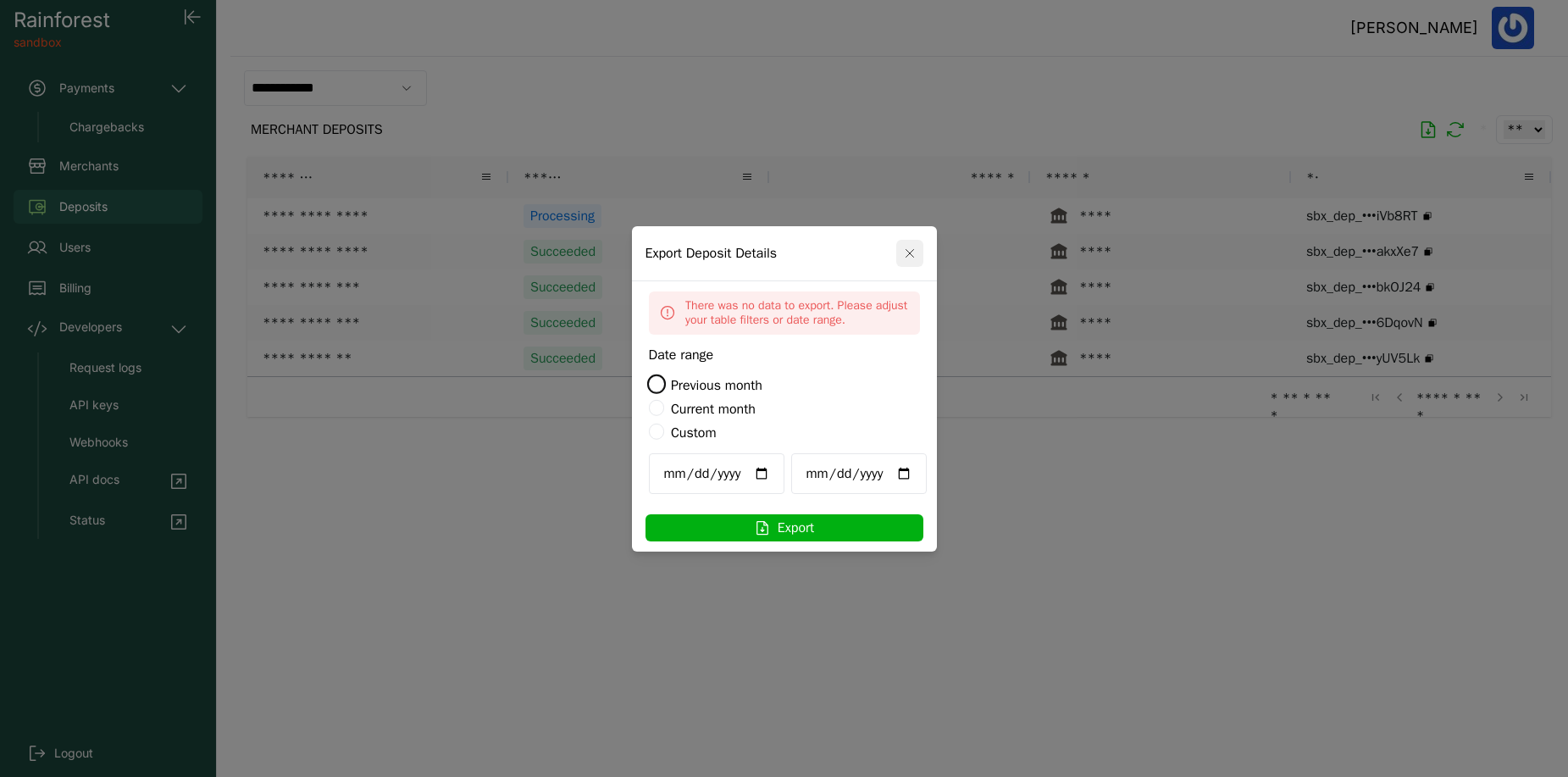 click at bounding box center (910, 253) 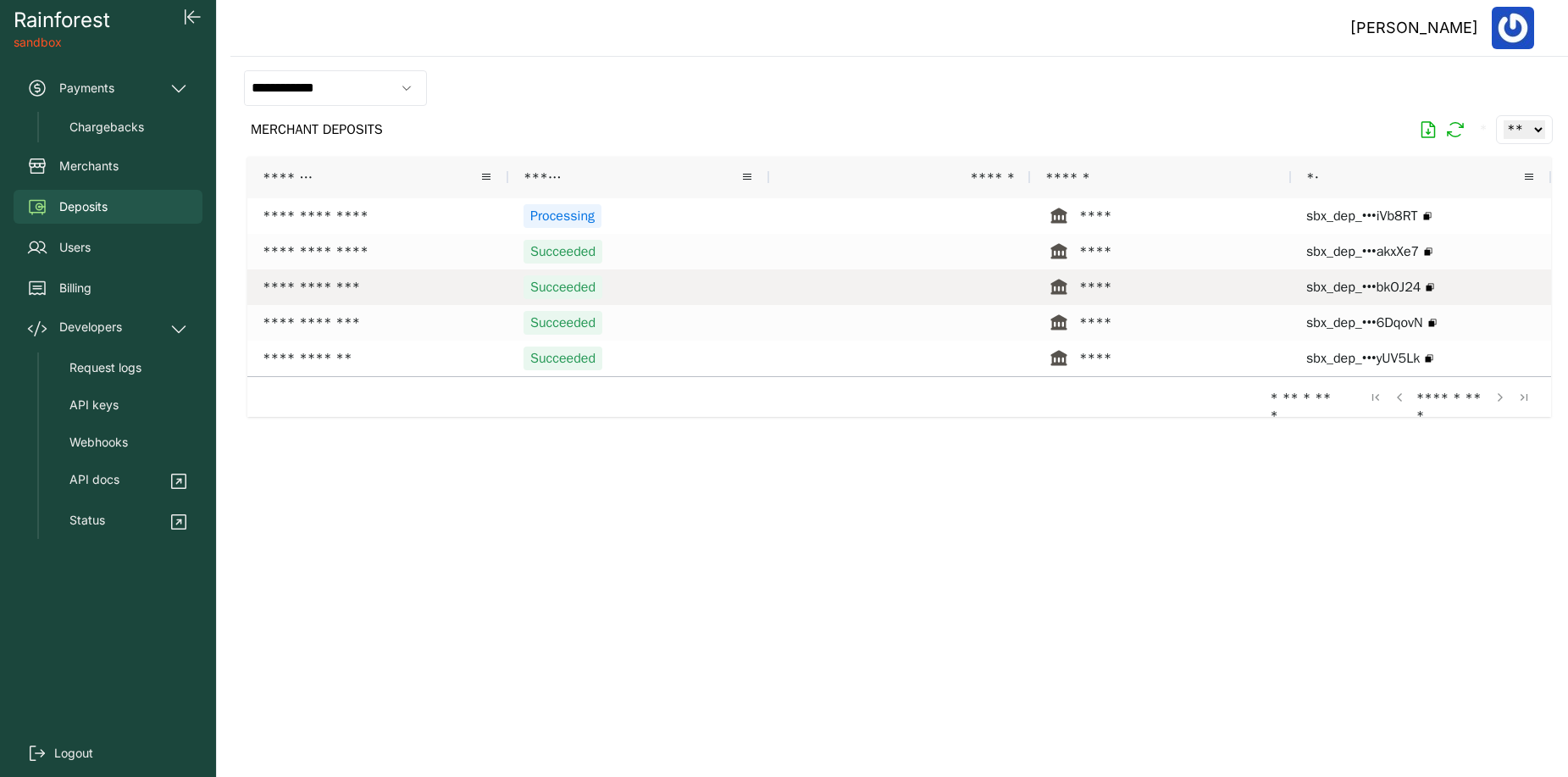 click on "Succeeded" at bounding box center [639, 287] 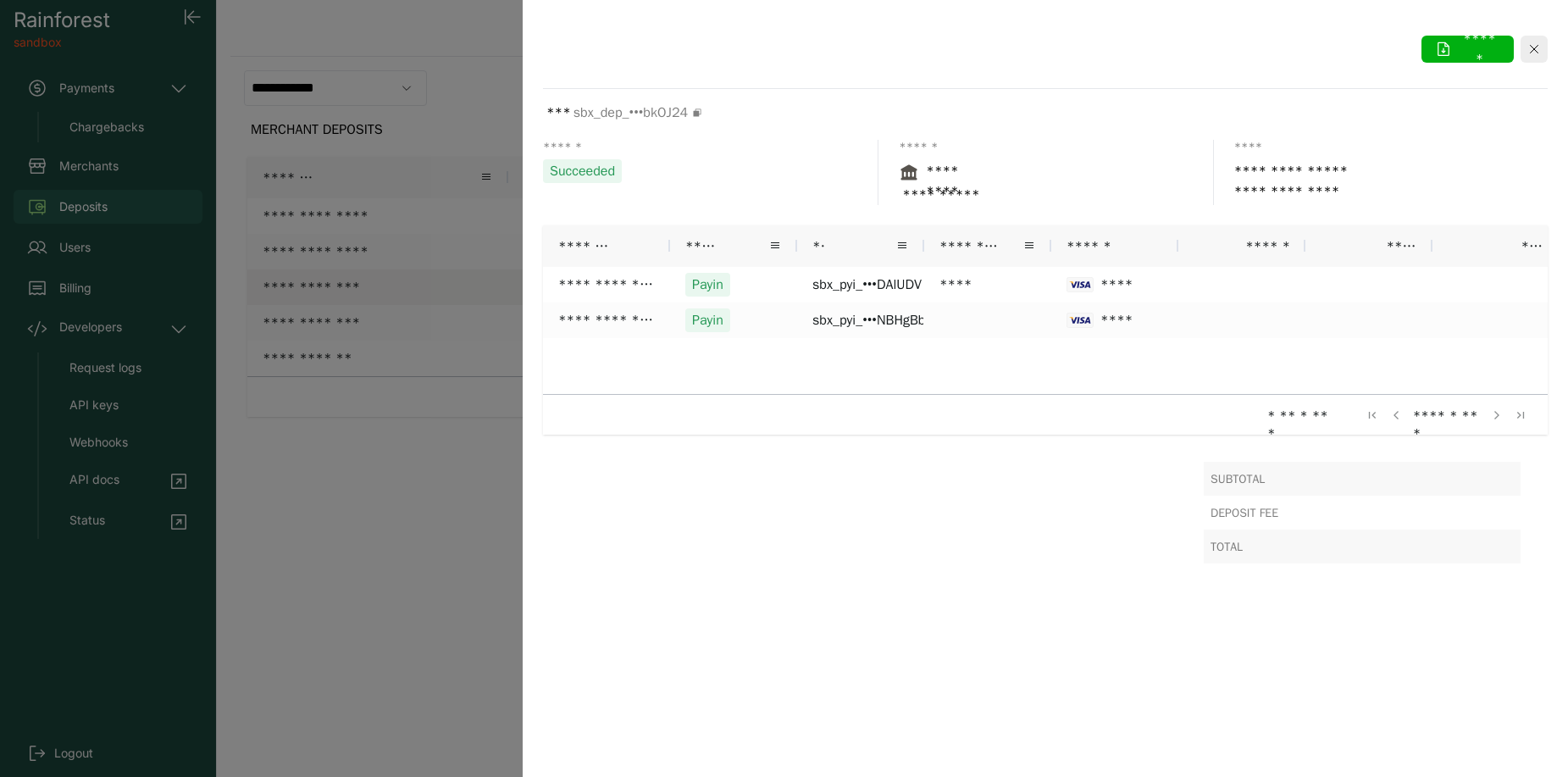 drag, startPoint x: 1529, startPoint y: 52, endPoint x: 1461, endPoint y: 105, distance: 86.214848 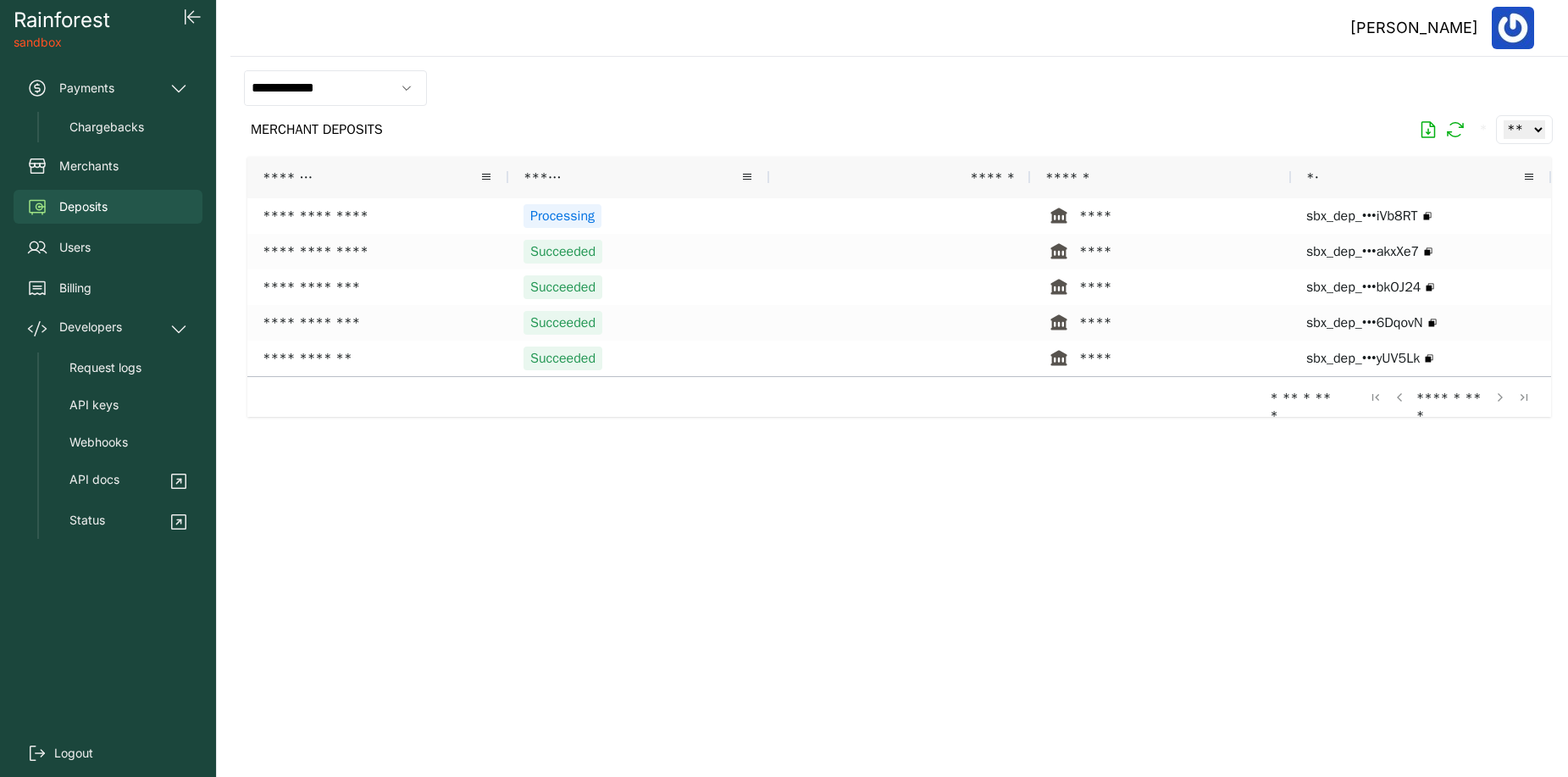 click at bounding box center (899, 452) 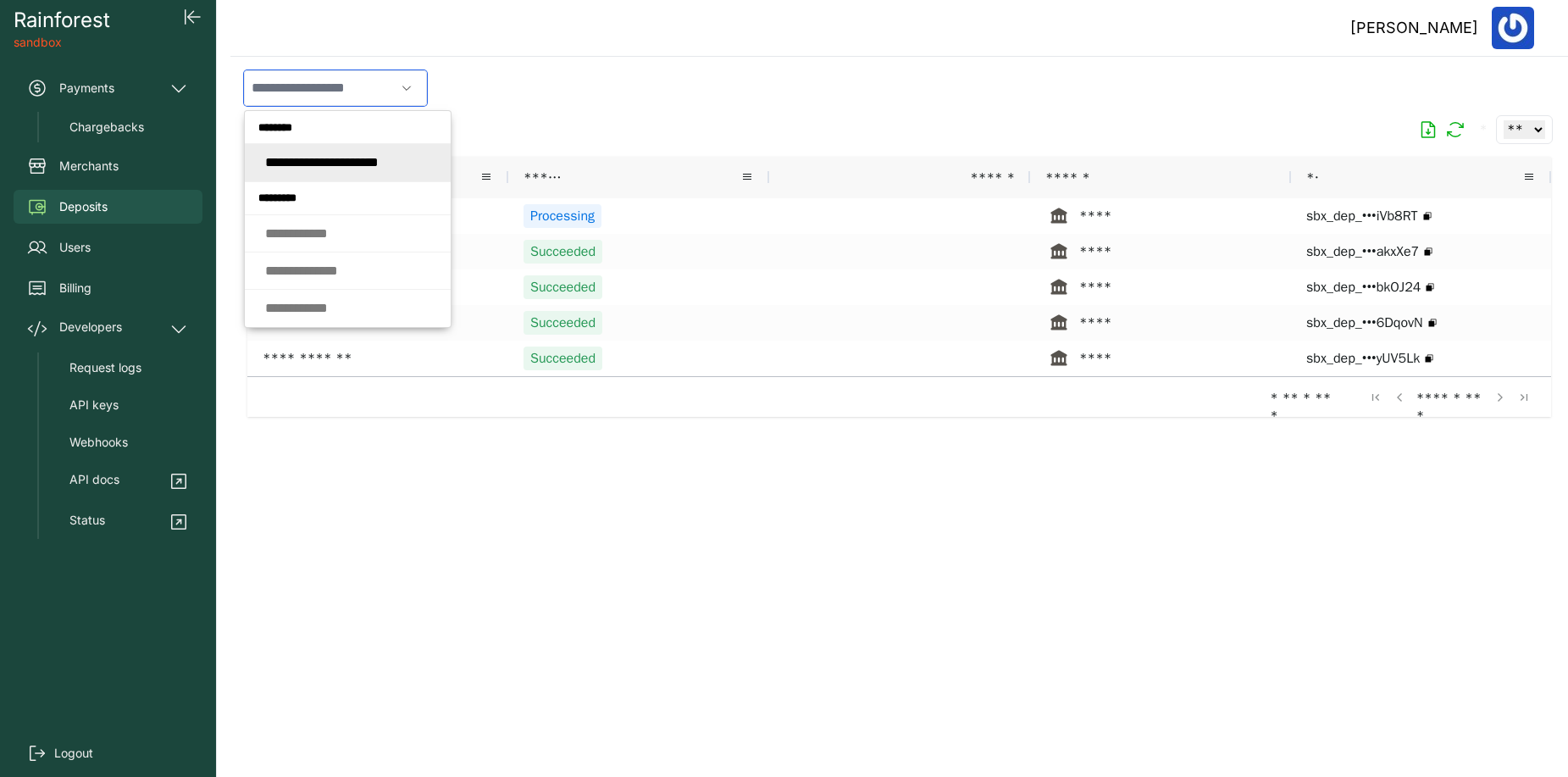 click at bounding box center [319, 88] 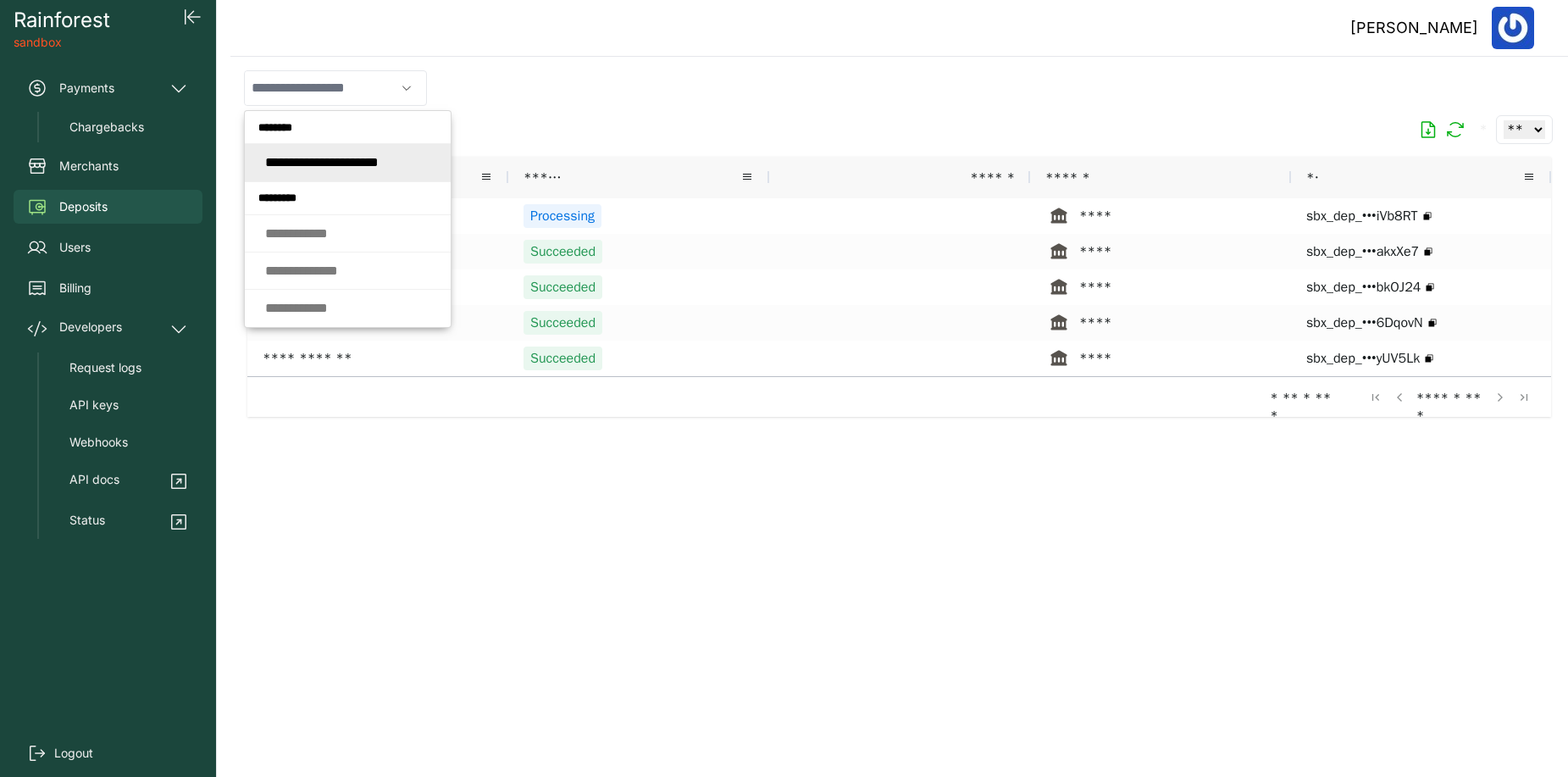 type on "**********" 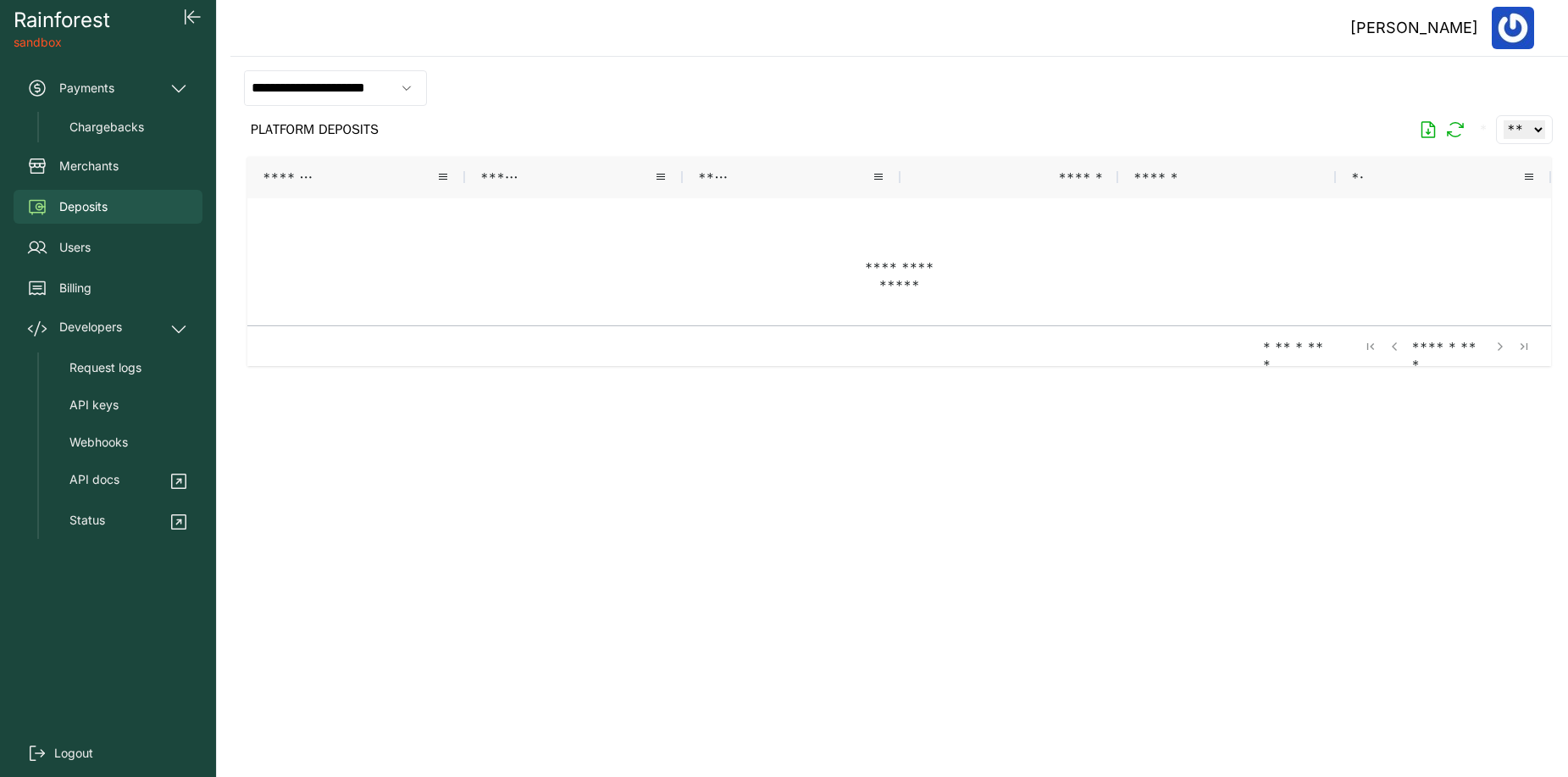 drag, startPoint x: 473, startPoint y: 88, endPoint x: 398, endPoint y: 96, distance: 75.42546 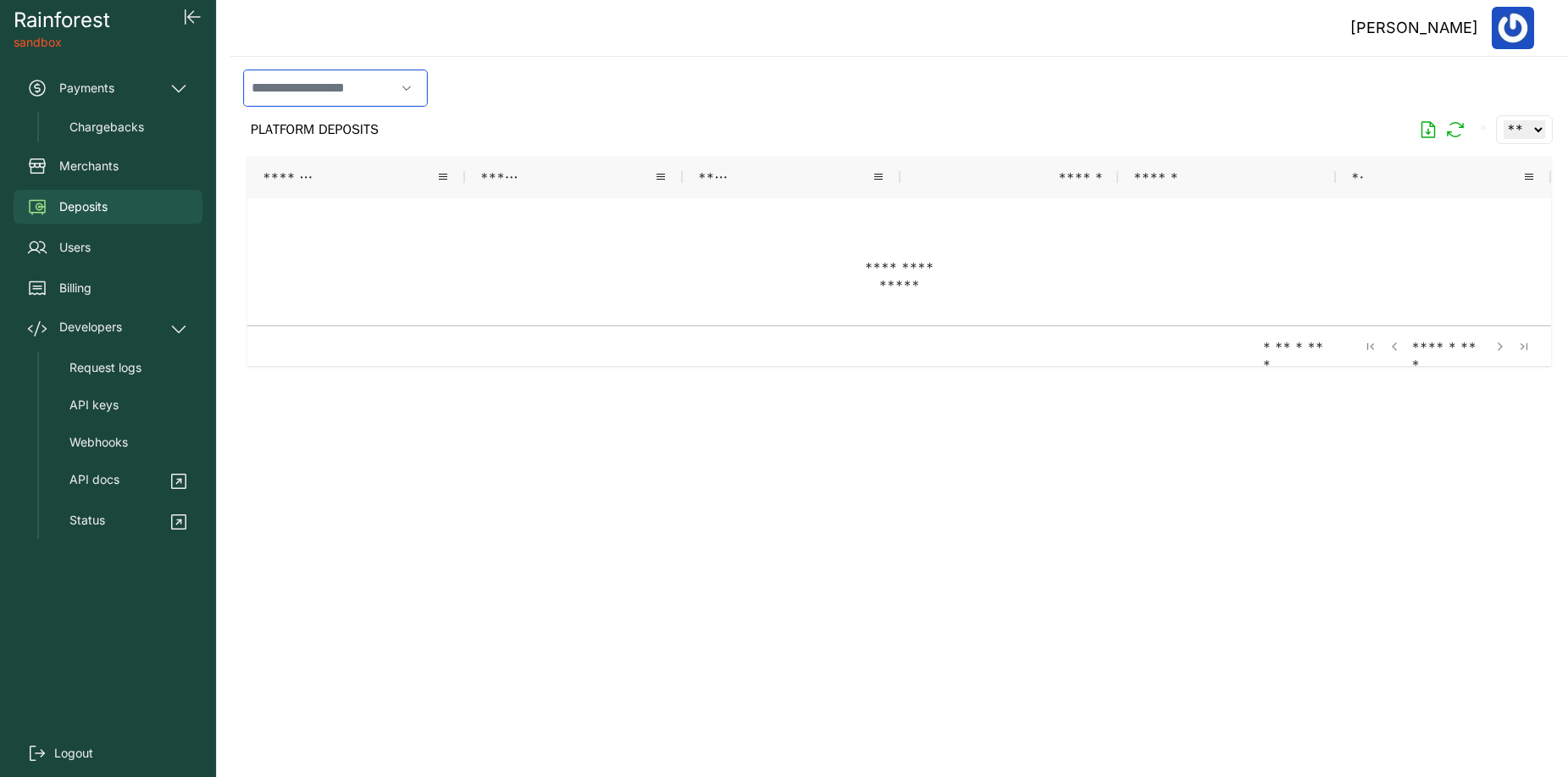 click at bounding box center (319, 88) 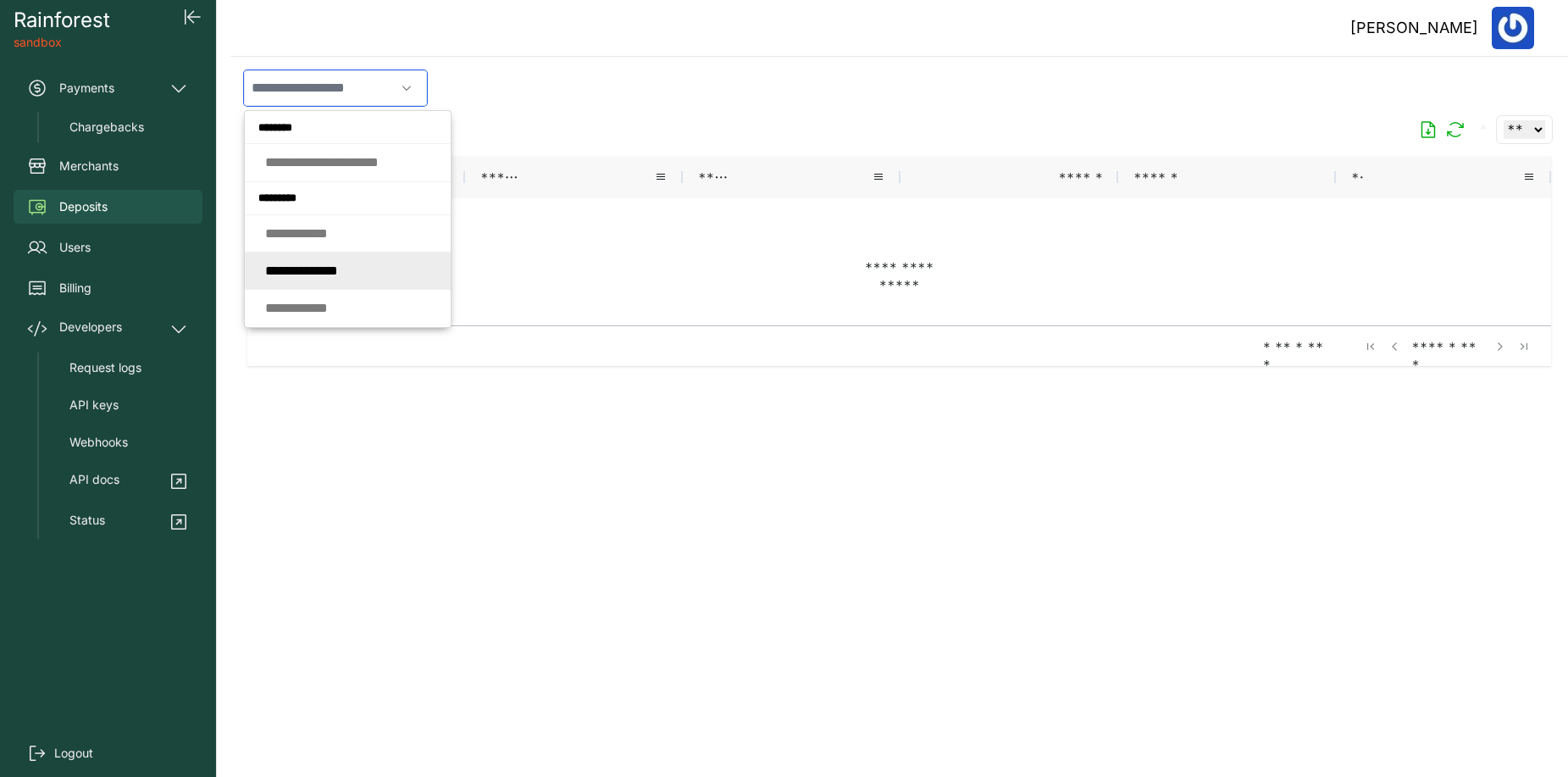 click on "* * * * * * * *   * * * * *" 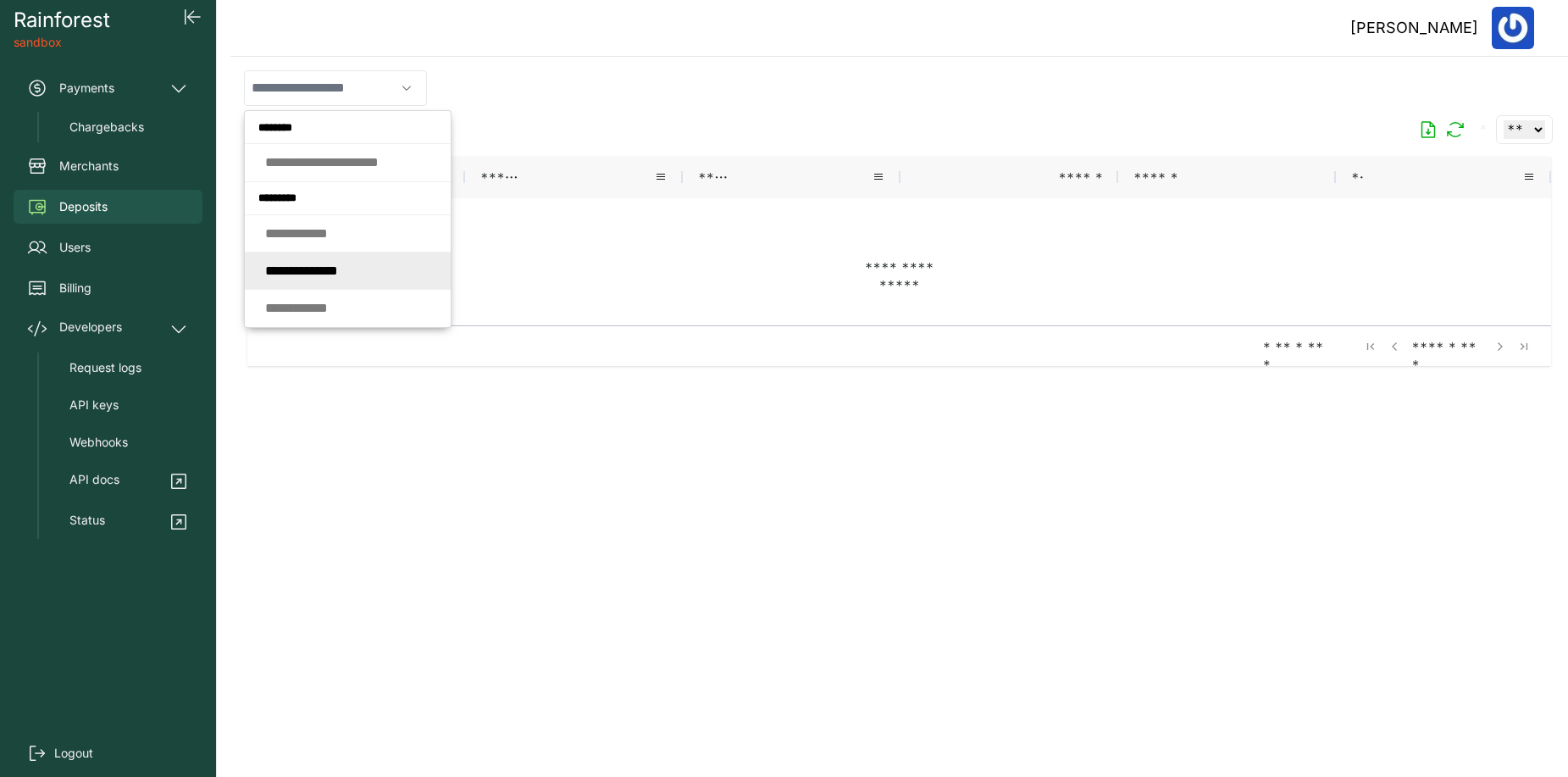 type on "**********" 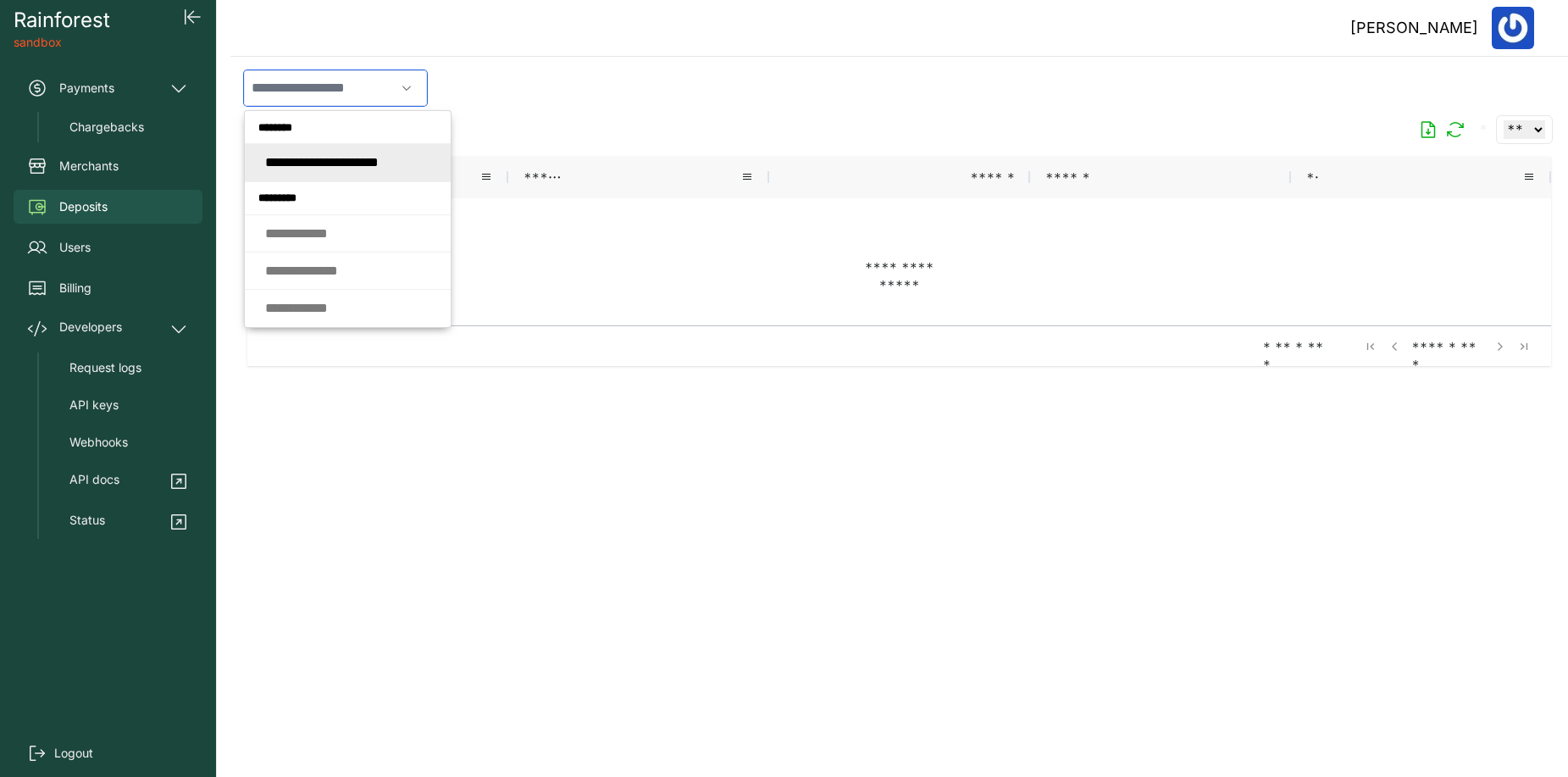 click at bounding box center (319, 88) 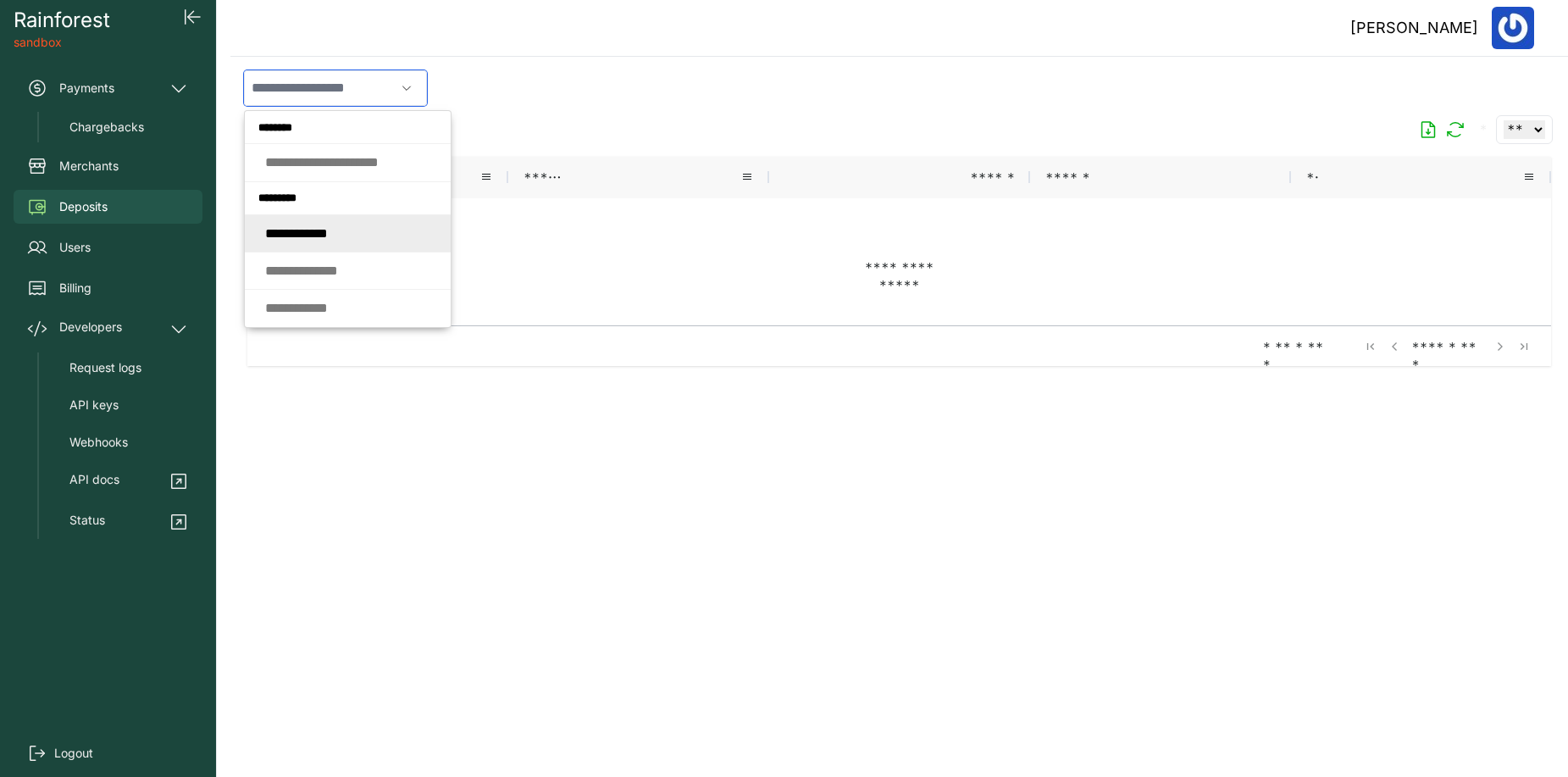 click on "* * * * * * * *   * * *" 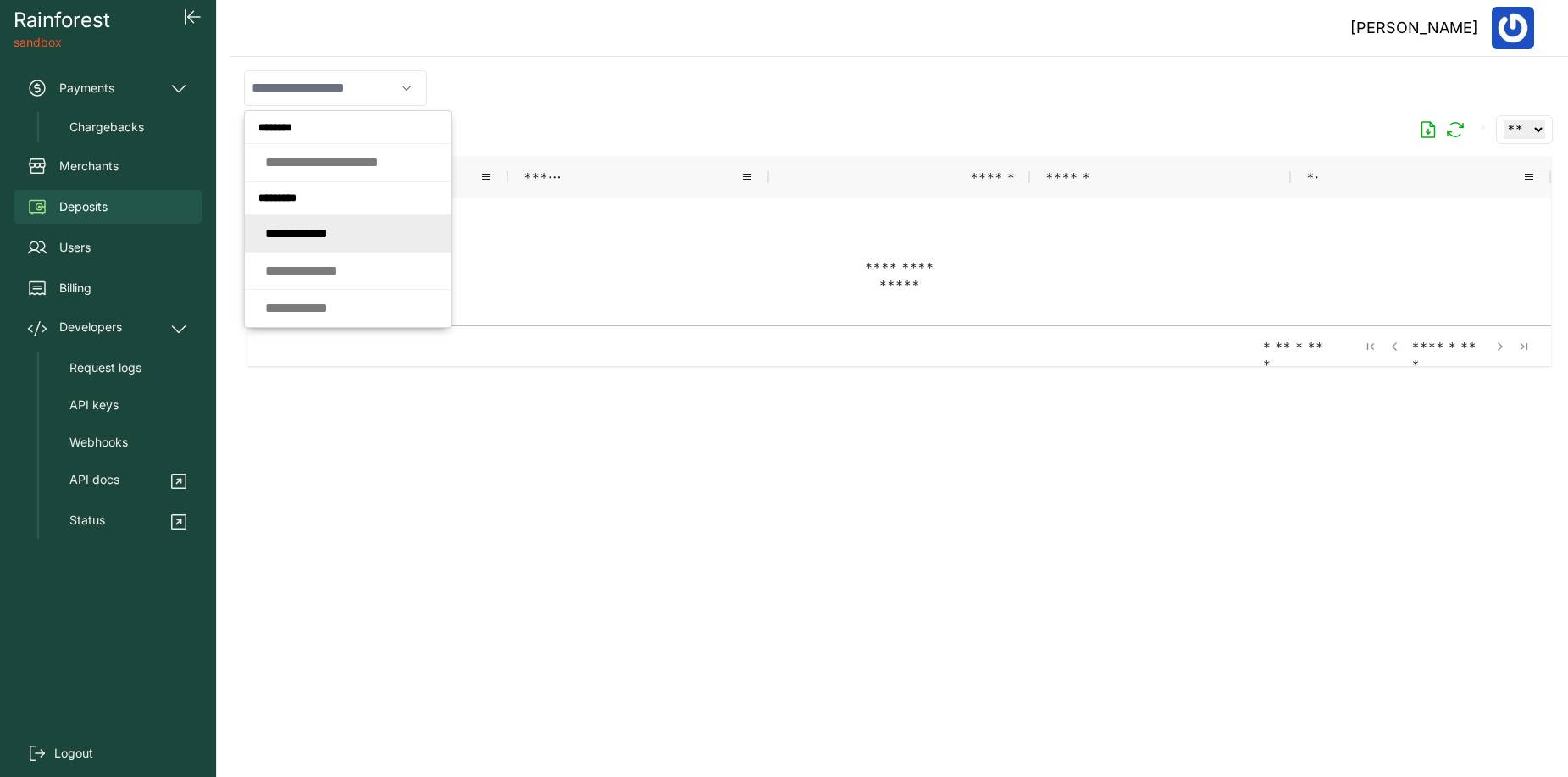 type on "**********" 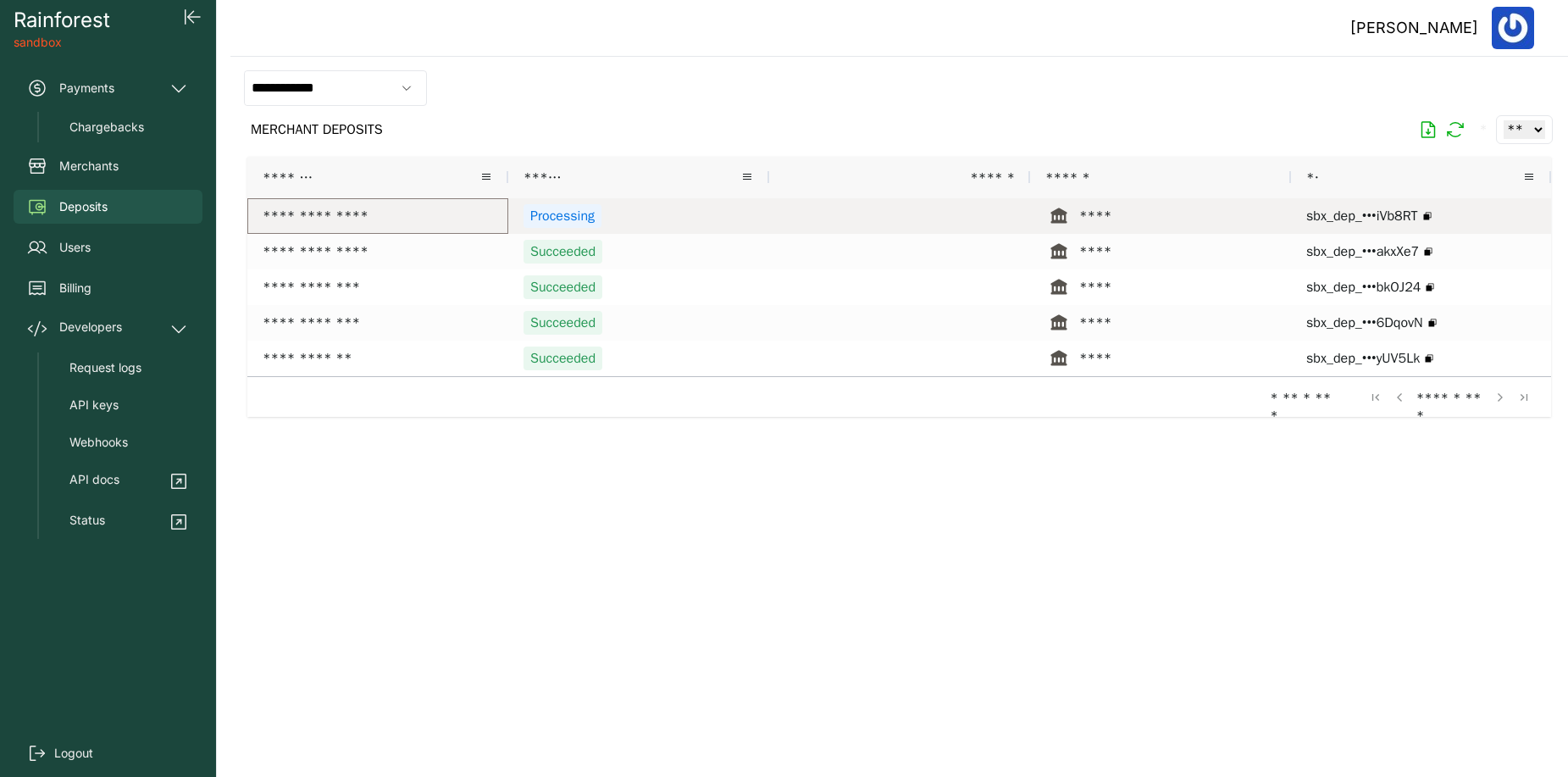 click on "**********" at bounding box center (378, 216) 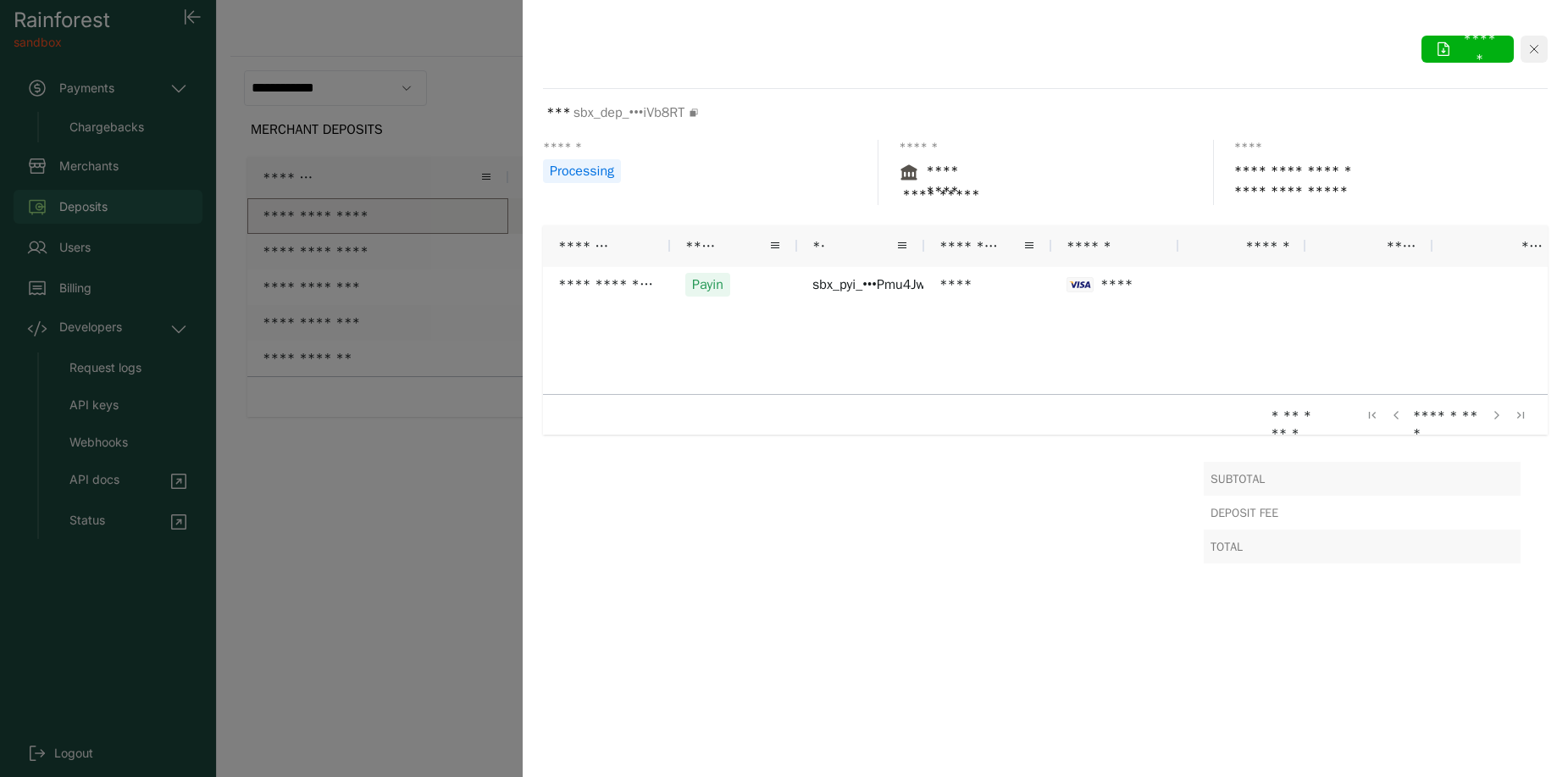 click 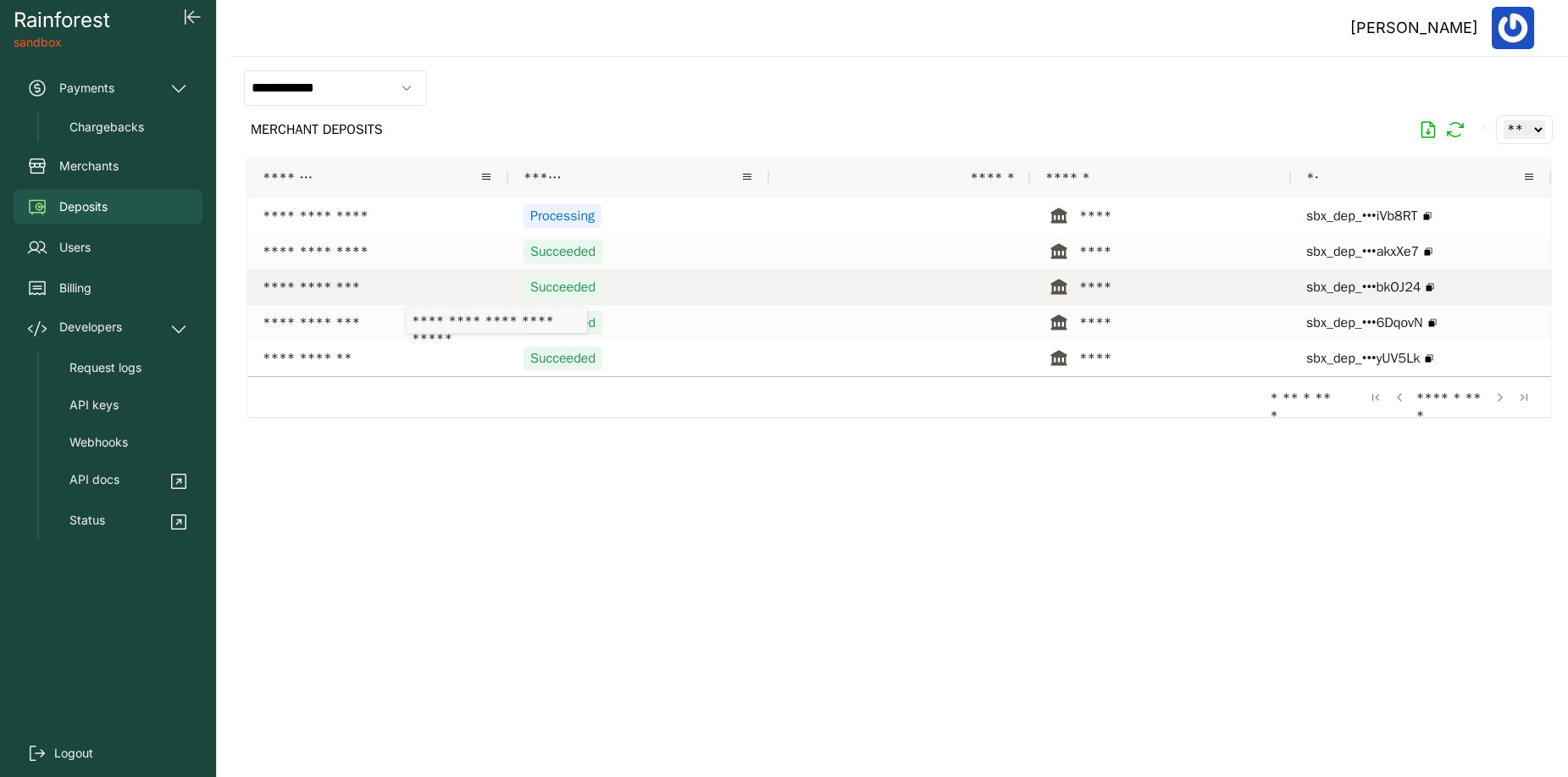 click on "**********" at bounding box center (378, 287) 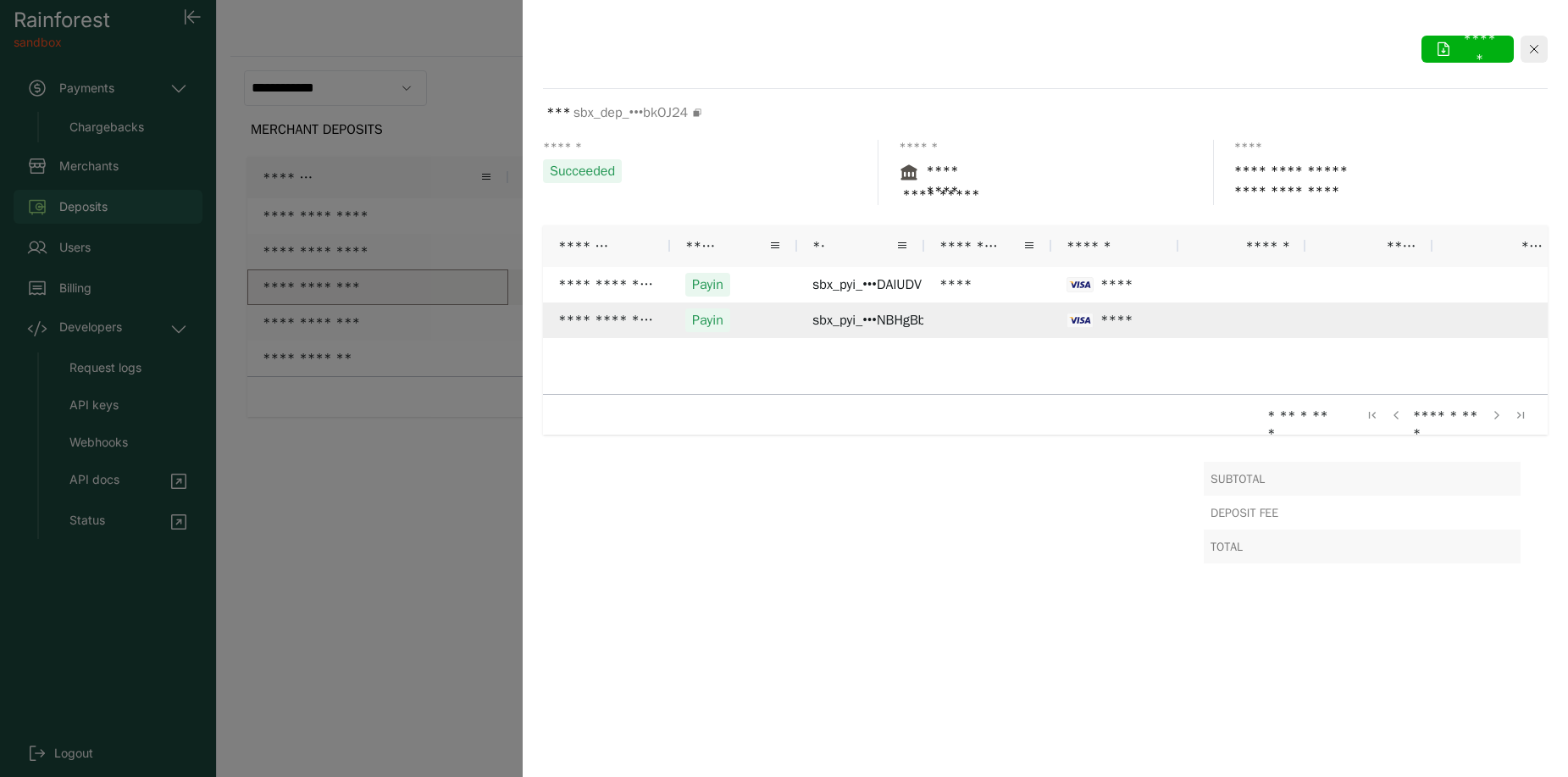 click at bounding box center [1242, 320] 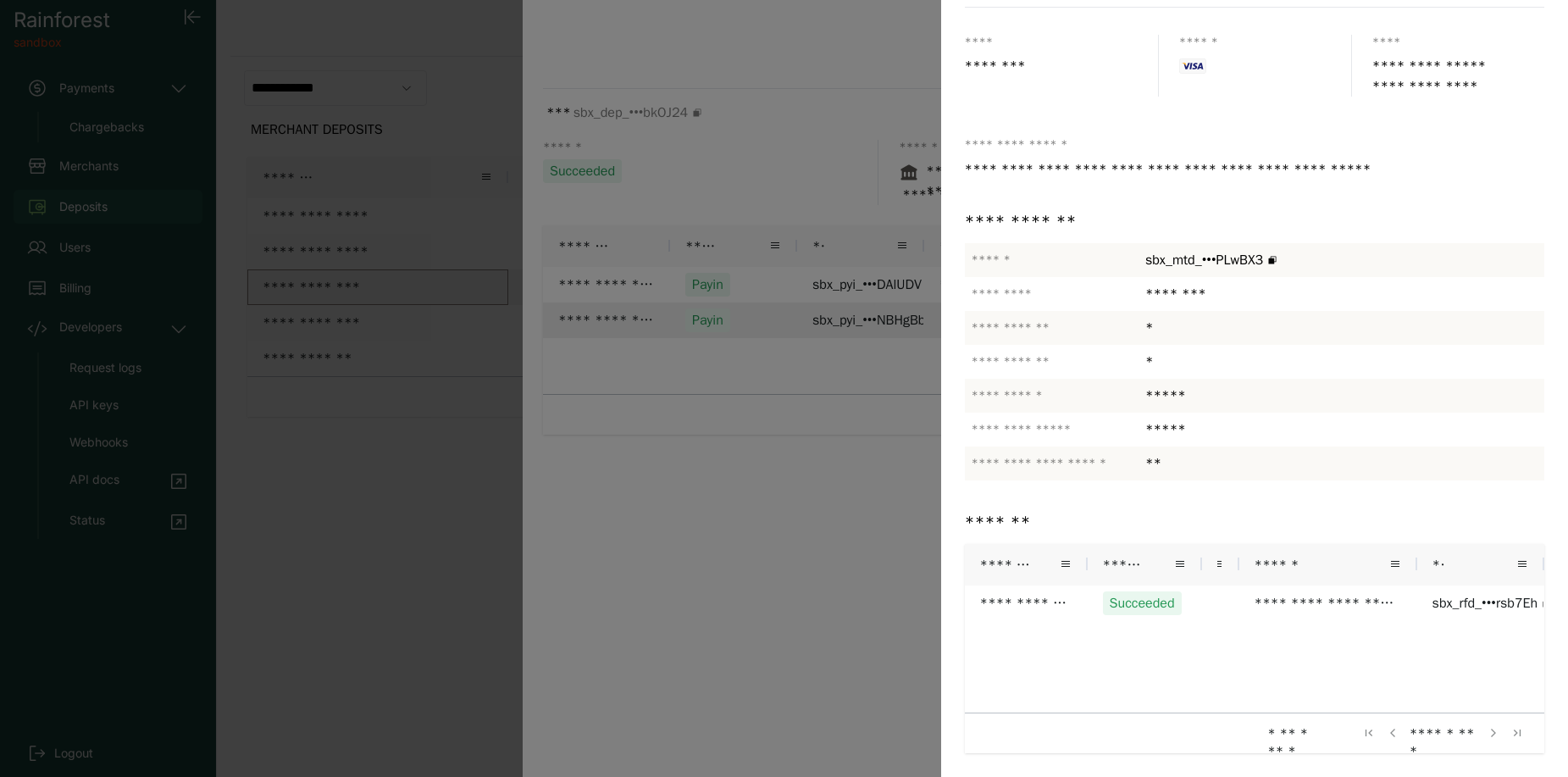 scroll, scrollTop: 0, scrollLeft: 0, axis: both 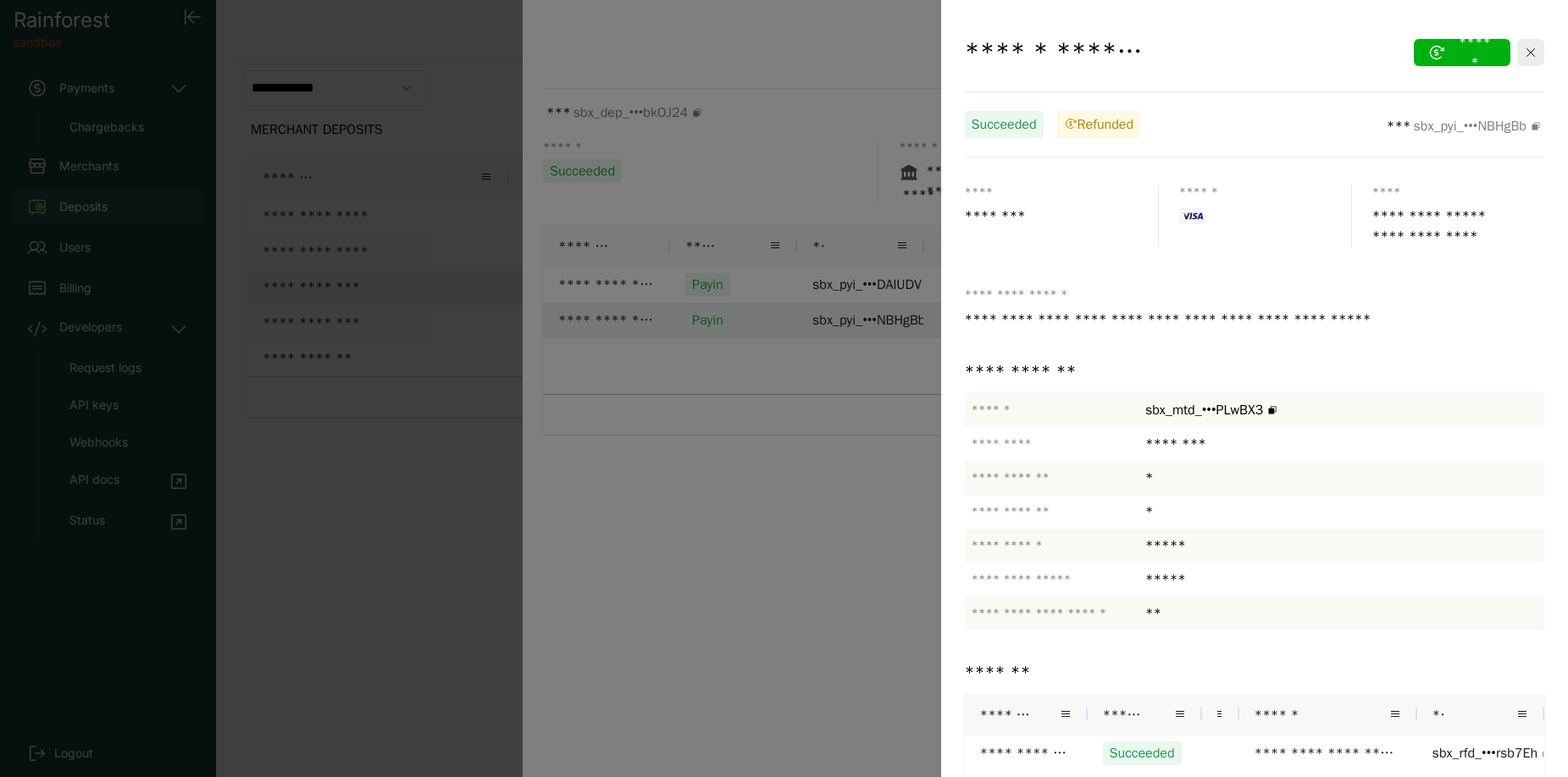 click at bounding box center [784, 388] 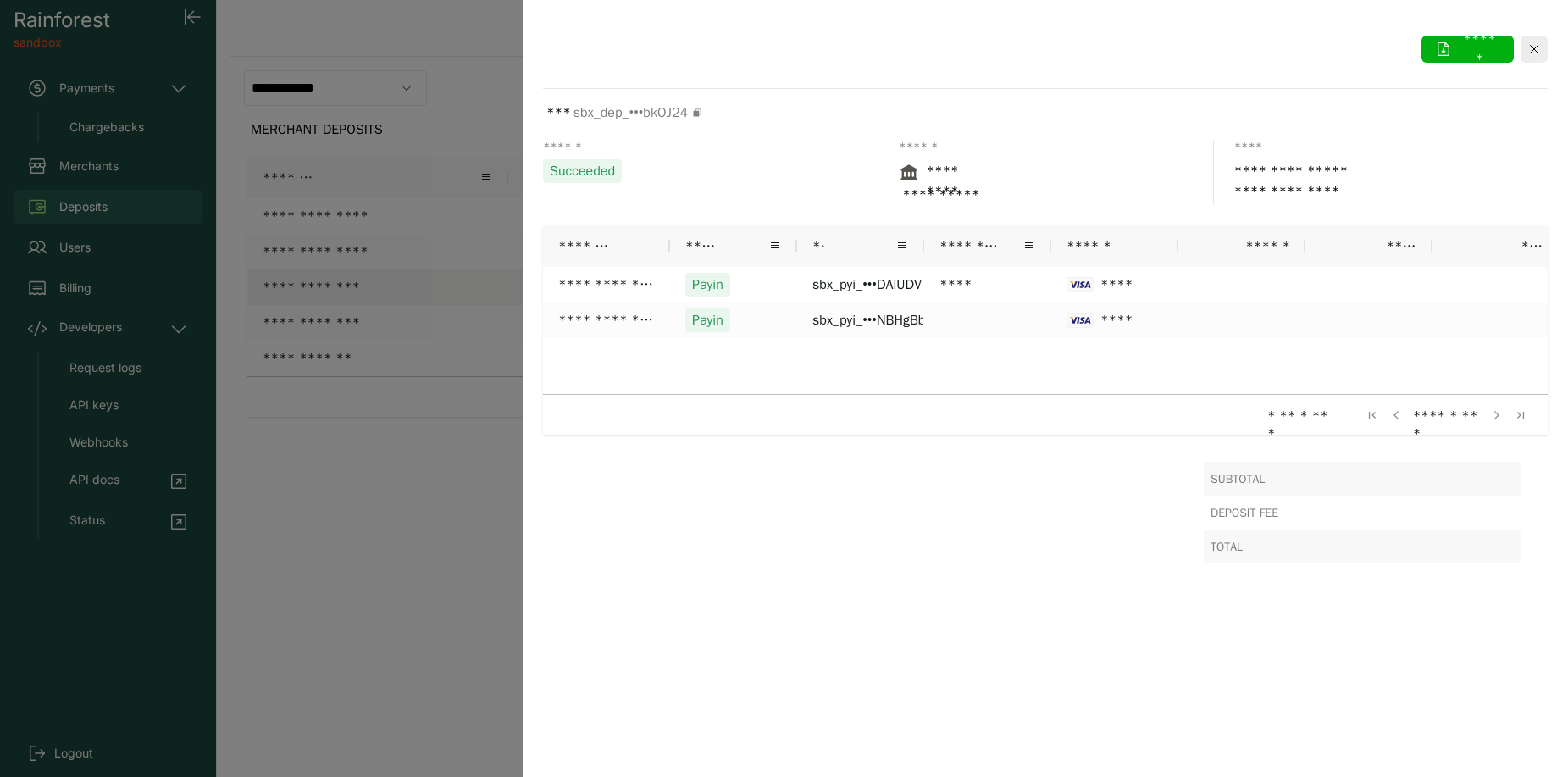 click at bounding box center [784, 388] 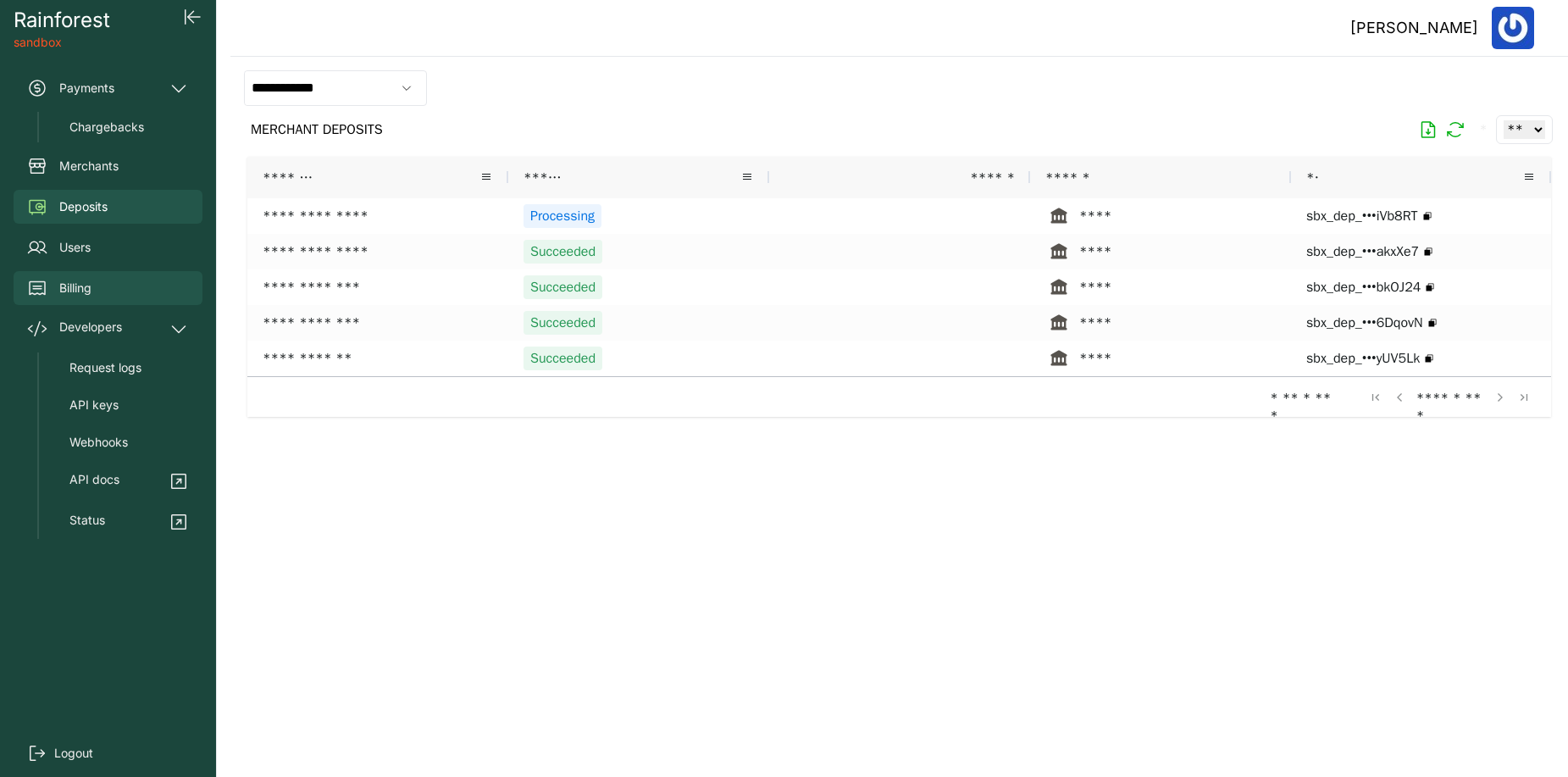 drag, startPoint x: 91, startPoint y: 283, endPoint x: 200, endPoint y: 314, distance: 113.3225 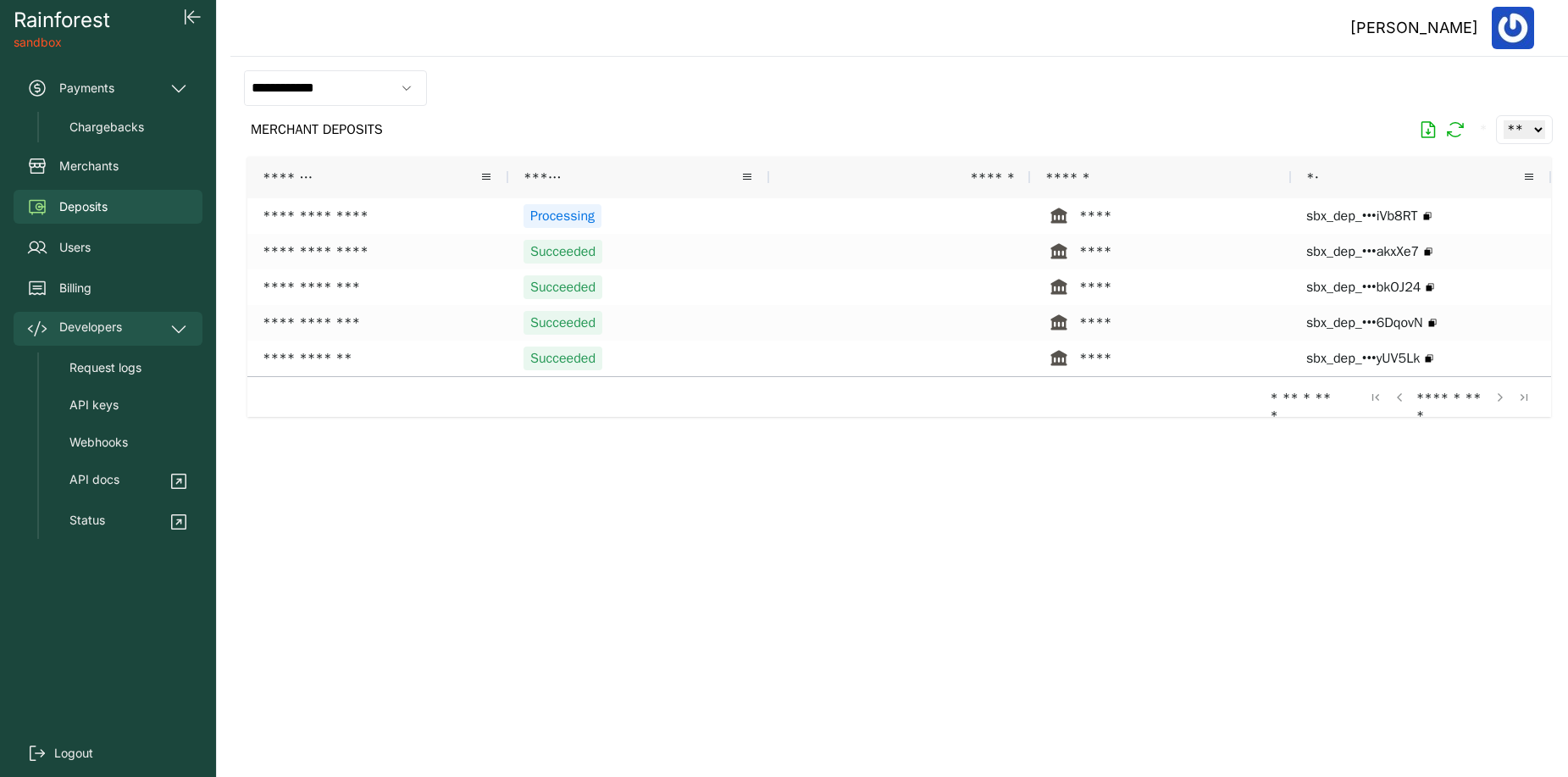 click on "Billing" at bounding box center [75, 288] 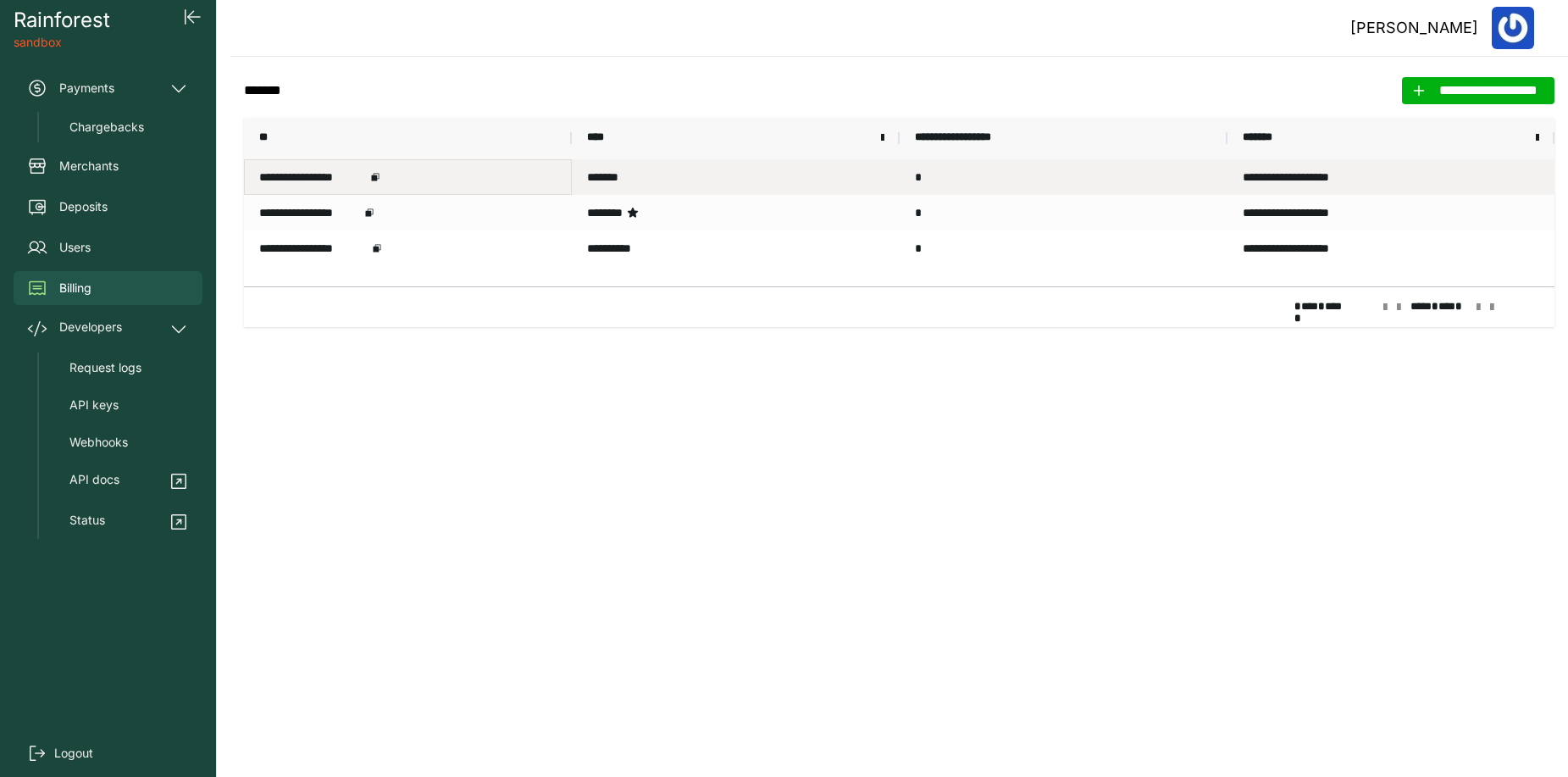 drag, startPoint x: 315, startPoint y: 166, endPoint x: 328, endPoint y: 164, distance: 13.152946 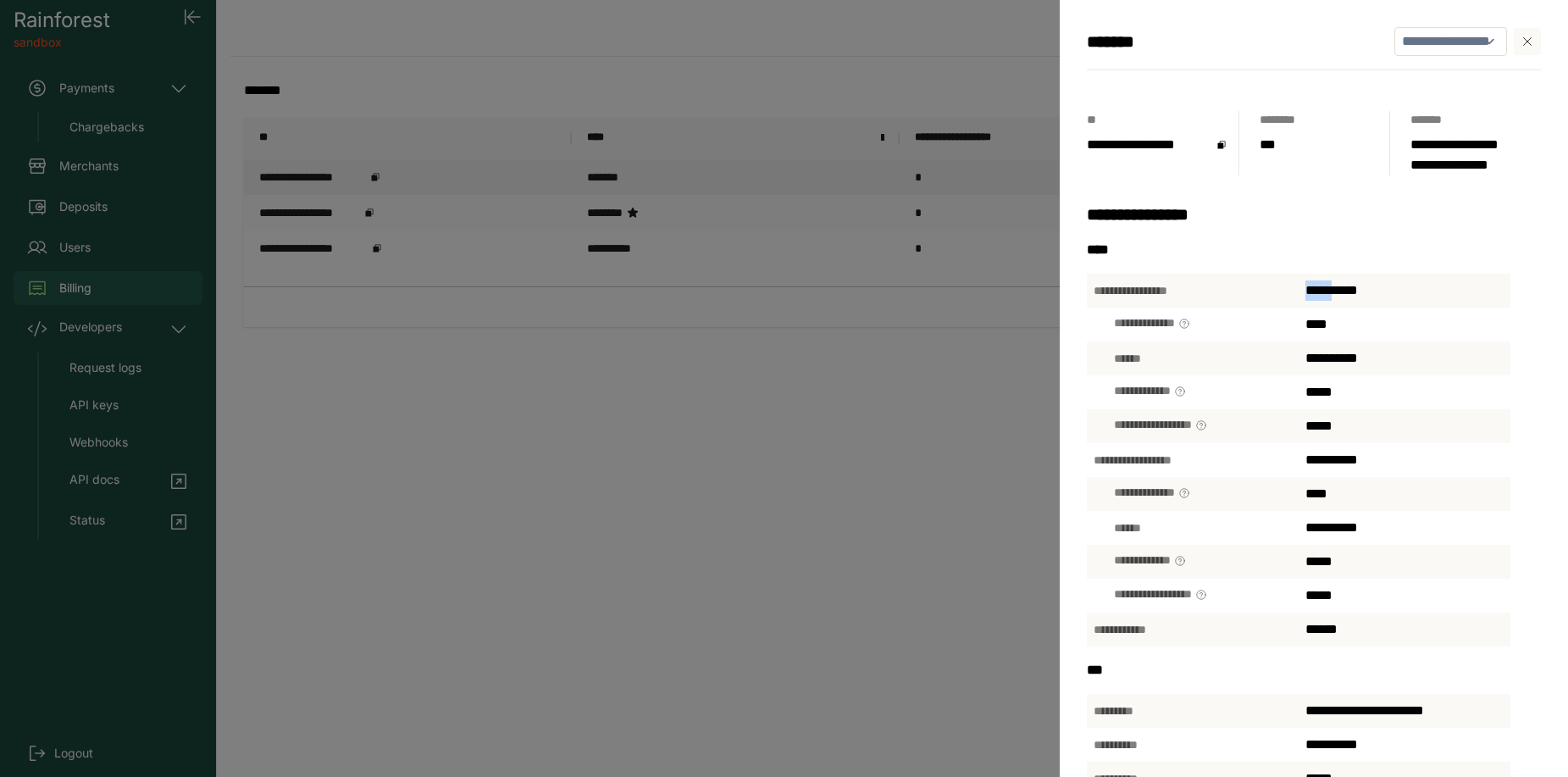 drag, startPoint x: 1294, startPoint y: 291, endPoint x: 1342, endPoint y: 284, distance: 48.507731 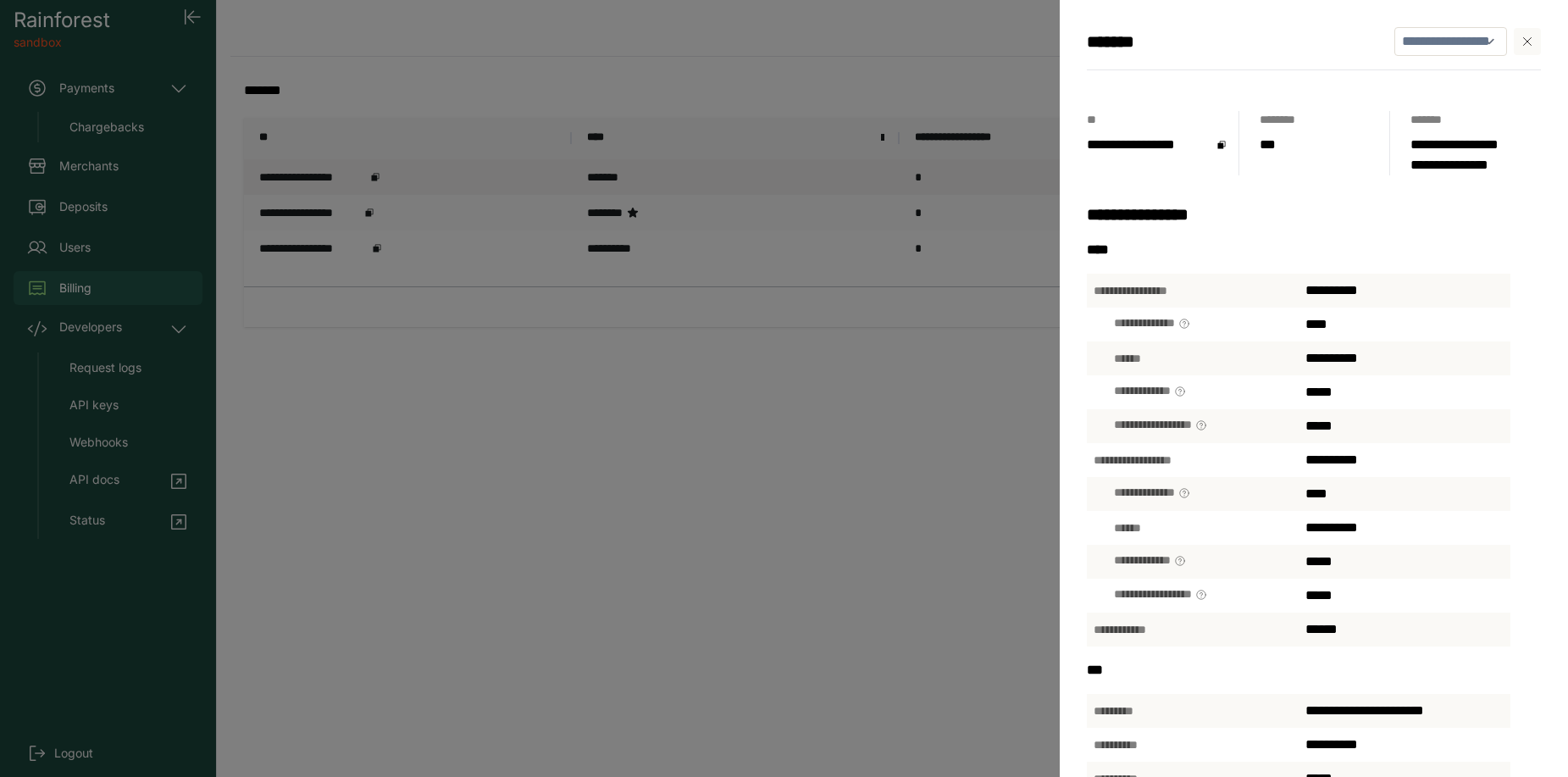 click on "****" at bounding box center (1316, 324) 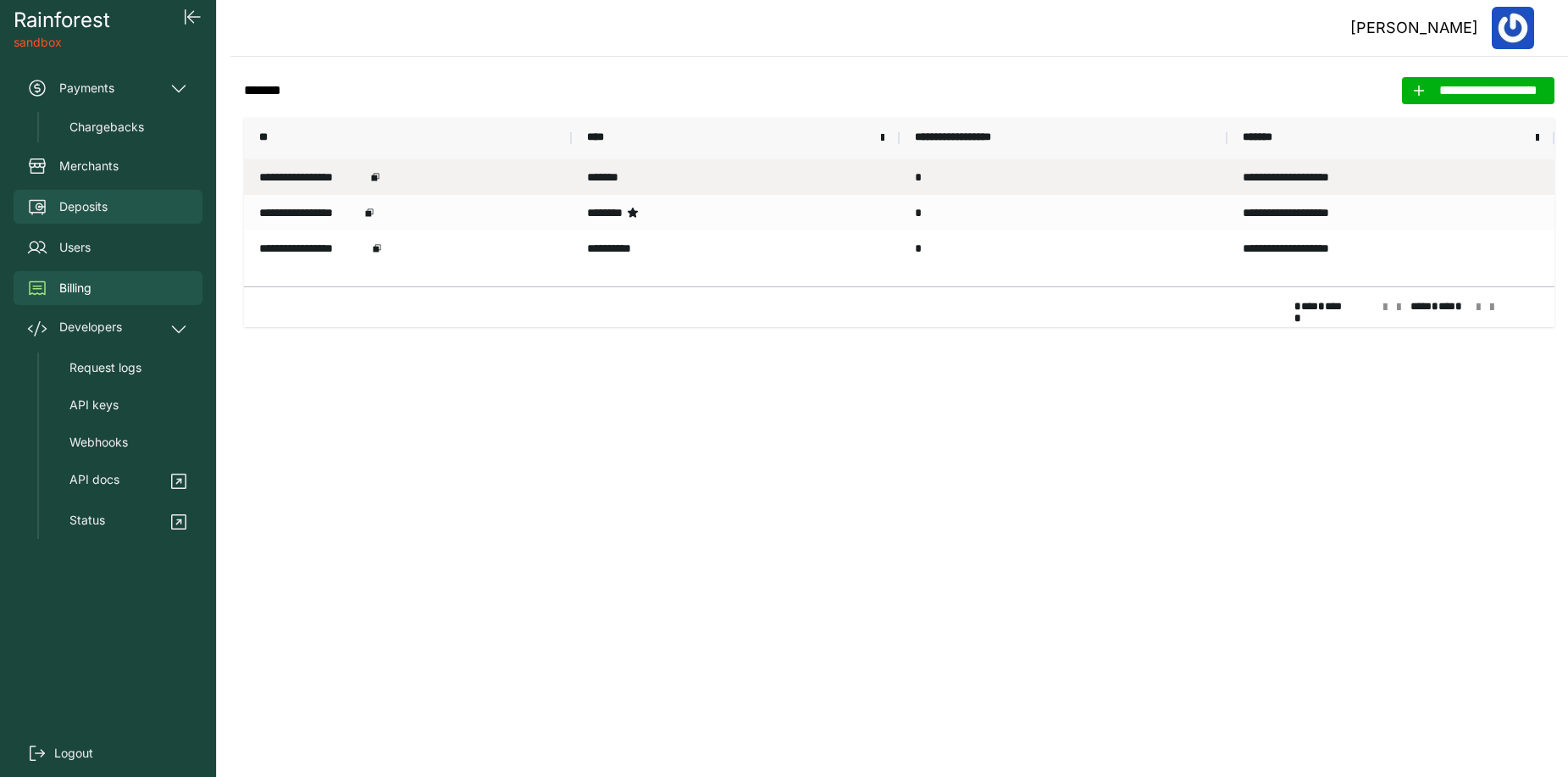 click on "Deposits" at bounding box center [83, 207] 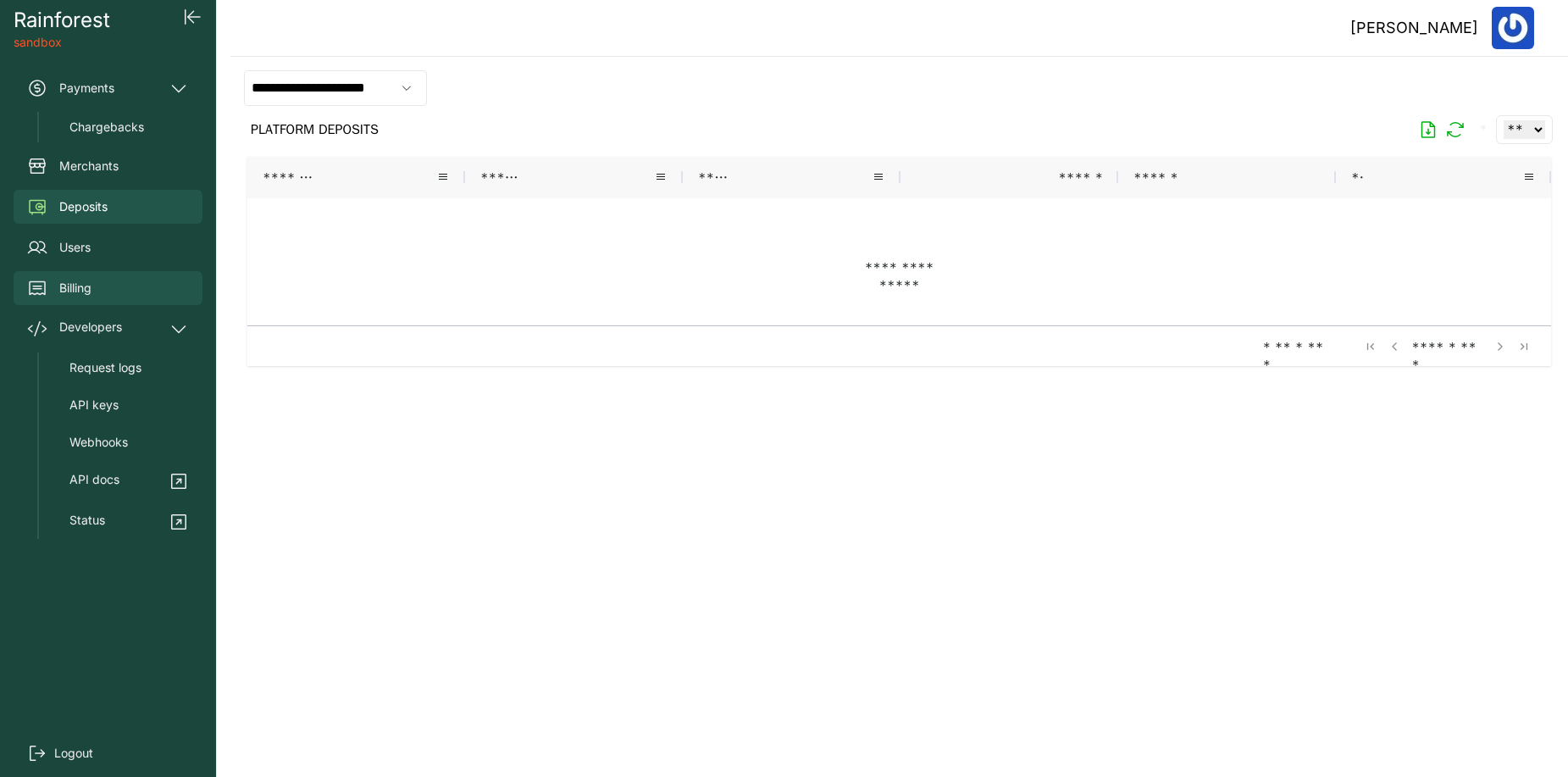 click on "Billing" at bounding box center (108, 288) 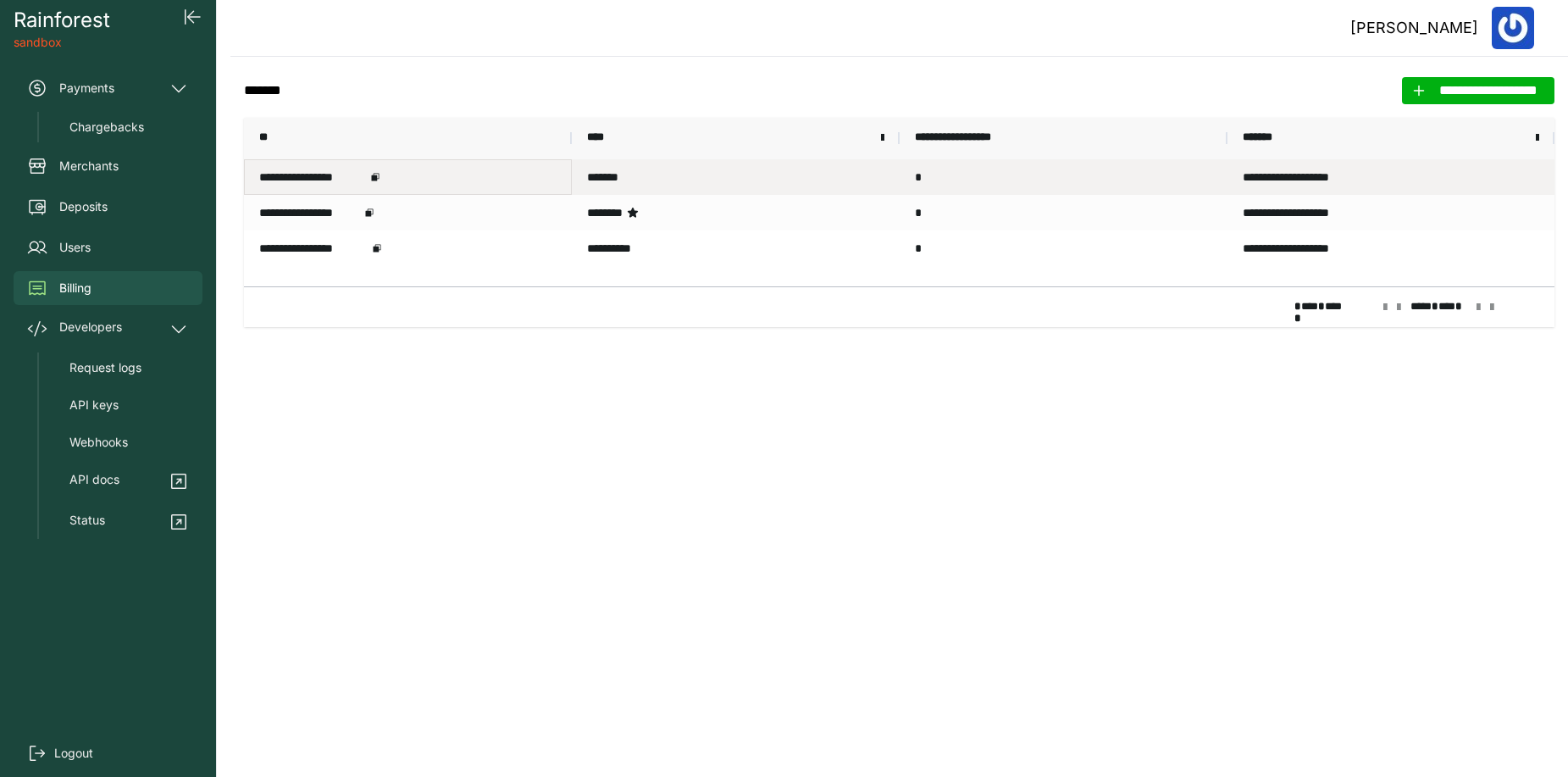 click on "**********" at bounding box center (407, 177) 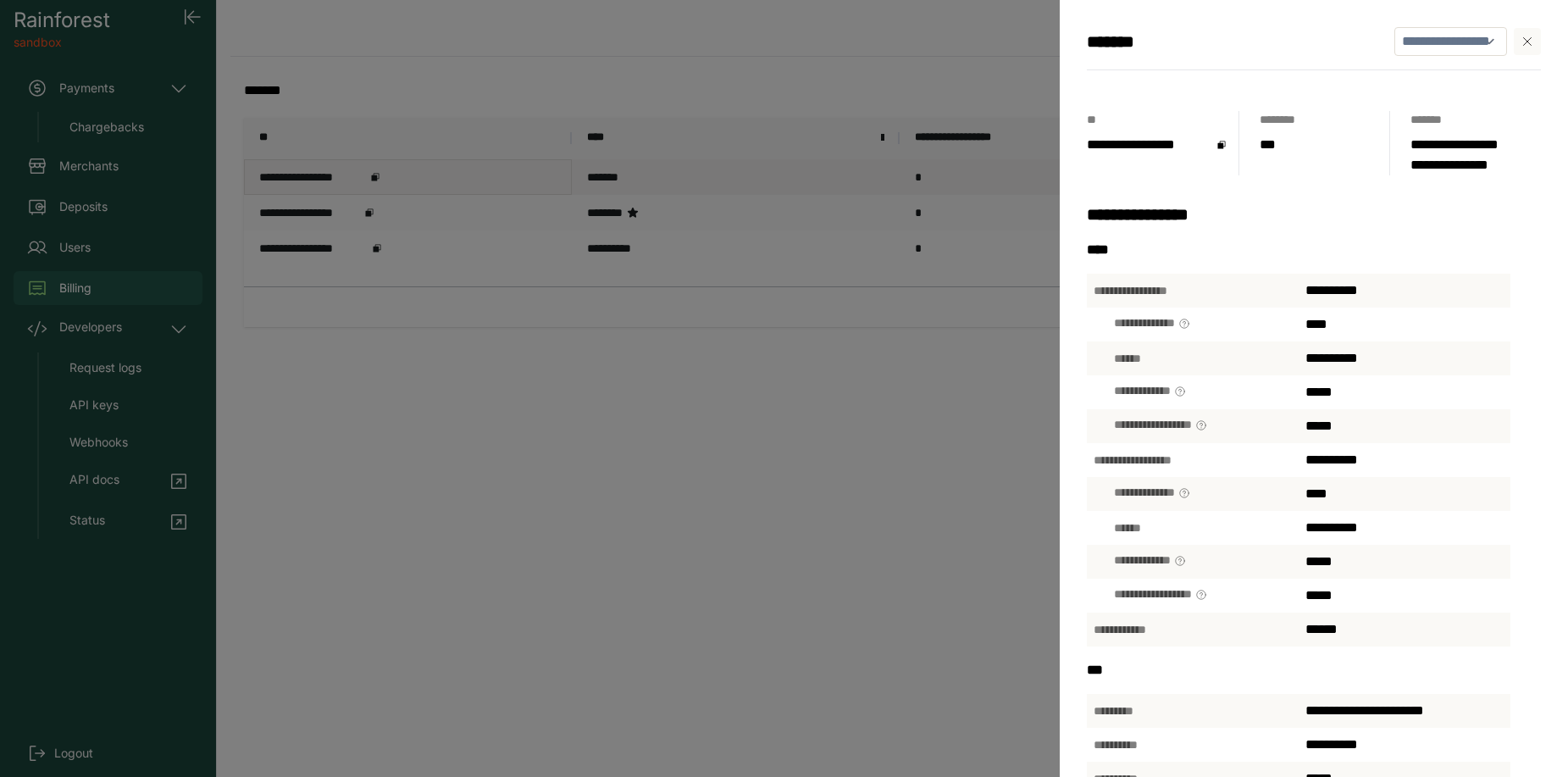 scroll, scrollTop: 34, scrollLeft: 0, axis: vertical 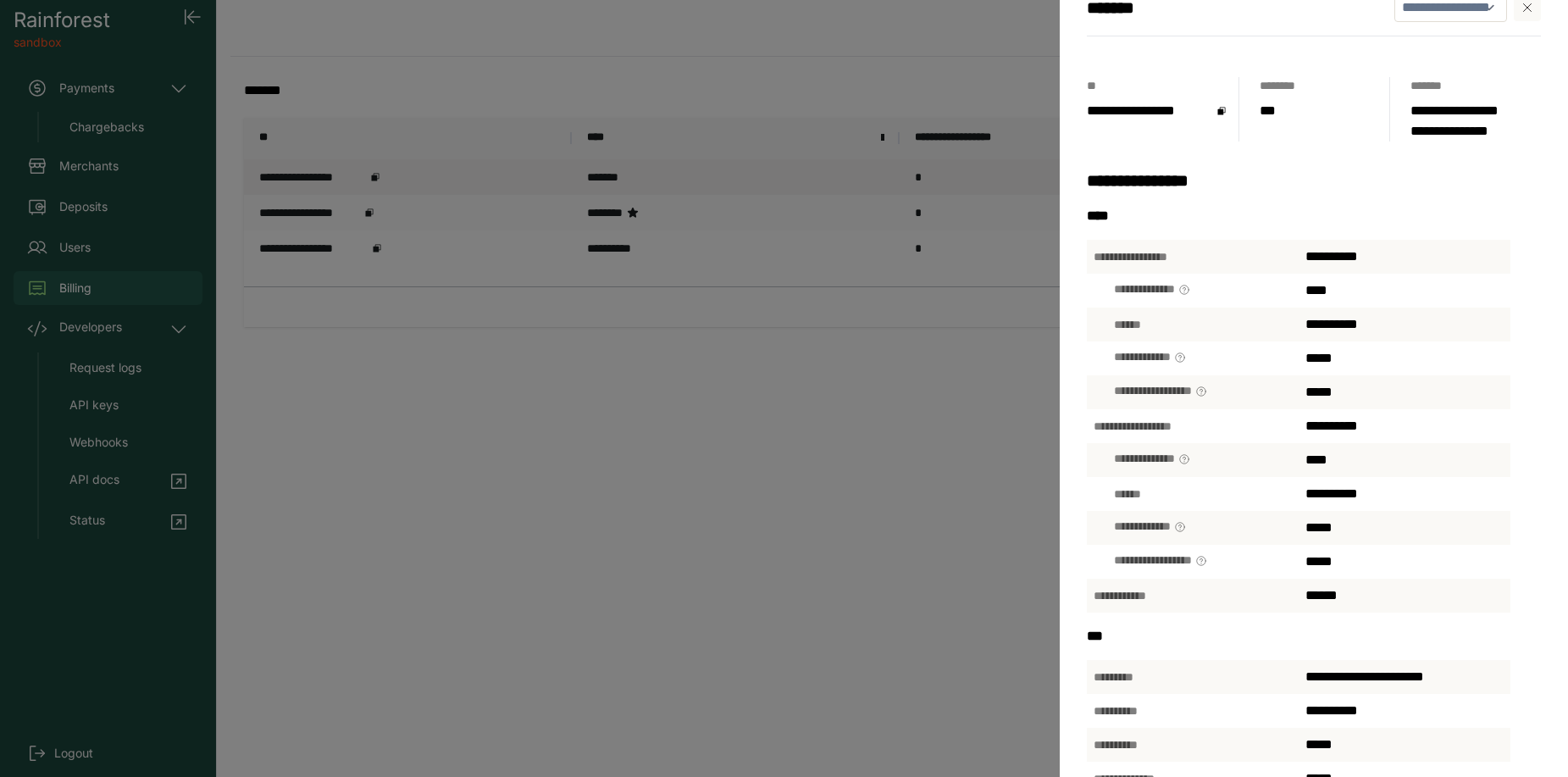 click on "**********" at bounding box center [1193, 257] 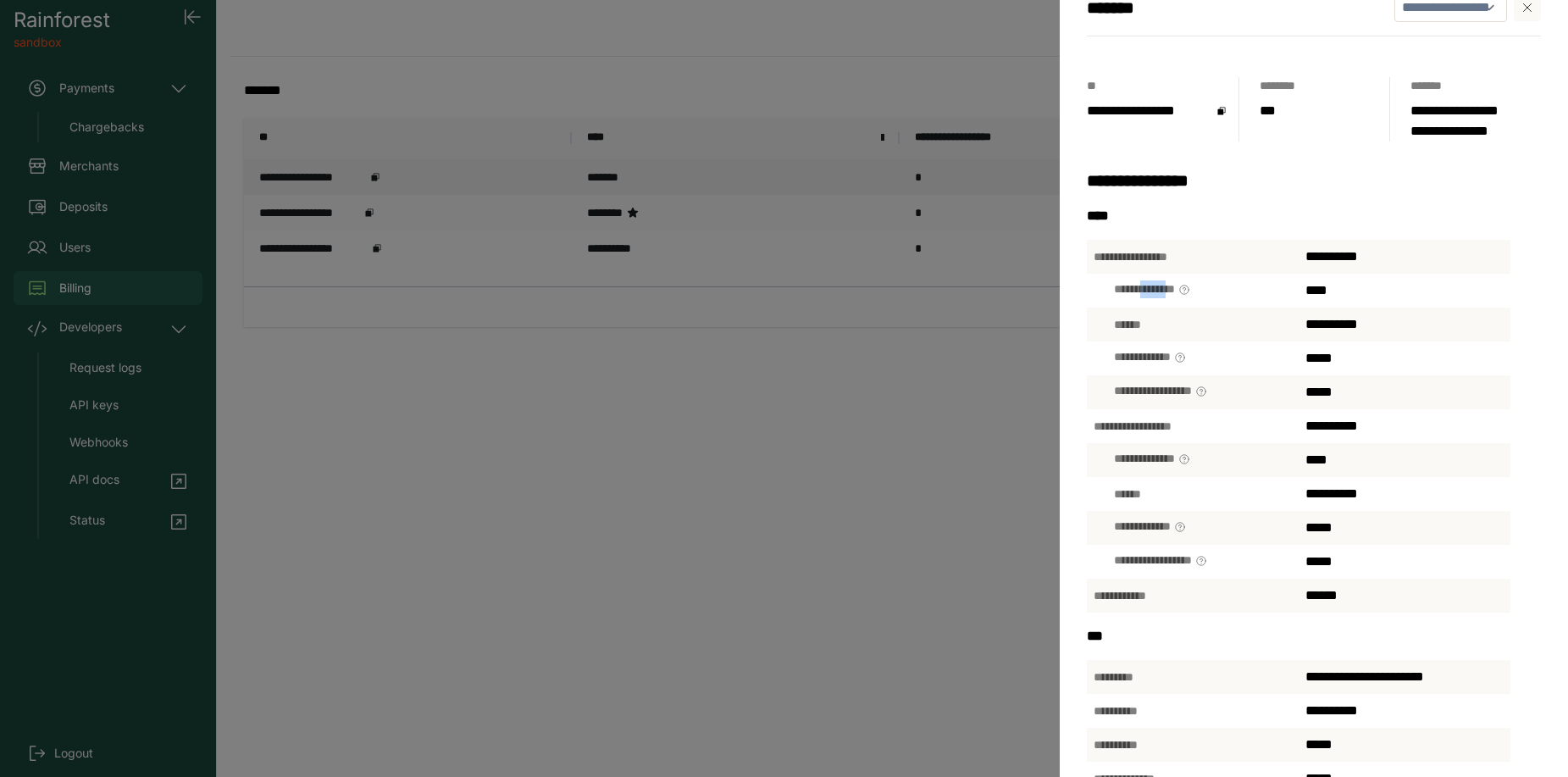 drag, startPoint x: 1155, startPoint y: 286, endPoint x: 1305, endPoint y: 291, distance: 150.08331 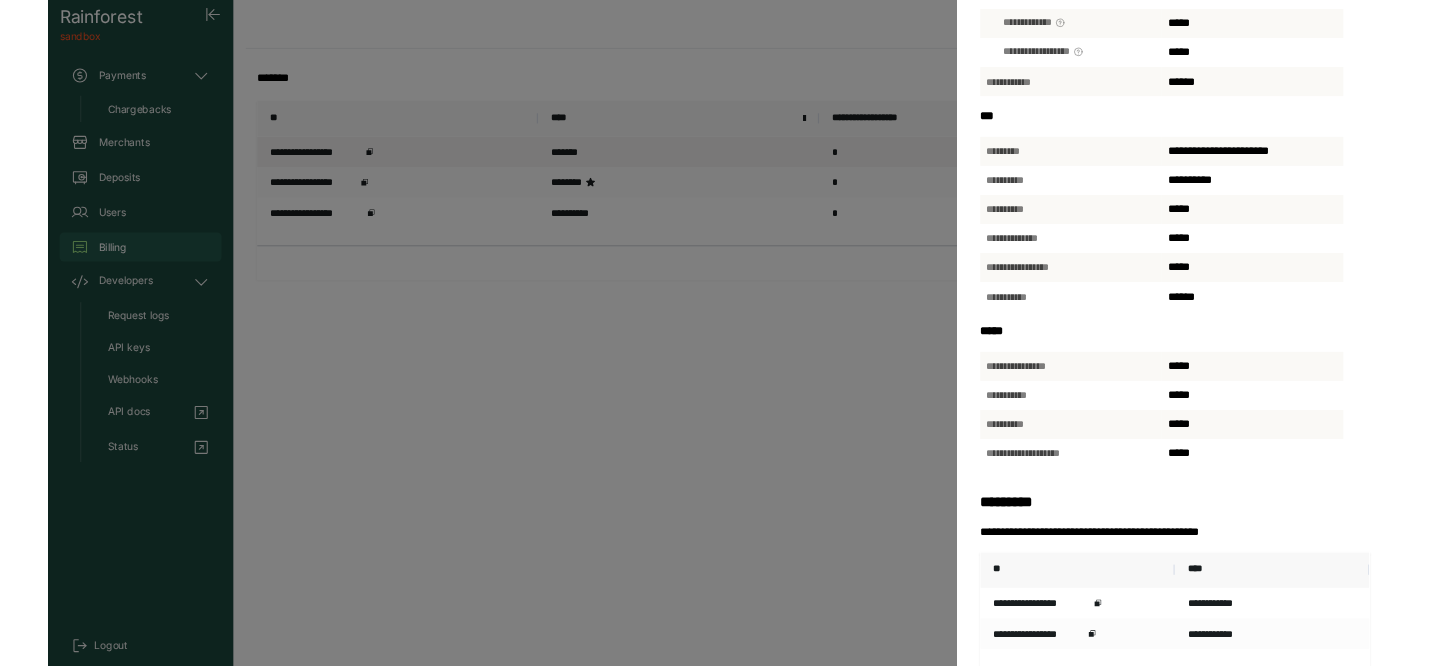 scroll, scrollTop: 625, scrollLeft: 0, axis: vertical 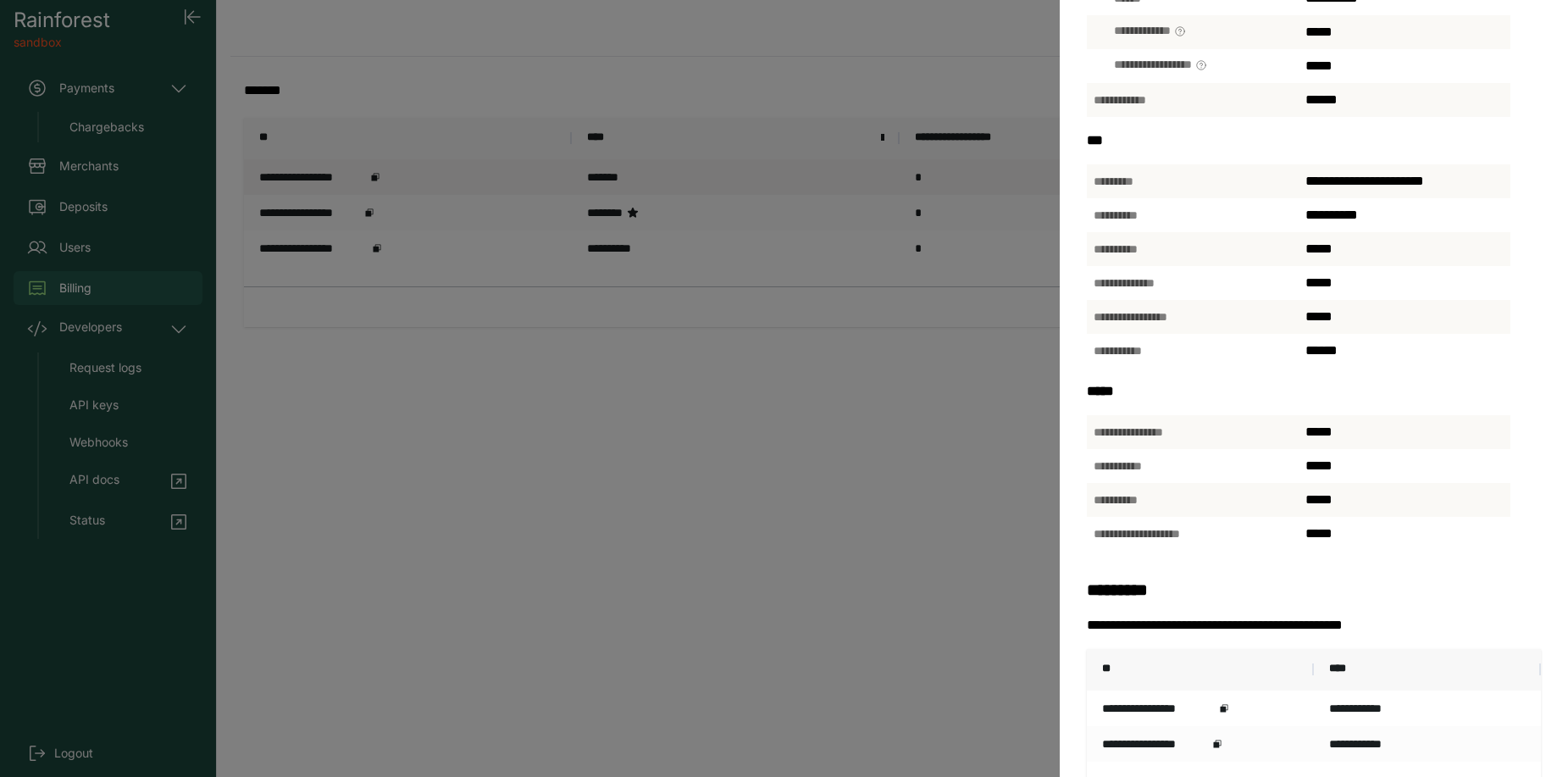 click on "**********" at bounding box center [784, 388] 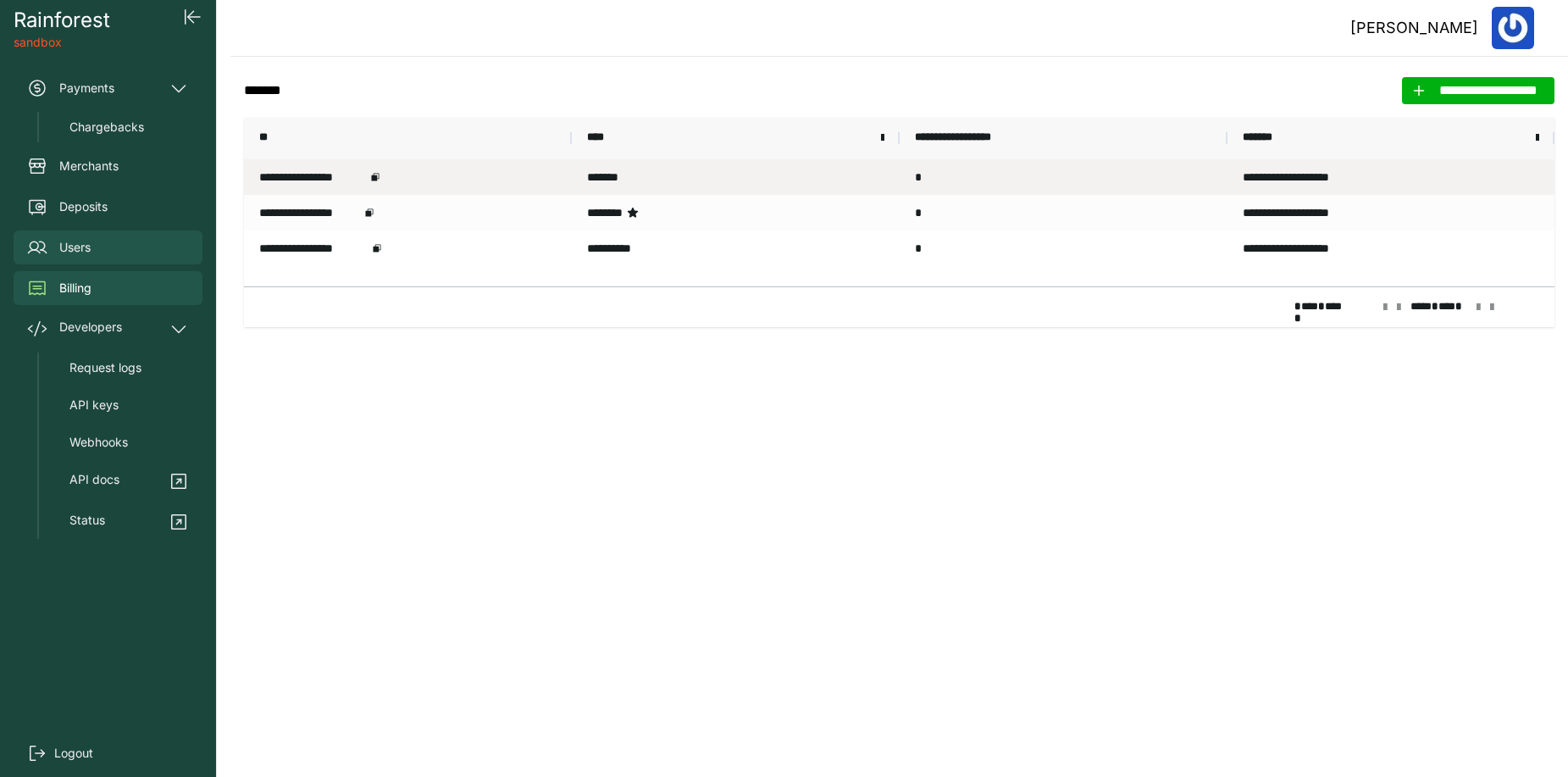 click on "Users" at bounding box center (75, 247) 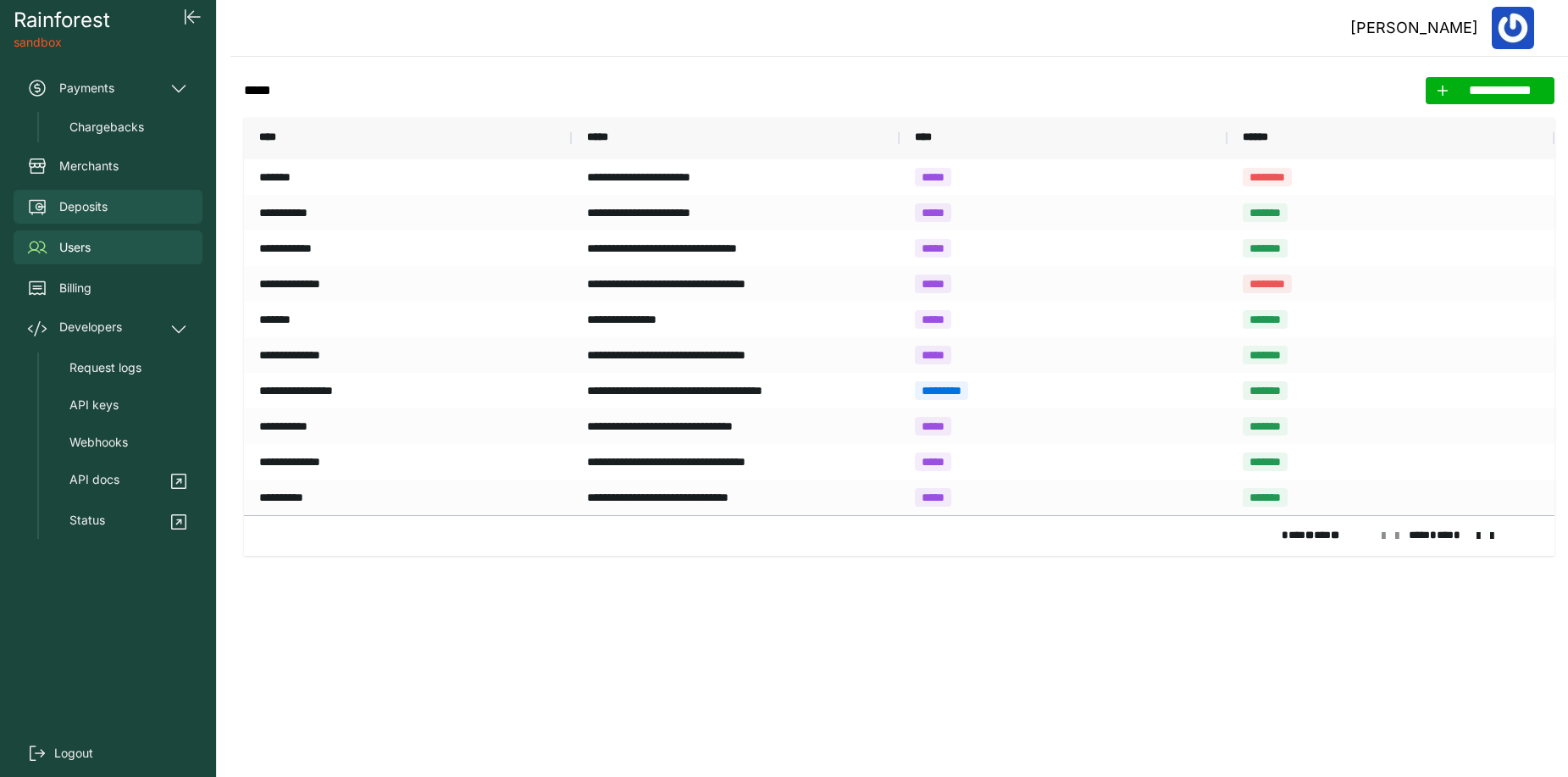 click on "Deposits" at bounding box center (108, 207) 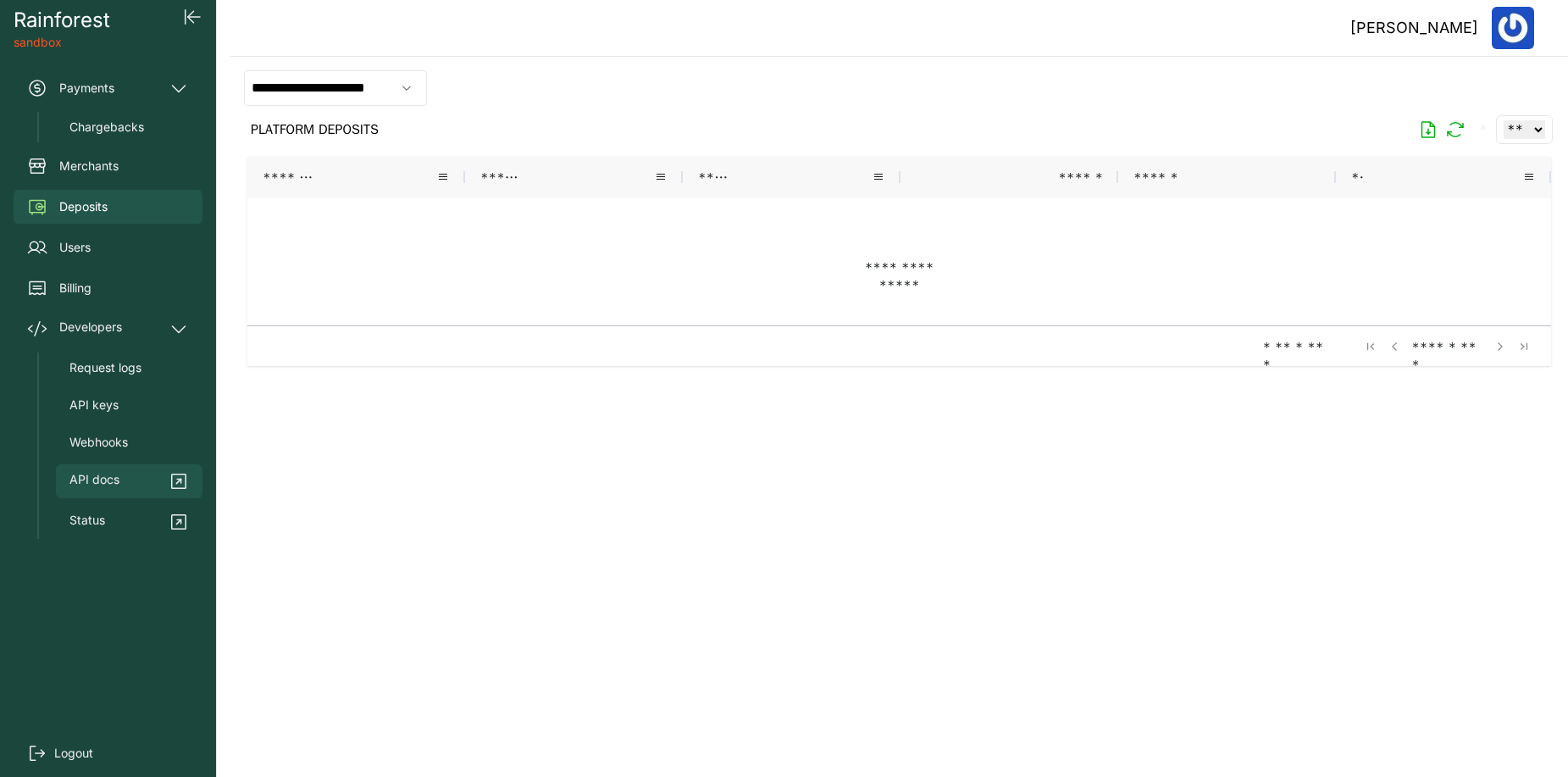click on "API docs" at bounding box center [94, 481] 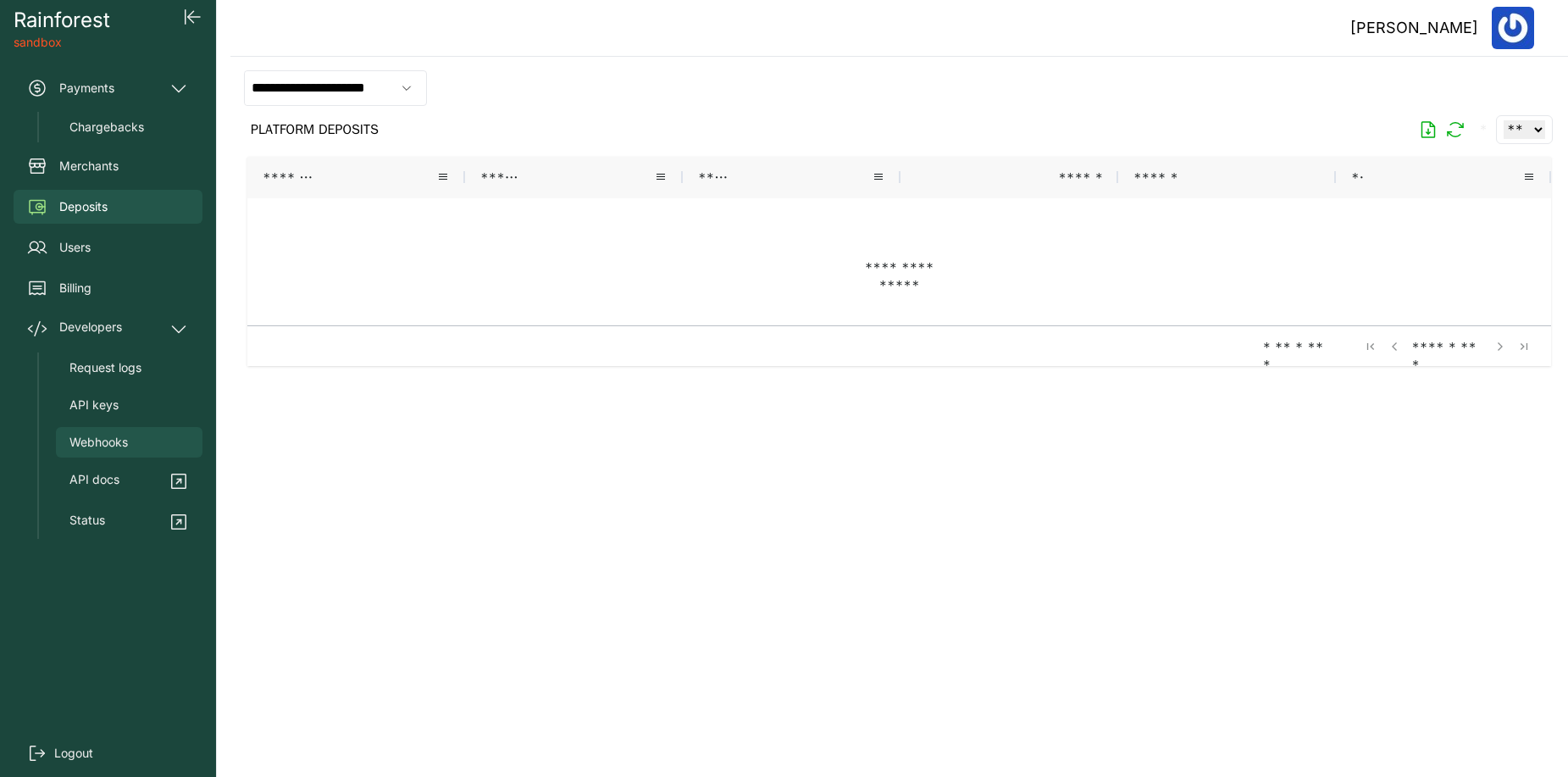 click on "Webhooks" at bounding box center (129, 442) 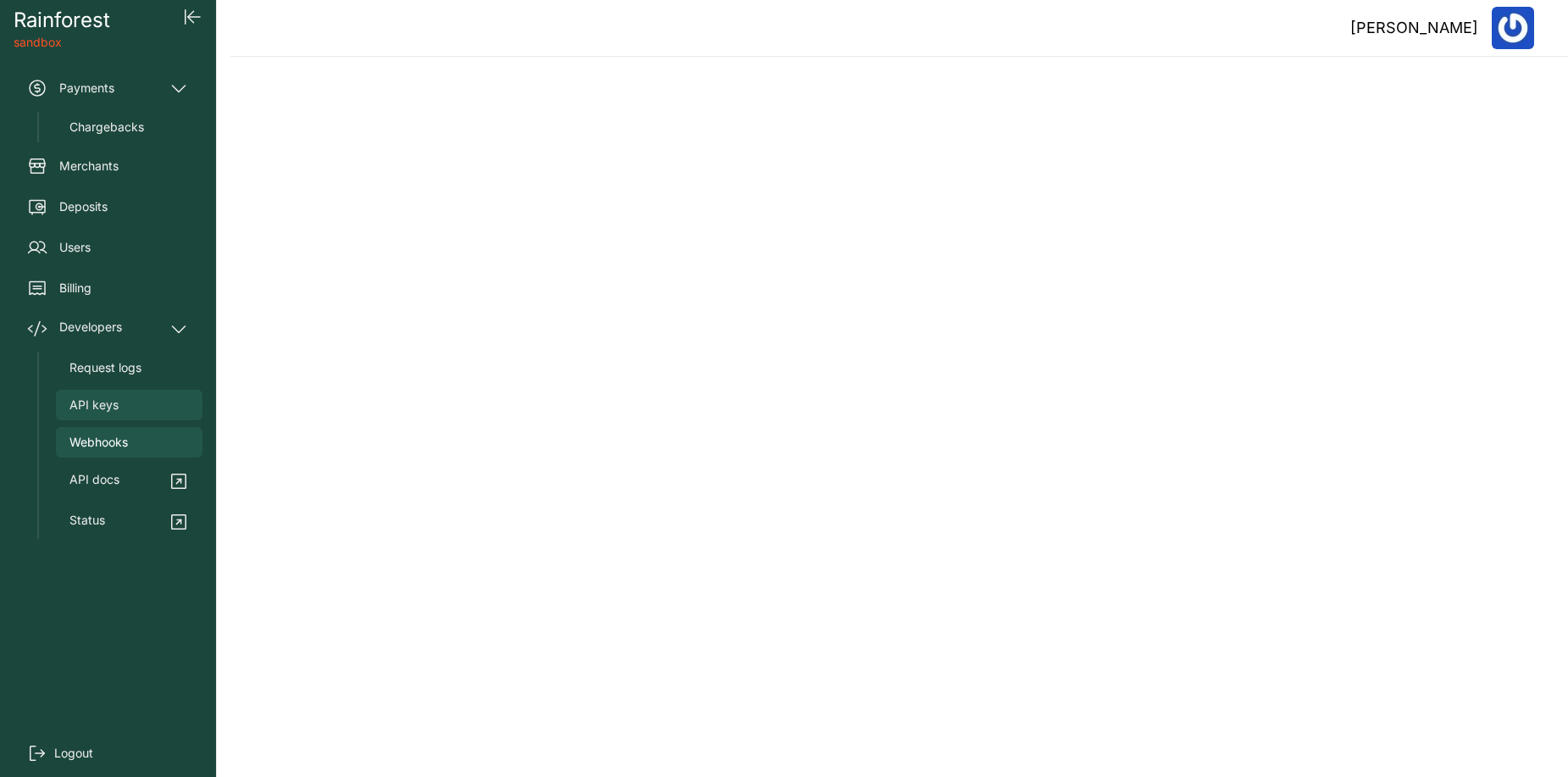 drag, startPoint x: 135, startPoint y: 407, endPoint x: 181, endPoint y: 406, distance: 46.01087 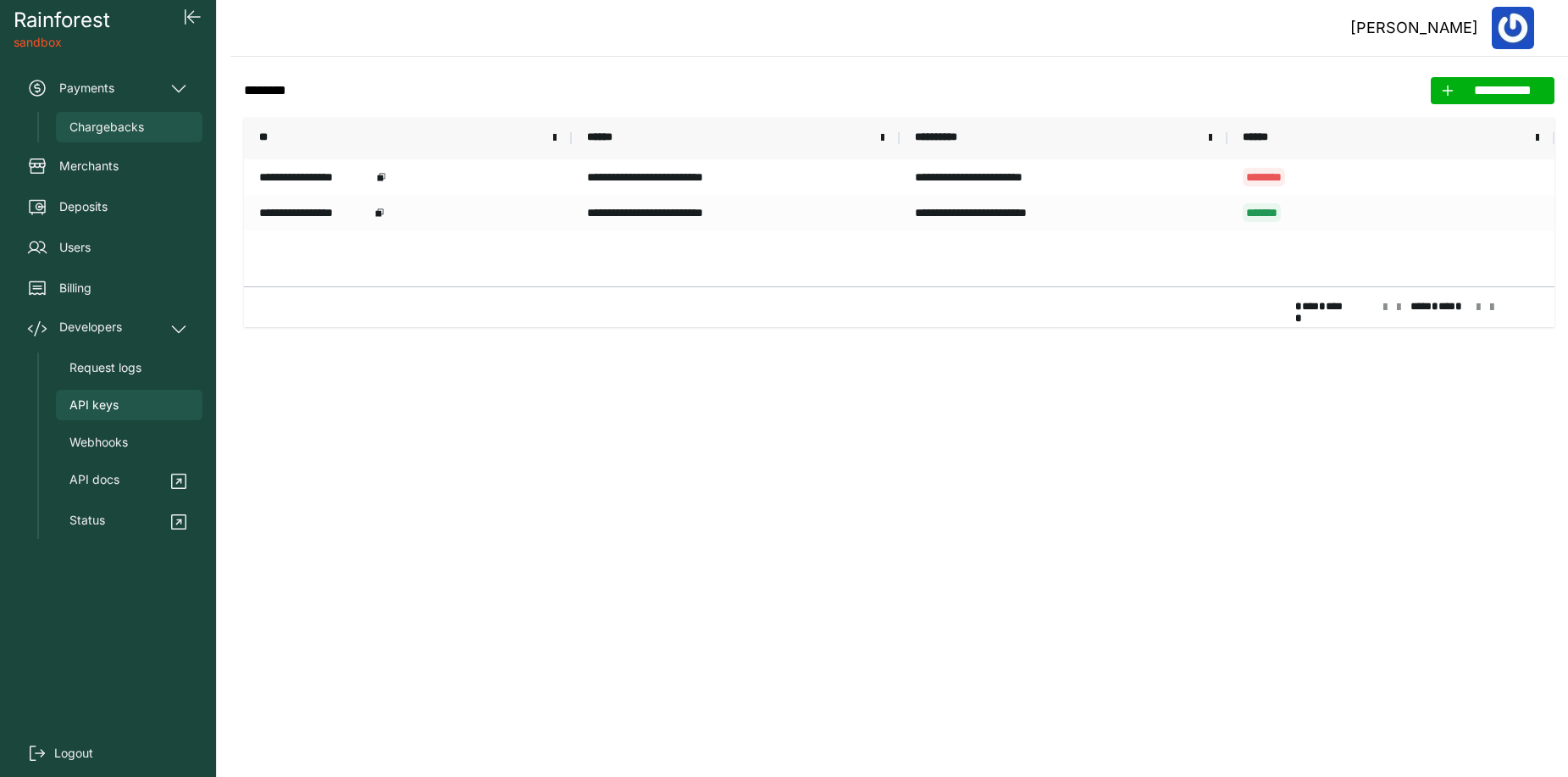 drag, startPoint x: 95, startPoint y: 100, endPoint x: 184, endPoint y: 119, distance: 91.00549 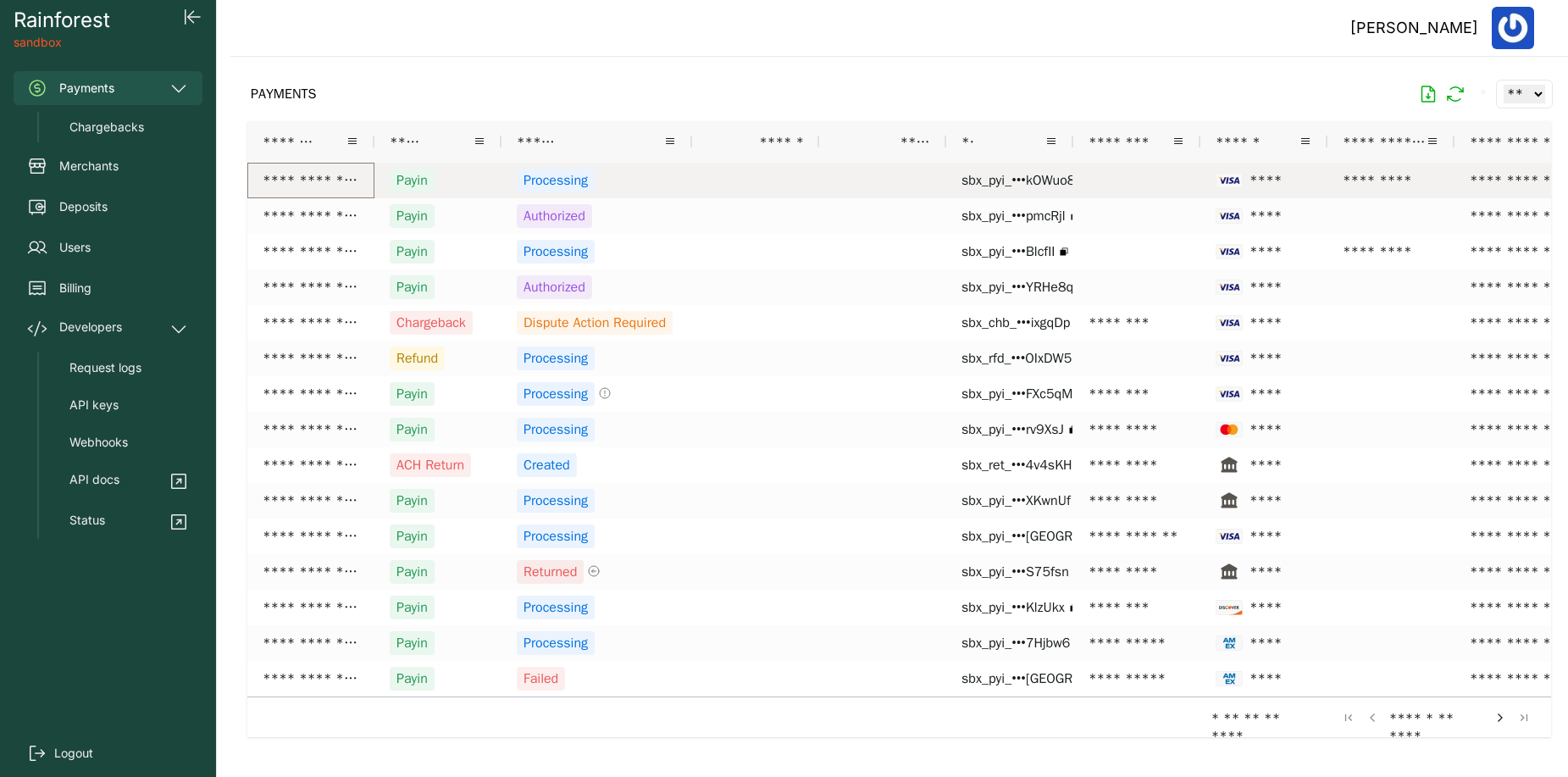 click on "**********" at bounding box center [311, 180] 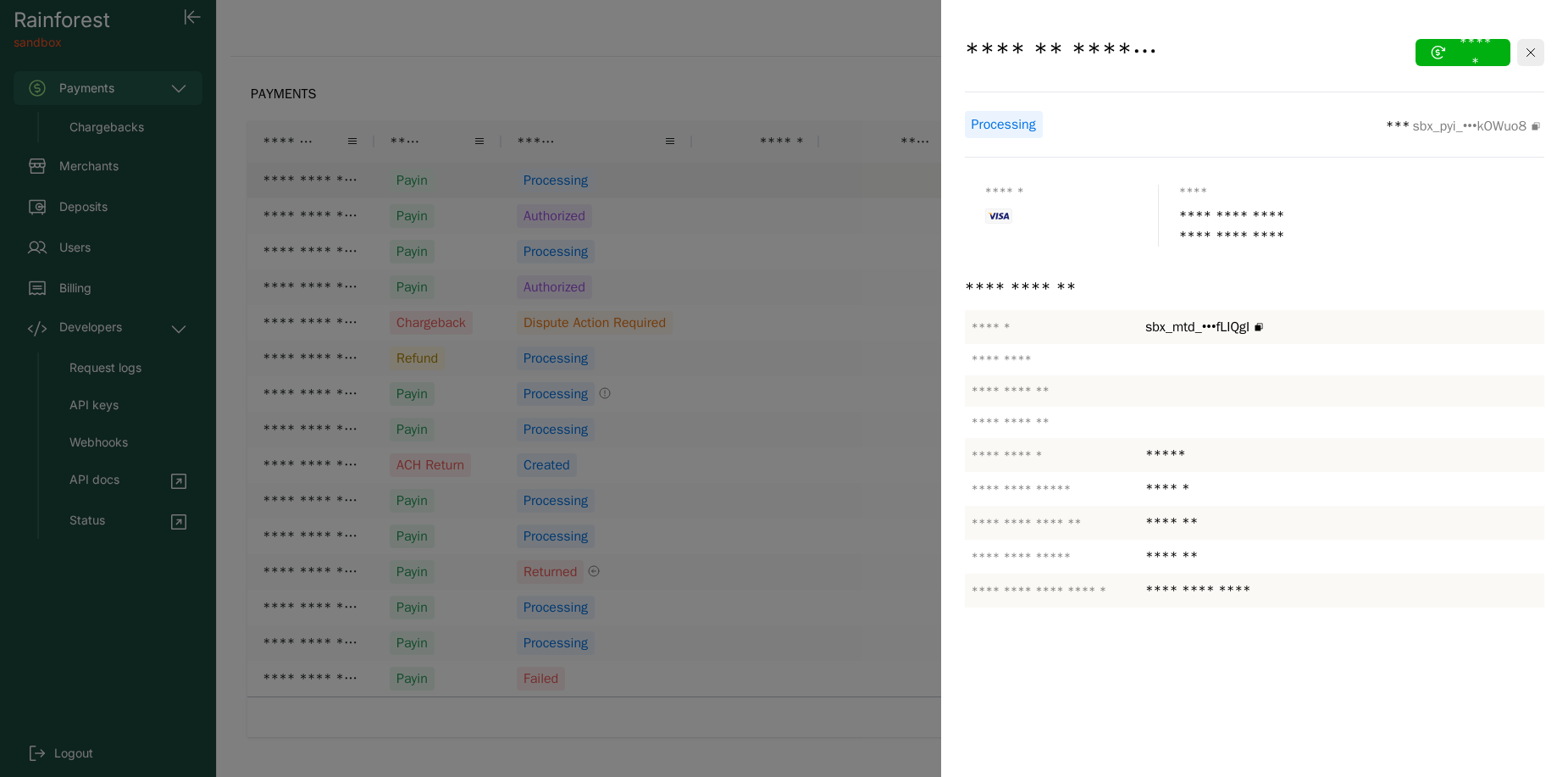 click at bounding box center (784, 388) 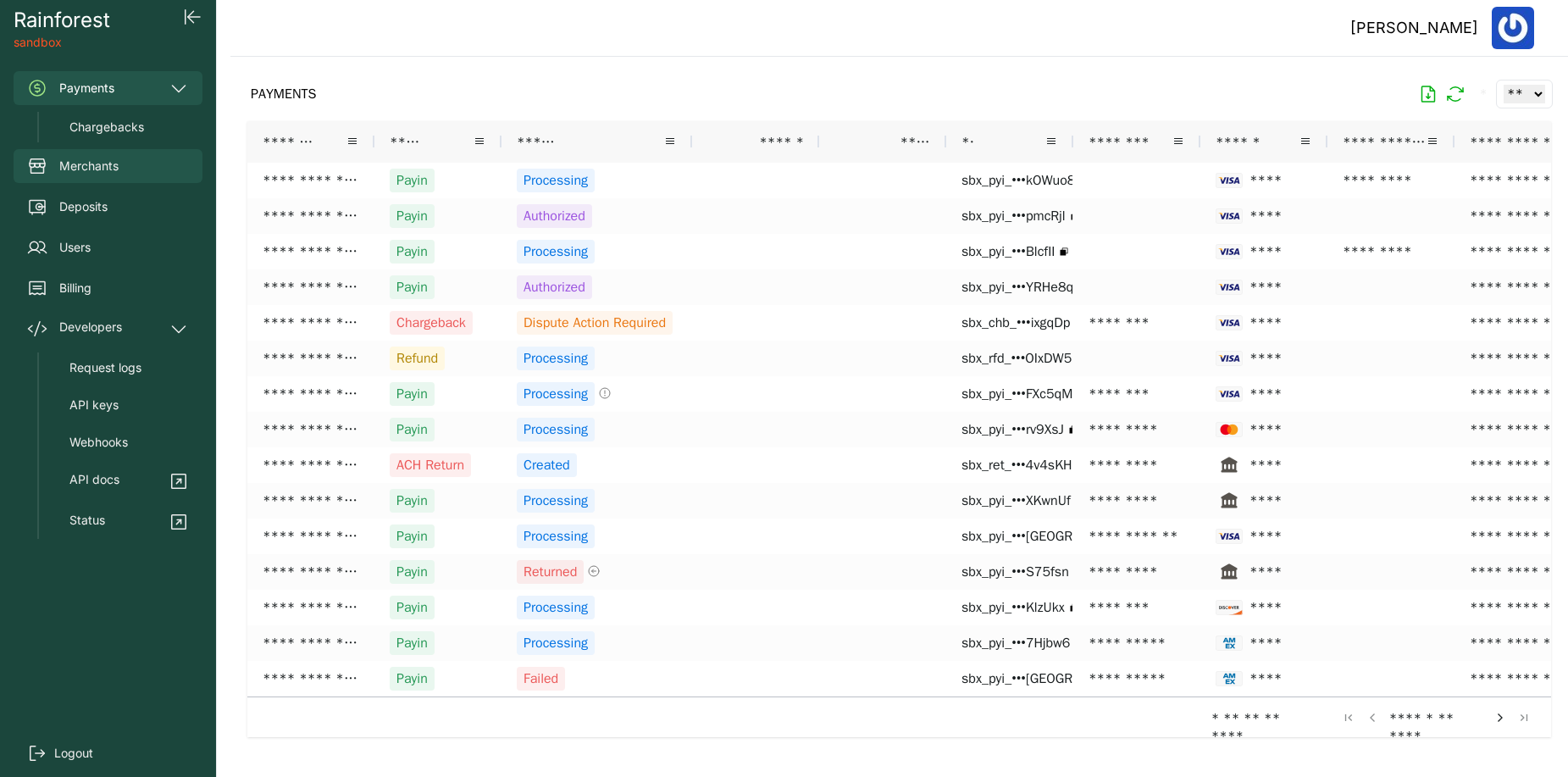 click on "Merchants" at bounding box center [108, 166] 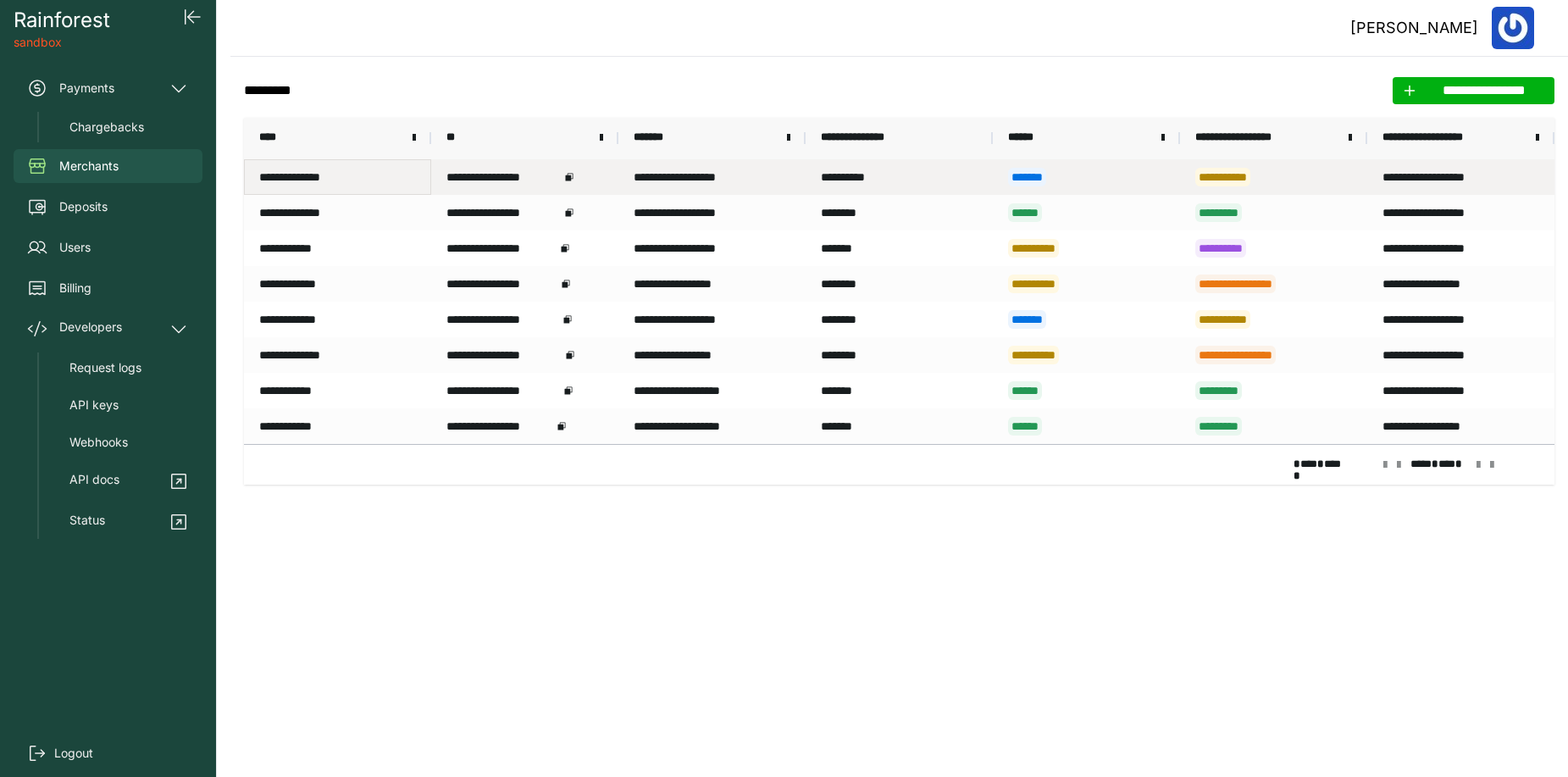 click on "**********" at bounding box center (337, 177) 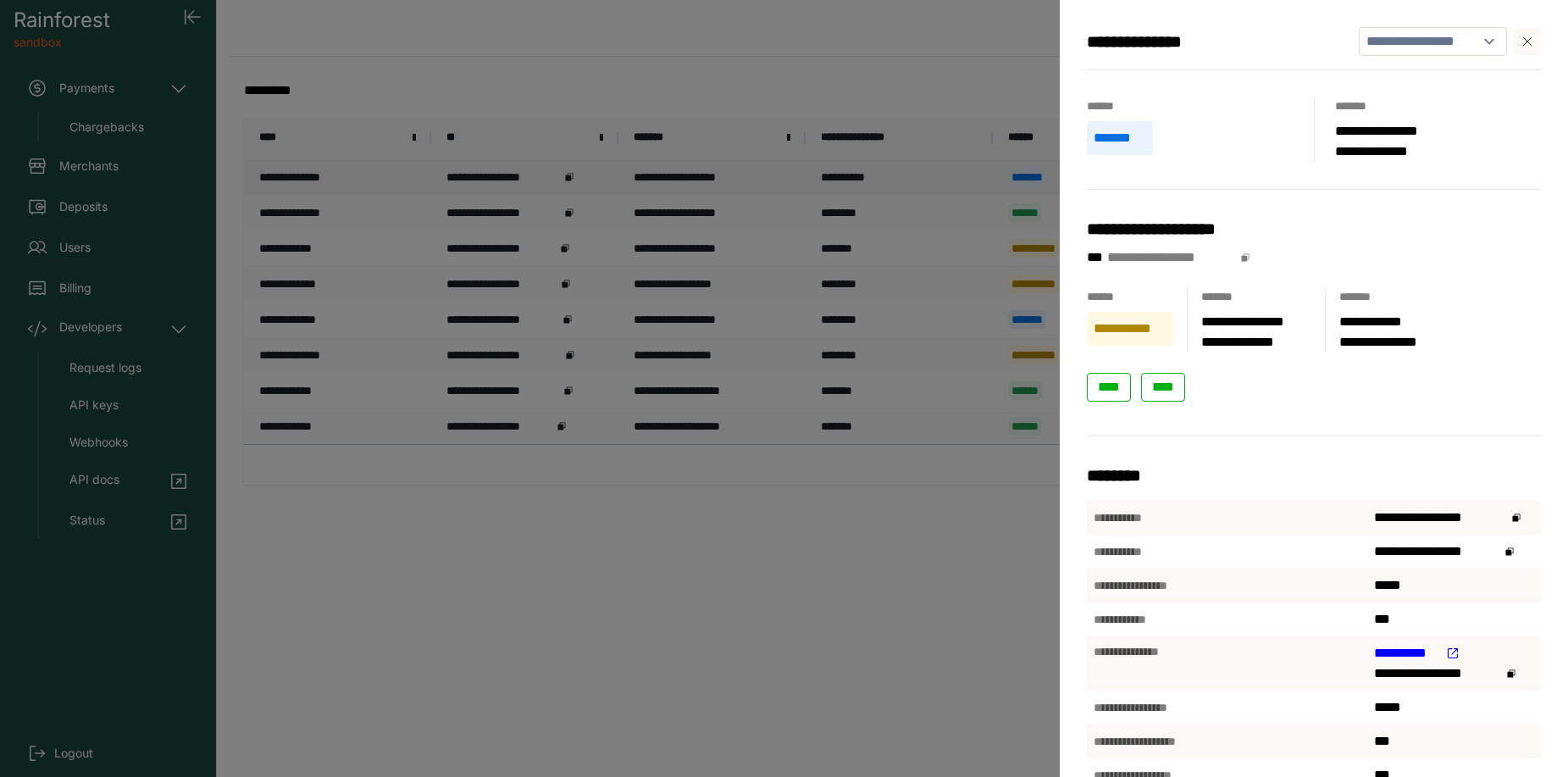click on "**********" at bounding box center (784, 388) 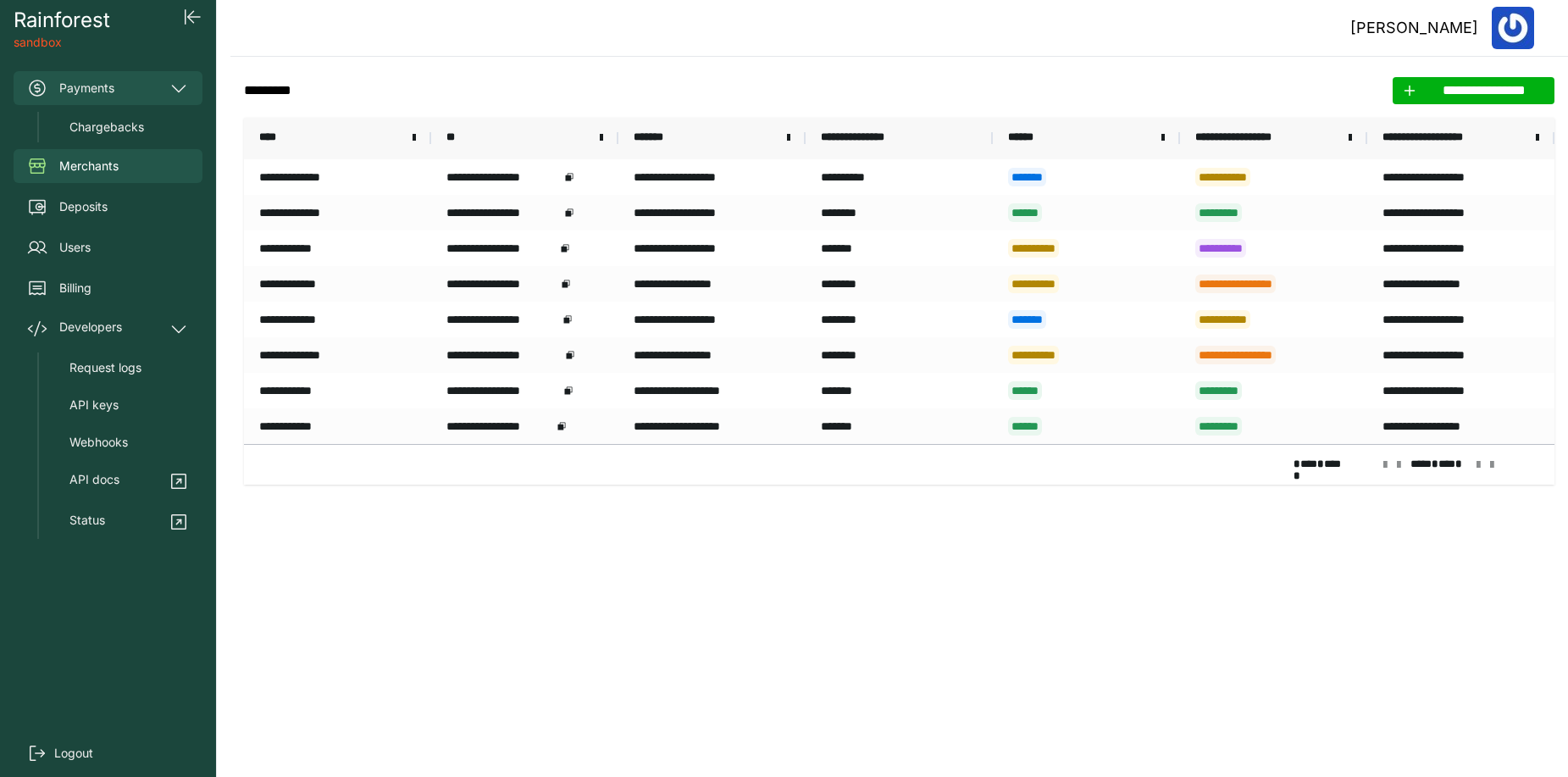 click on "Payments" at bounding box center [108, 88] 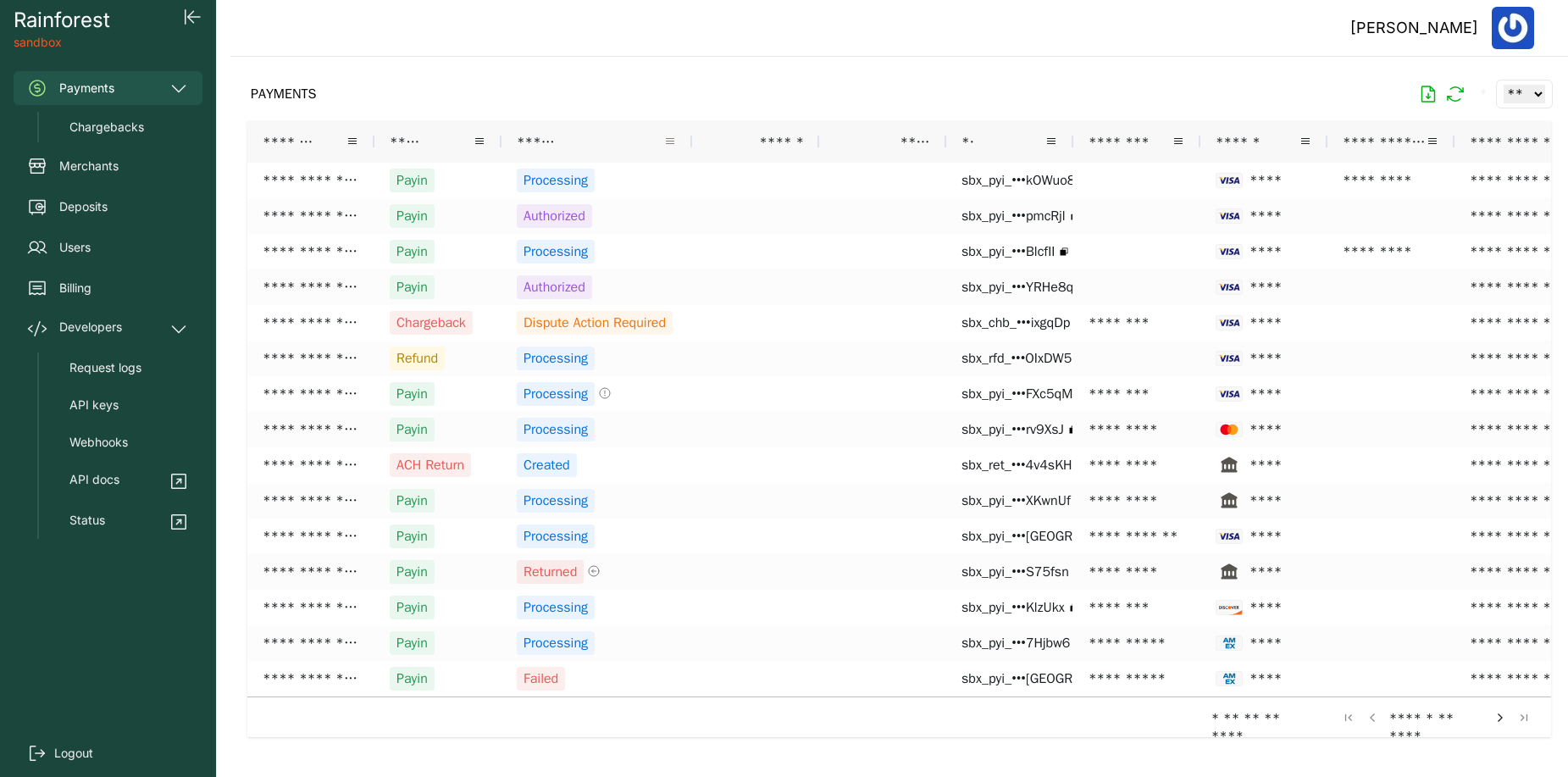 click at bounding box center (670, 142) 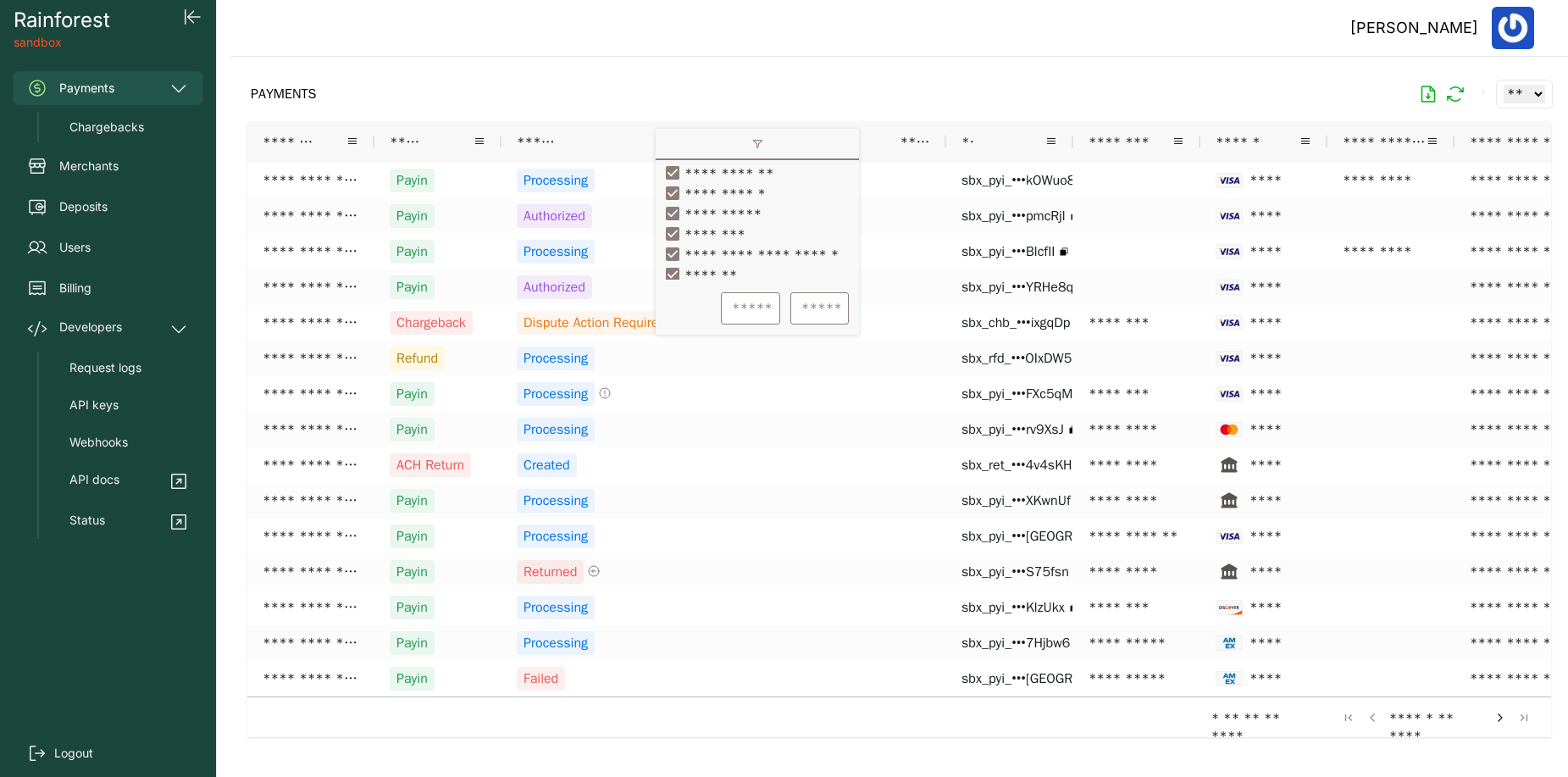 click on "PAYMENTS * ** ** ** ***" at bounding box center [899, 94] 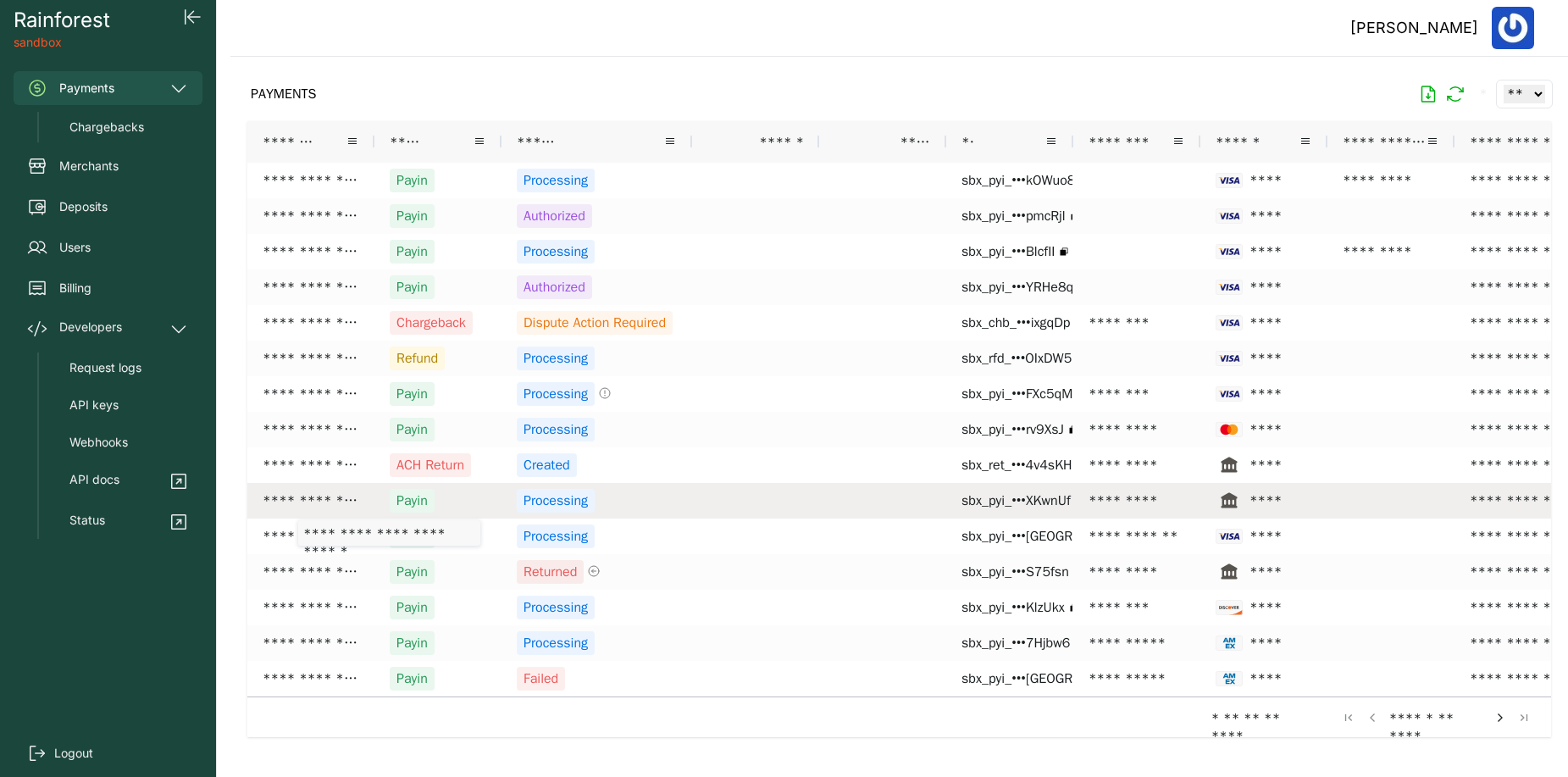 click on "**********" at bounding box center [311, 501] 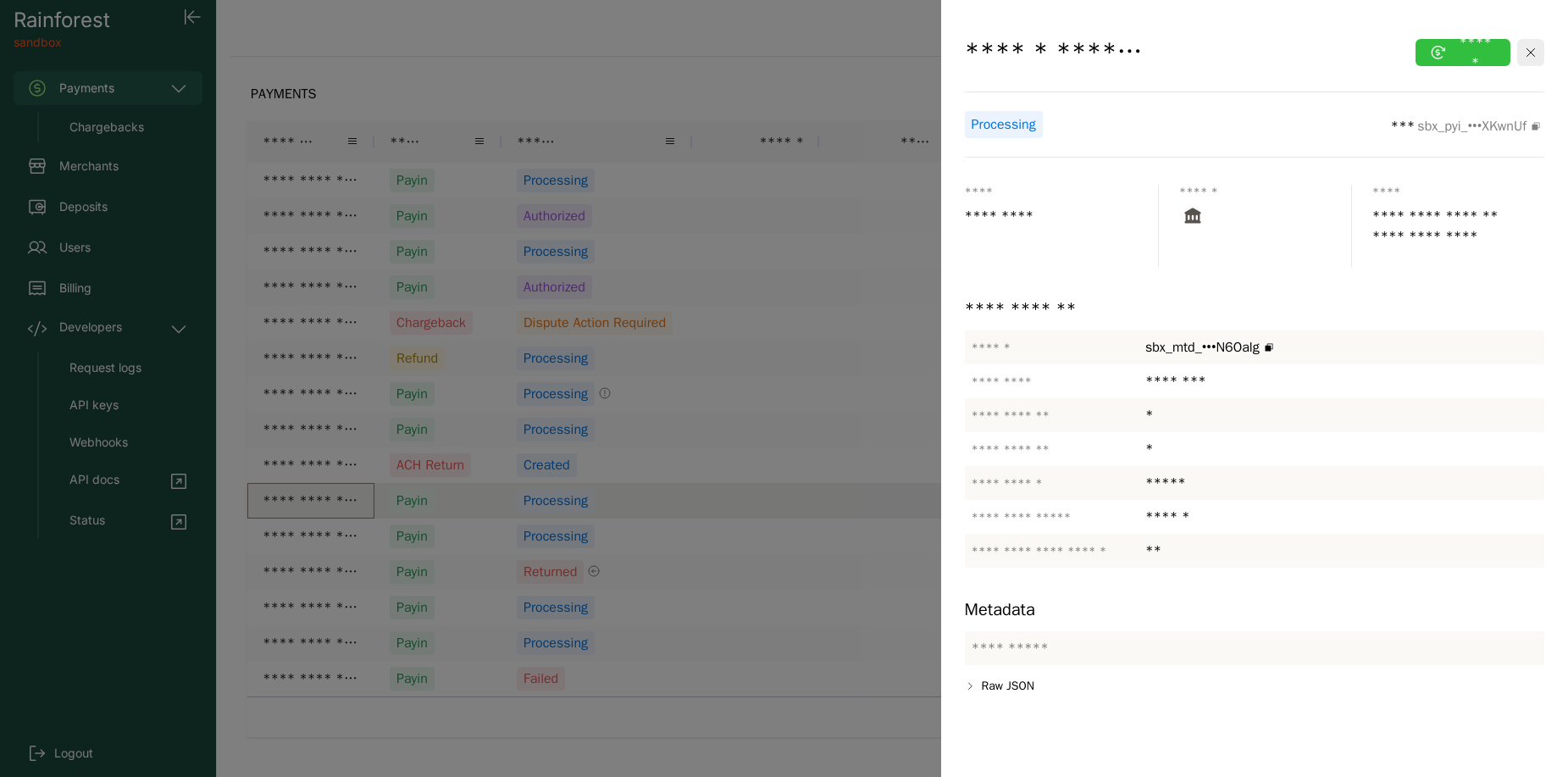 click 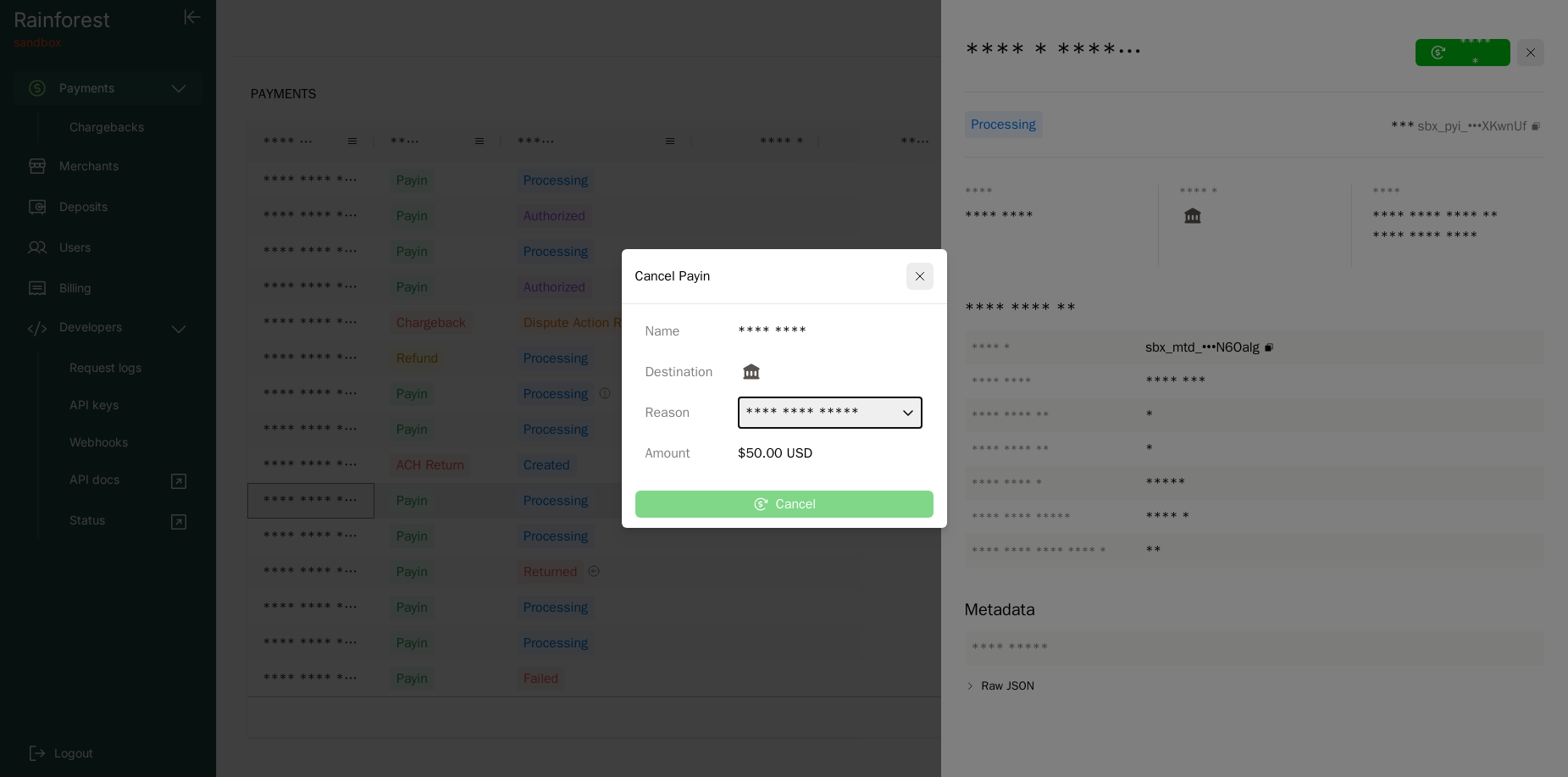 click on "**********" at bounding box center (830, 413) 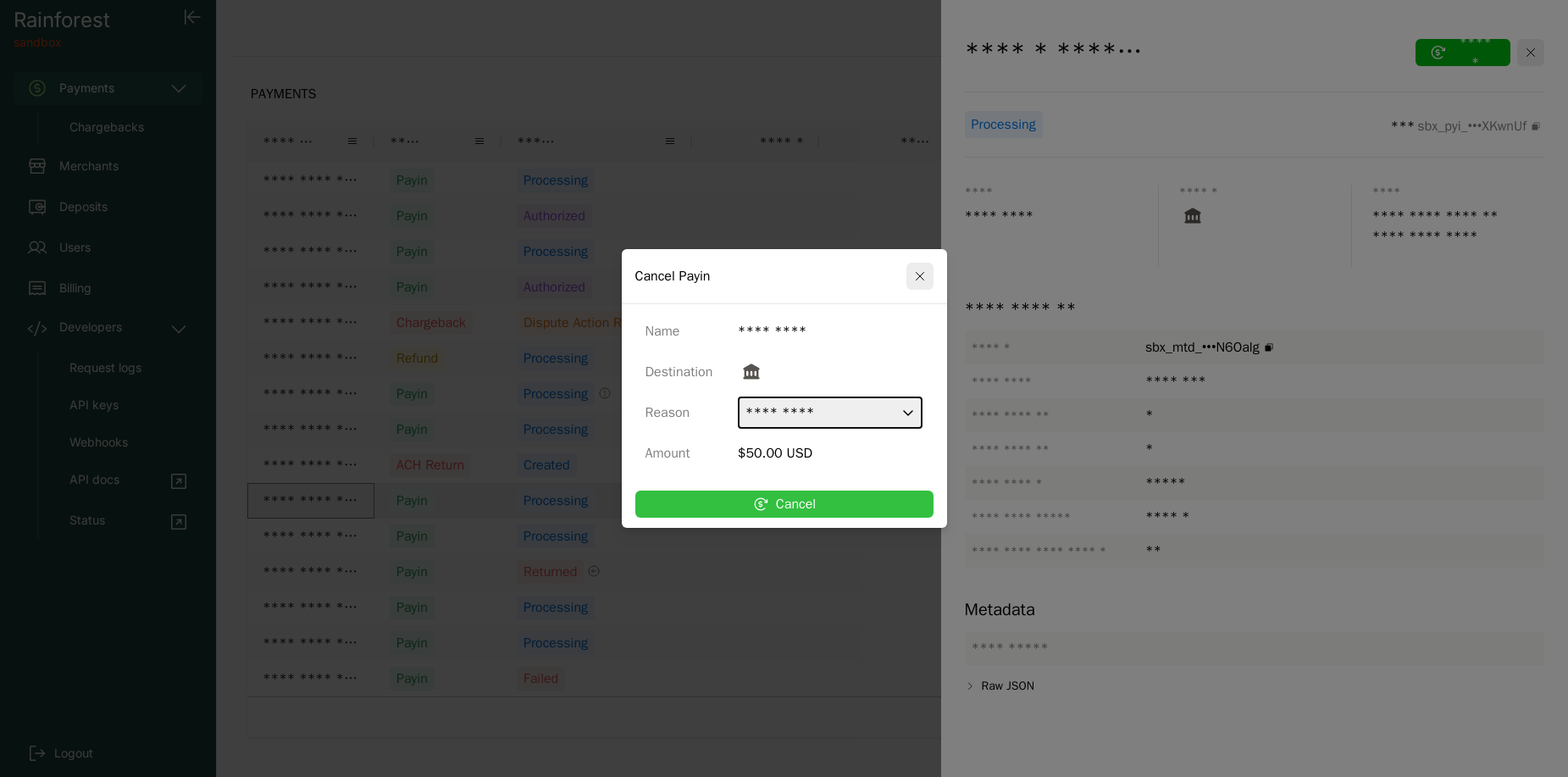click on "Cancel" at bounding box center (784, 504) 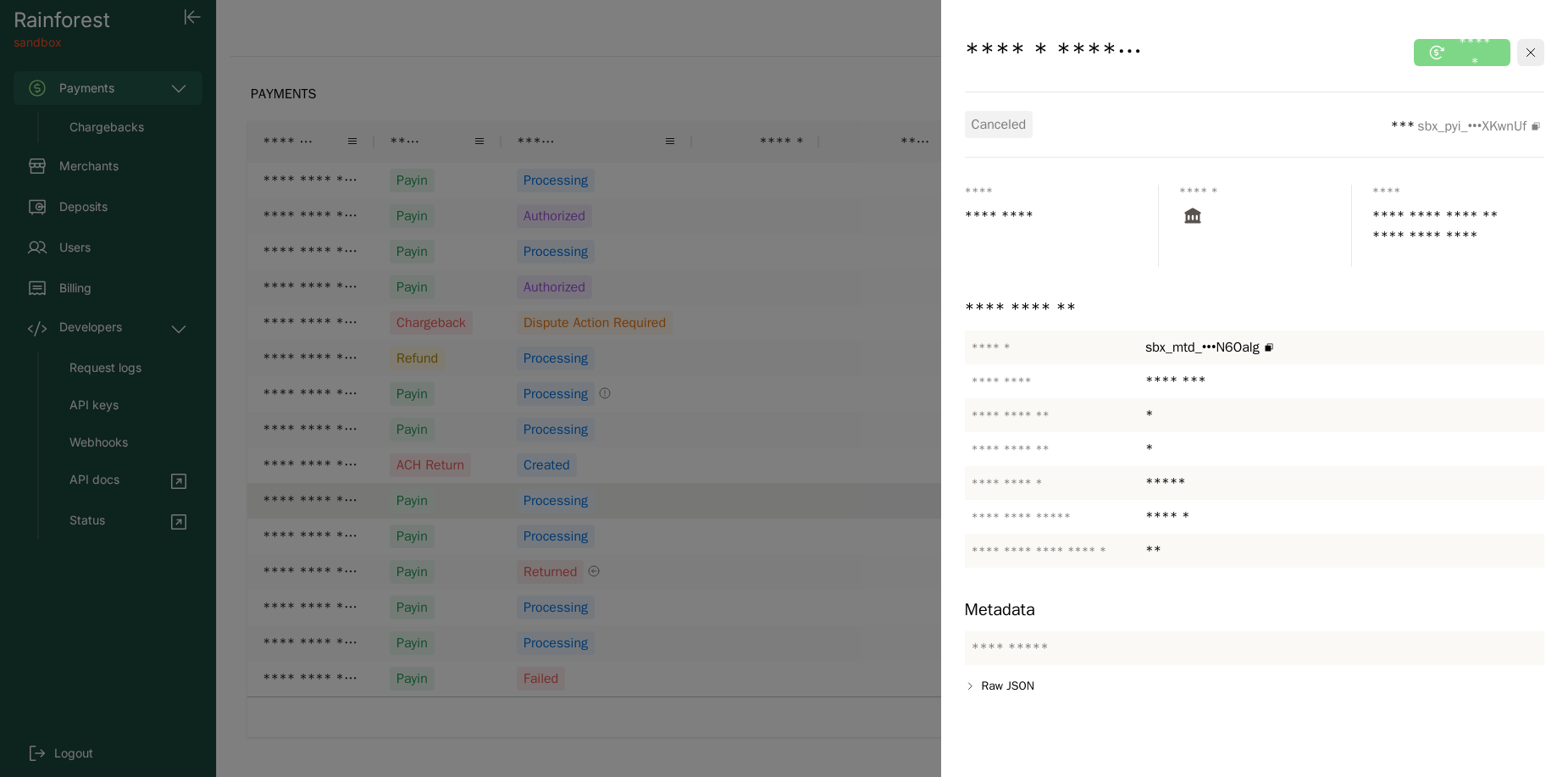 click at bounding box center (784, 388) 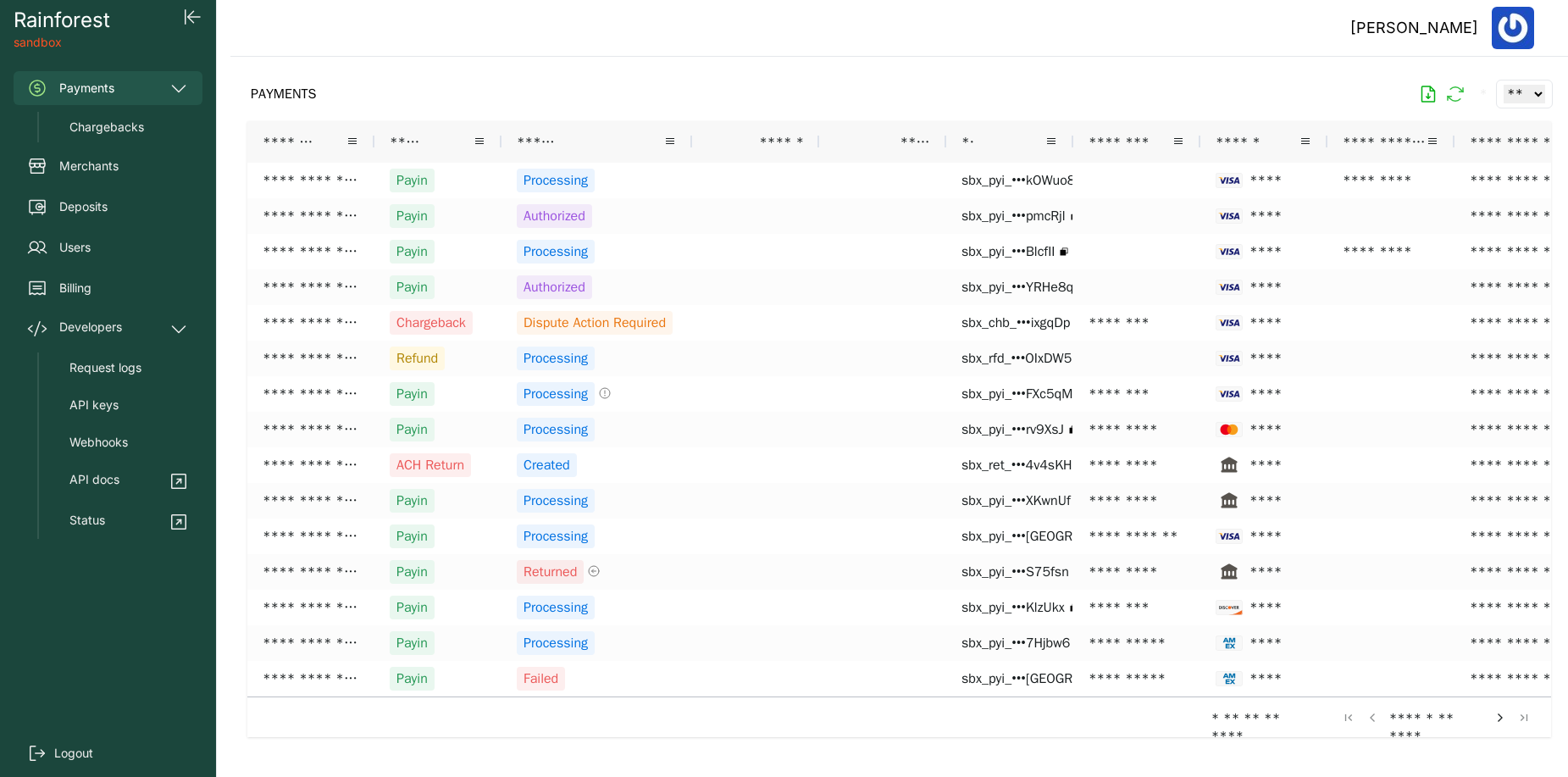 click 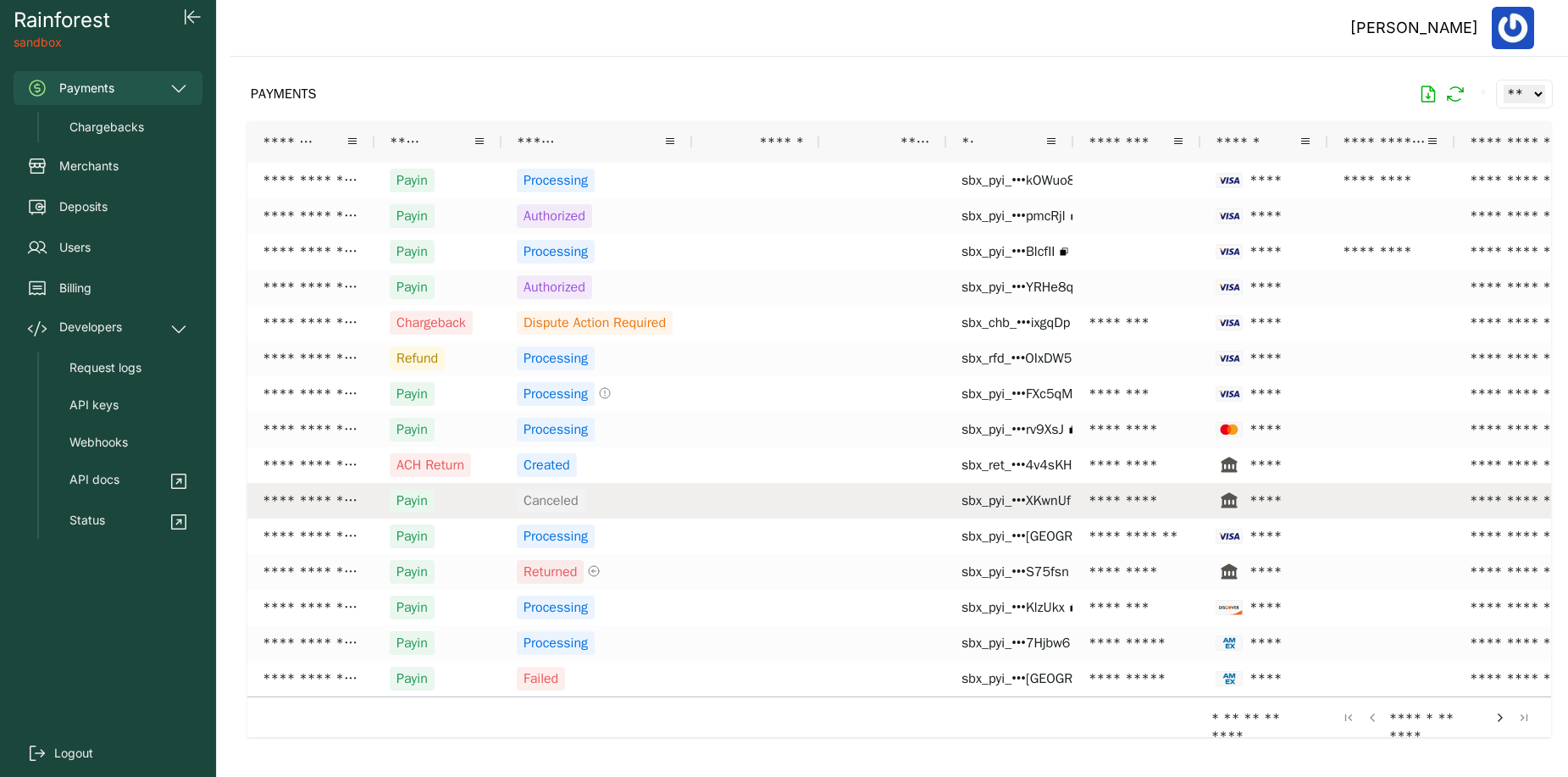 click on "Payin" at bounding box center (438, 501) 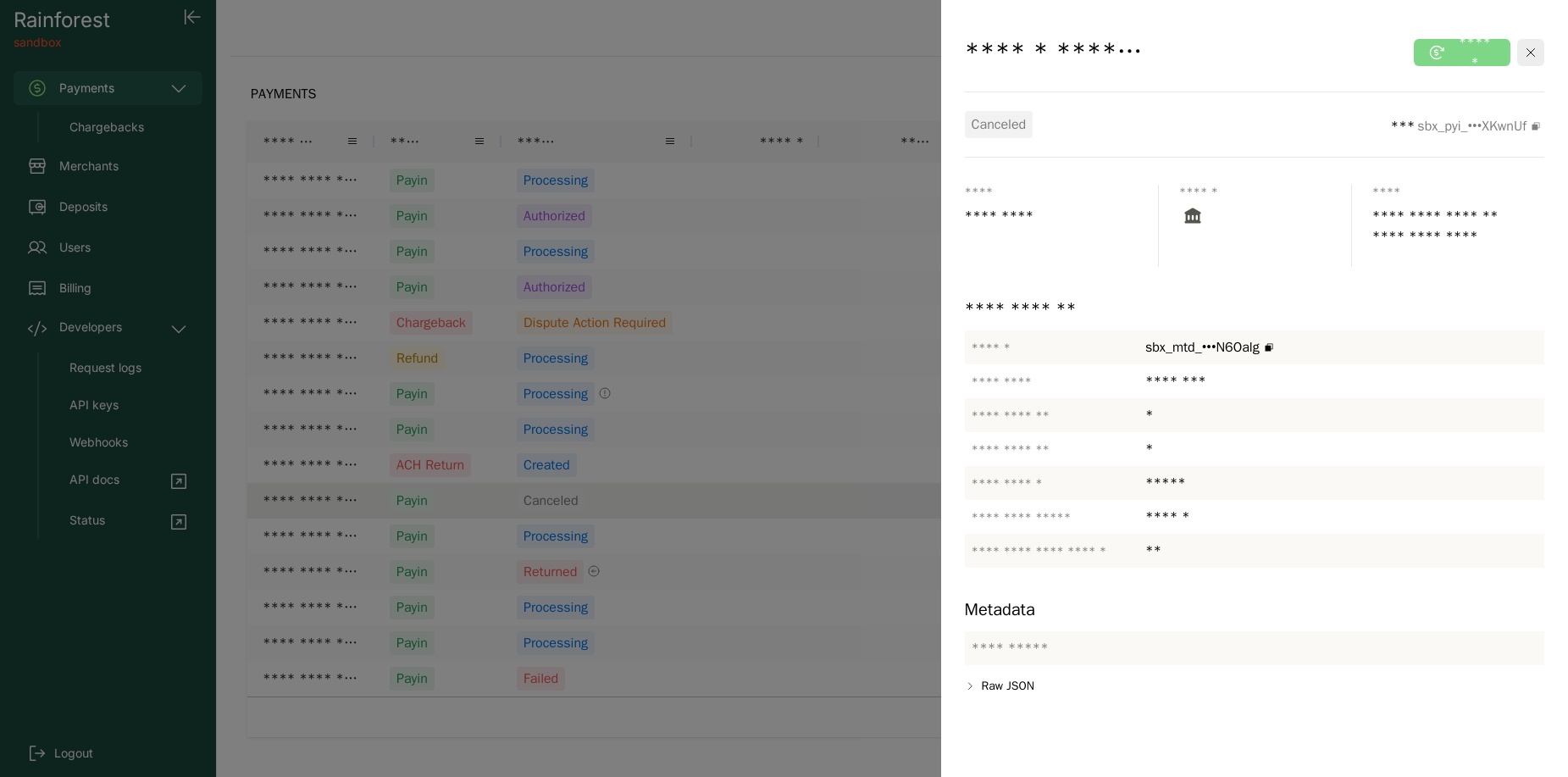 click at bounding box center [784, 388] 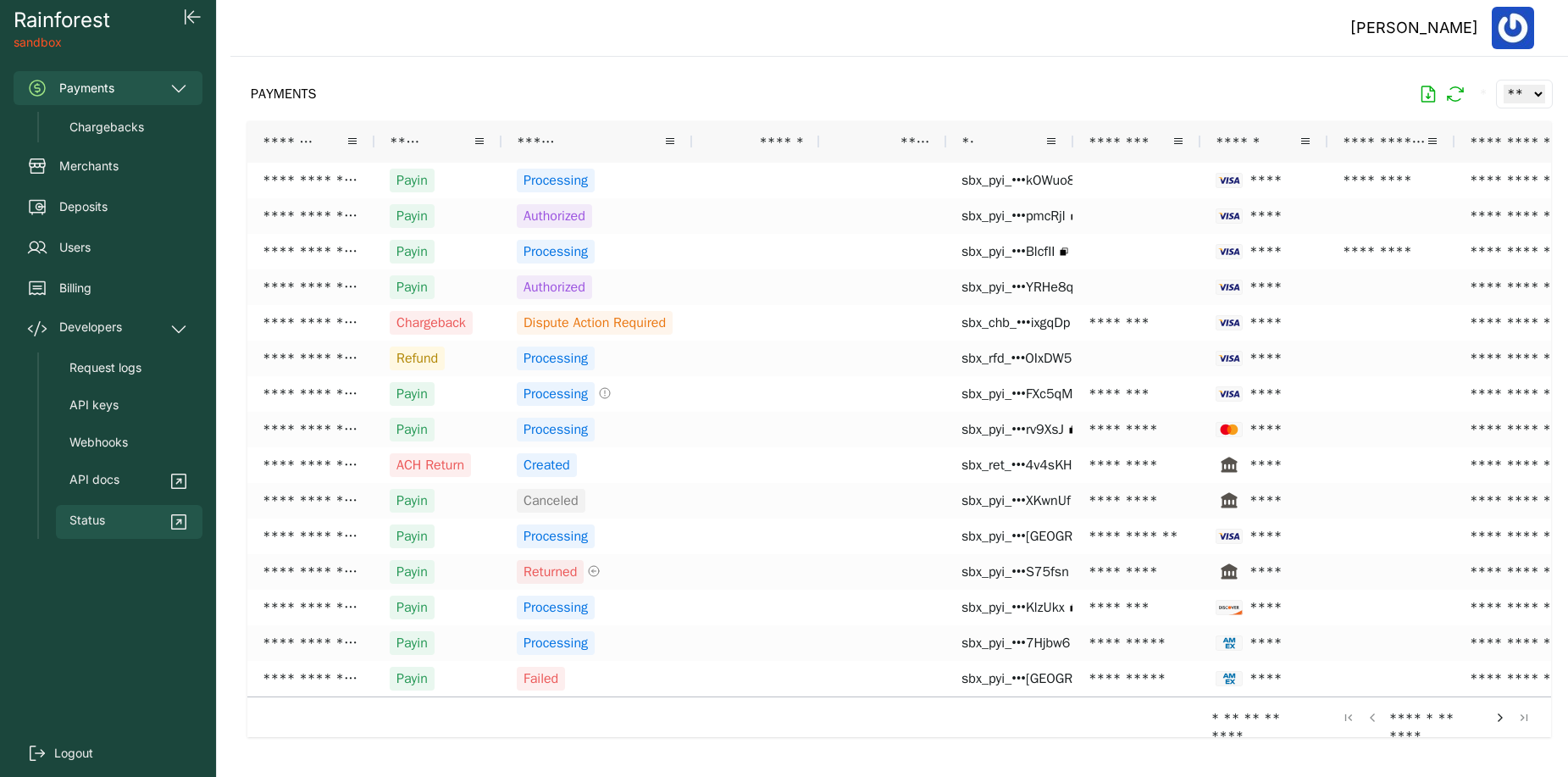 click on "Status" at bounding box center [129, 522] 